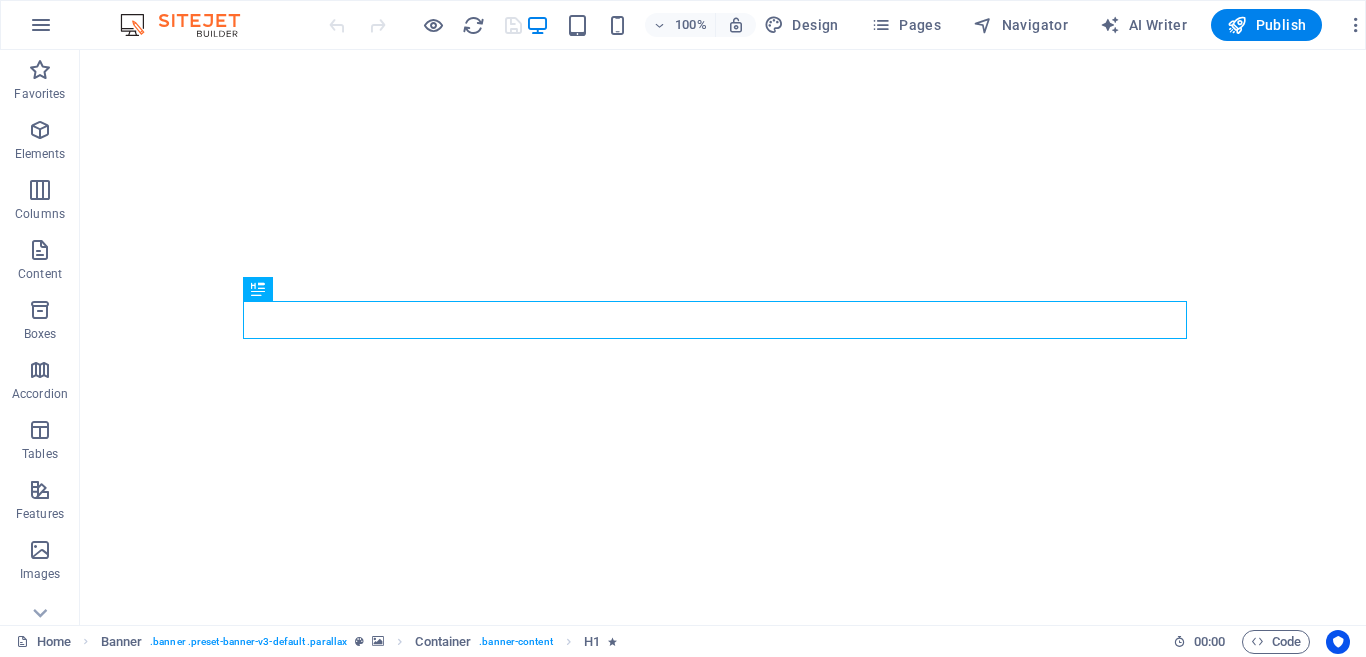 scroll, scrollTop: 0, scrollLeft: 0, axis: both 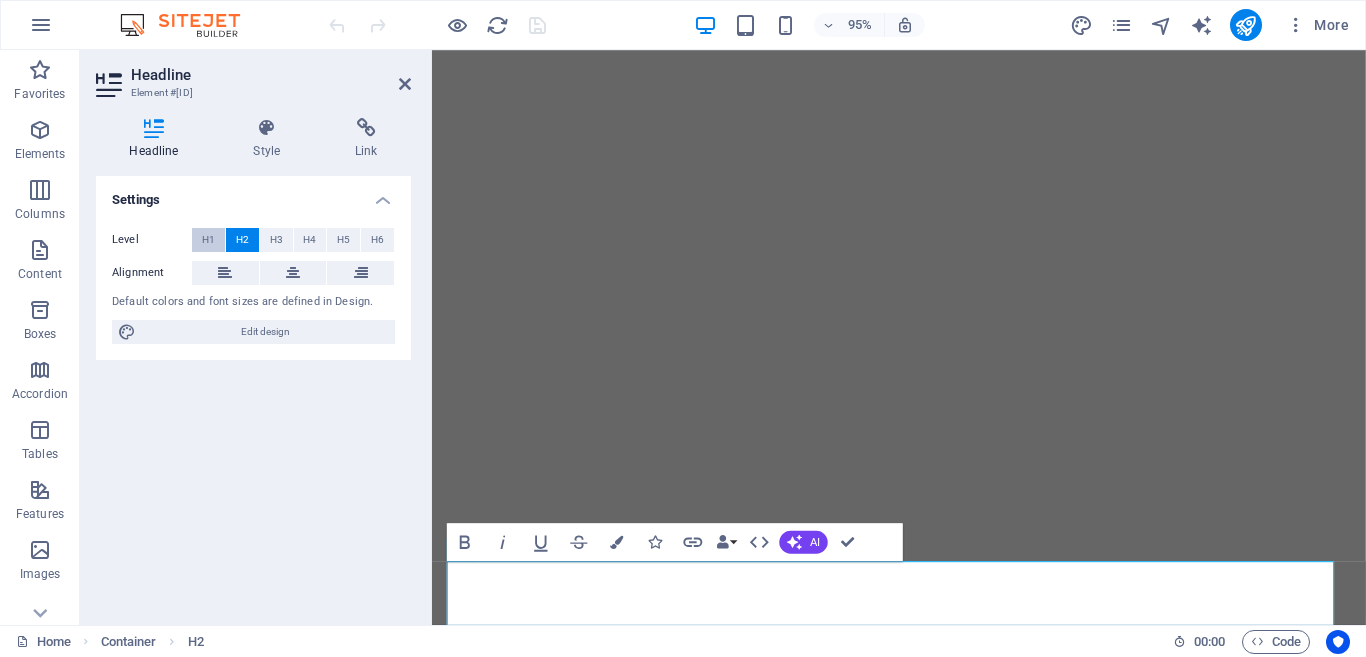 click on "H1" at bounding box center [208, 240] 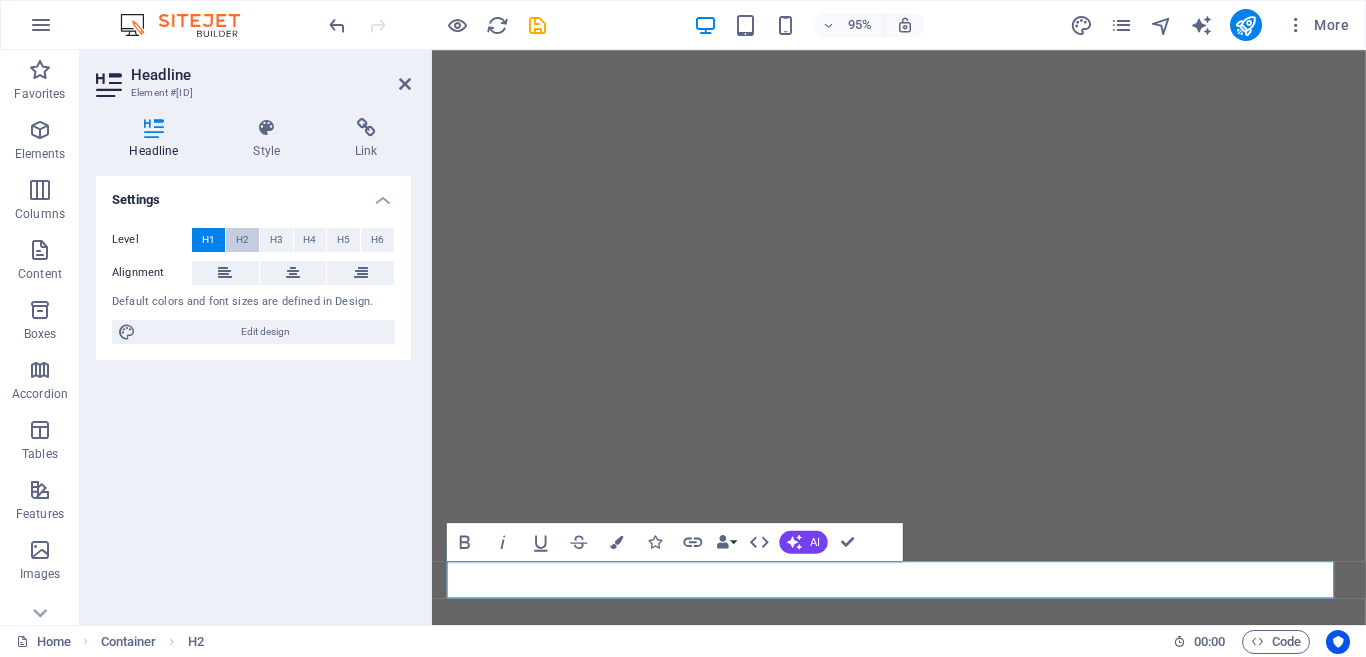 click on "H2" at bounding box center [242, 240] 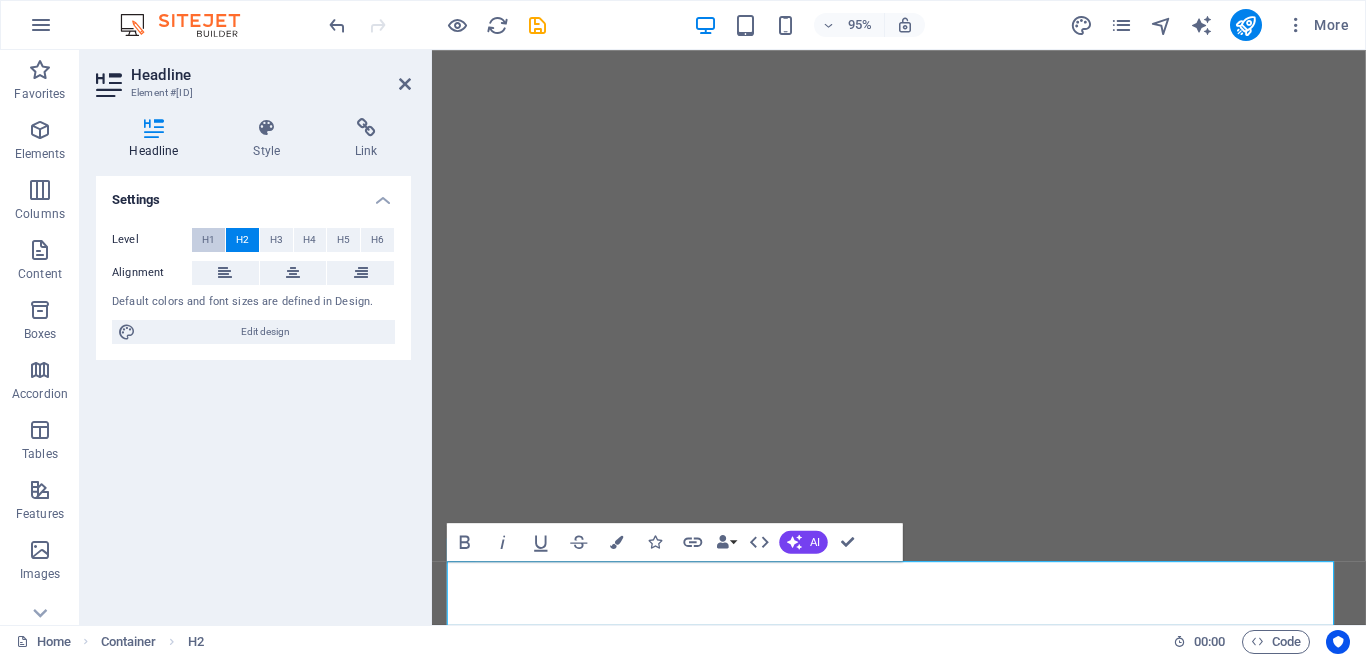 click on "H1" at bounding box center [208, 240] 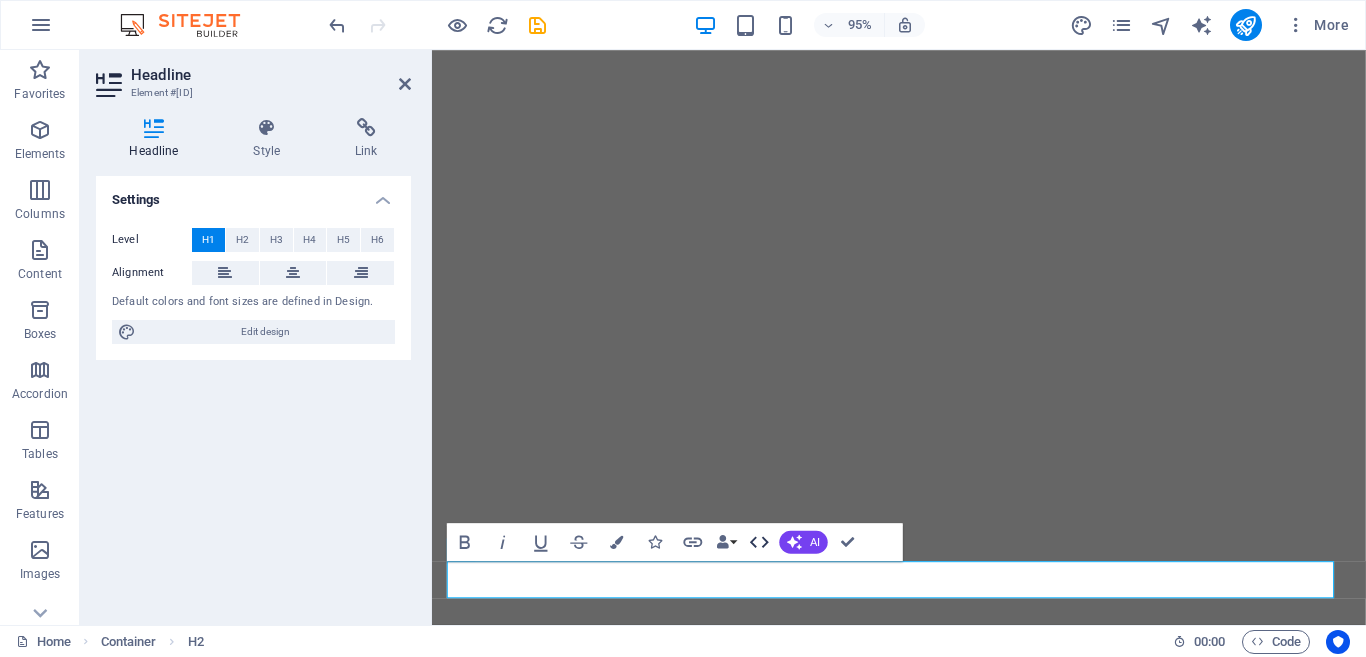 click 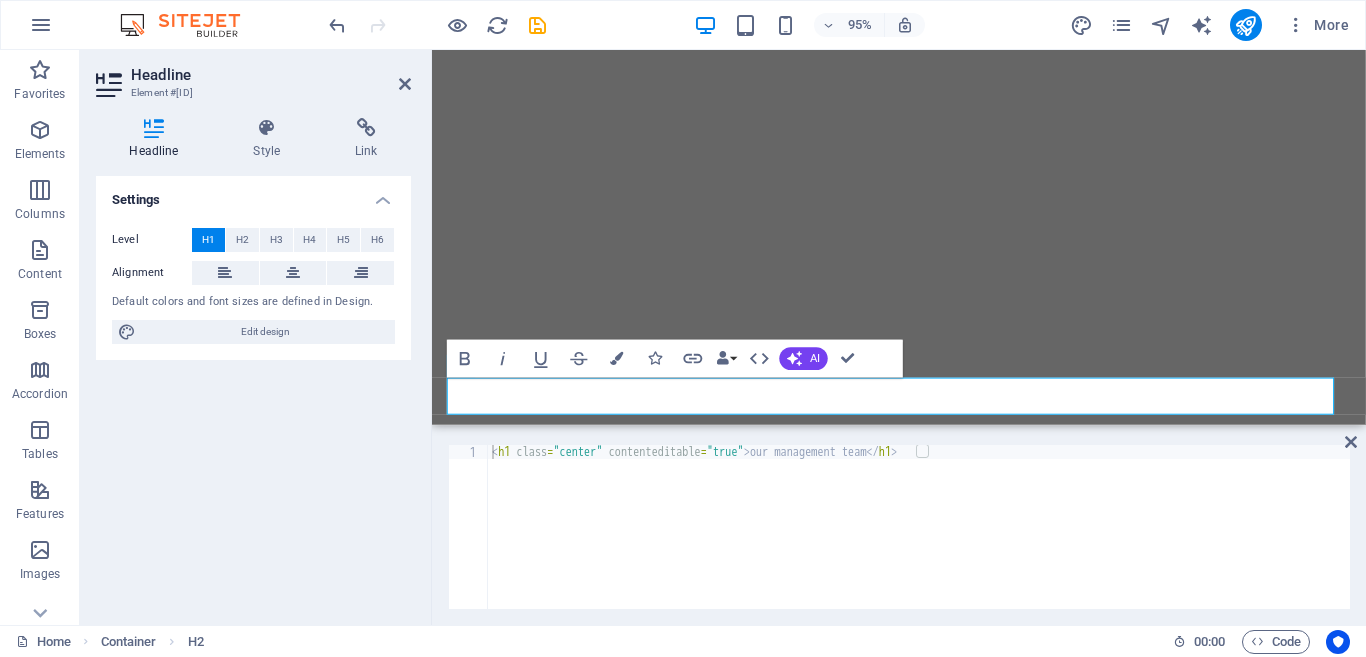 type 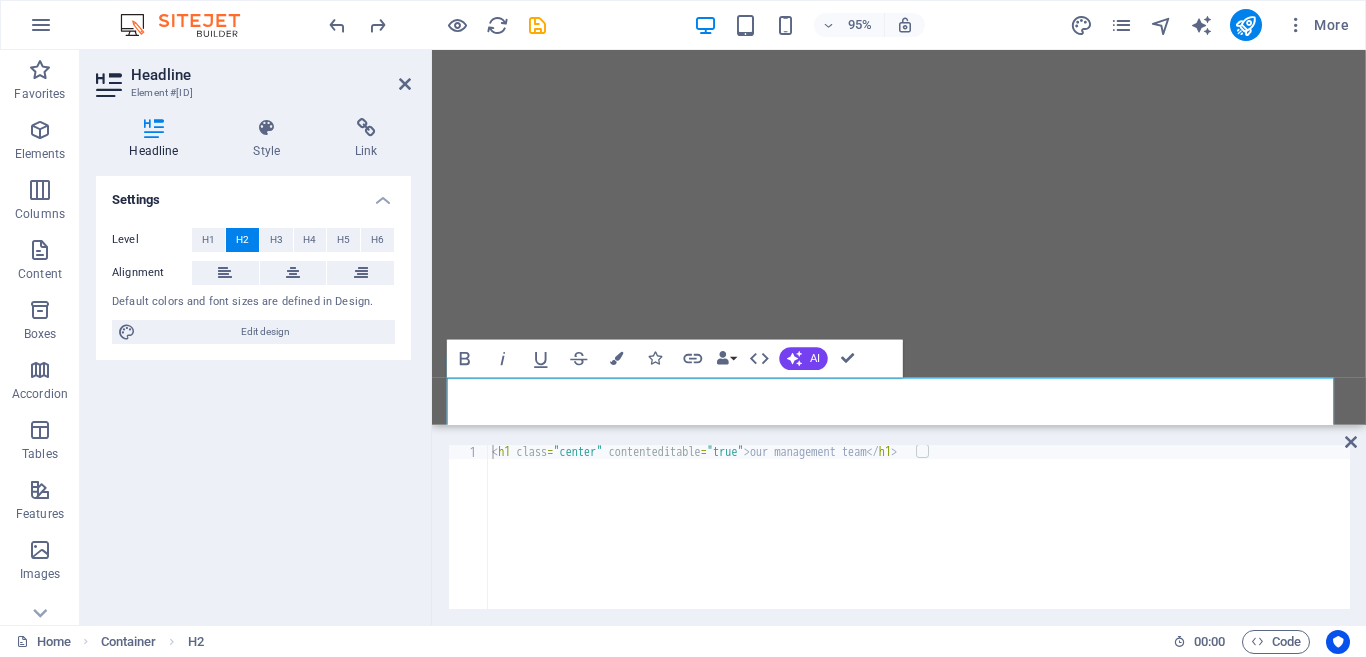 type on "<h1 class="center" contenteditable="true">our management team</h1>" 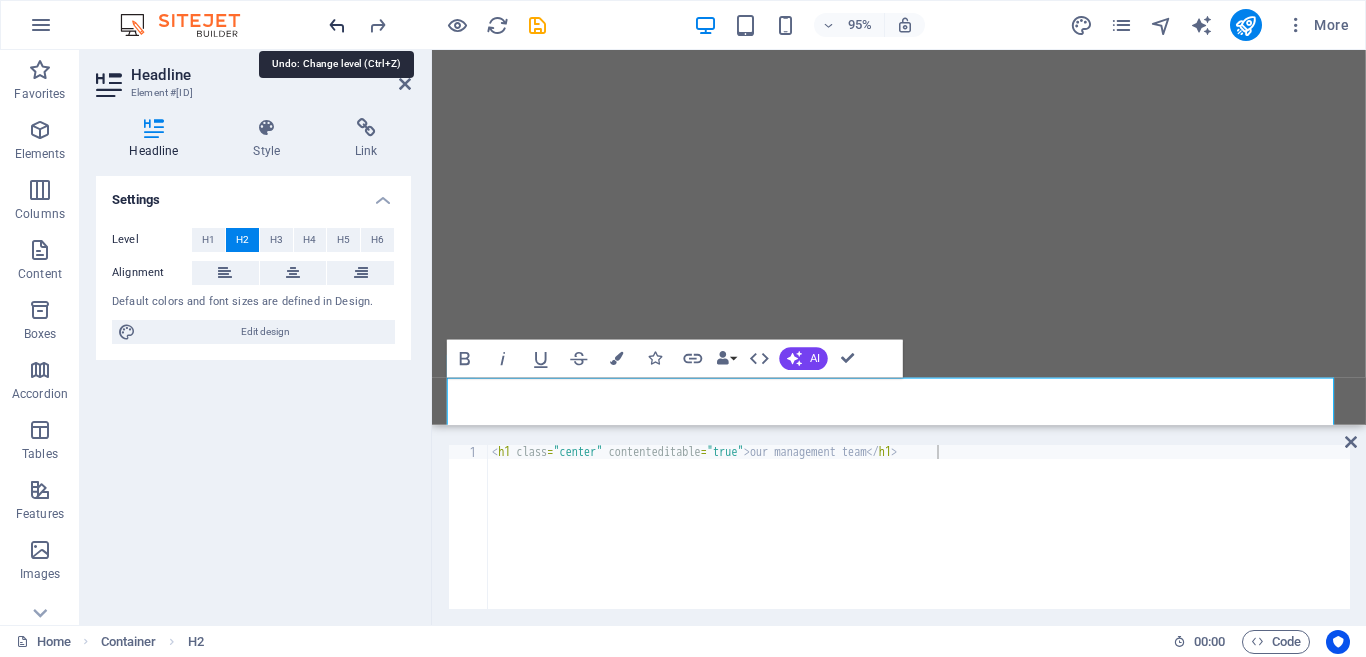 click at bounding box center (337, 25) 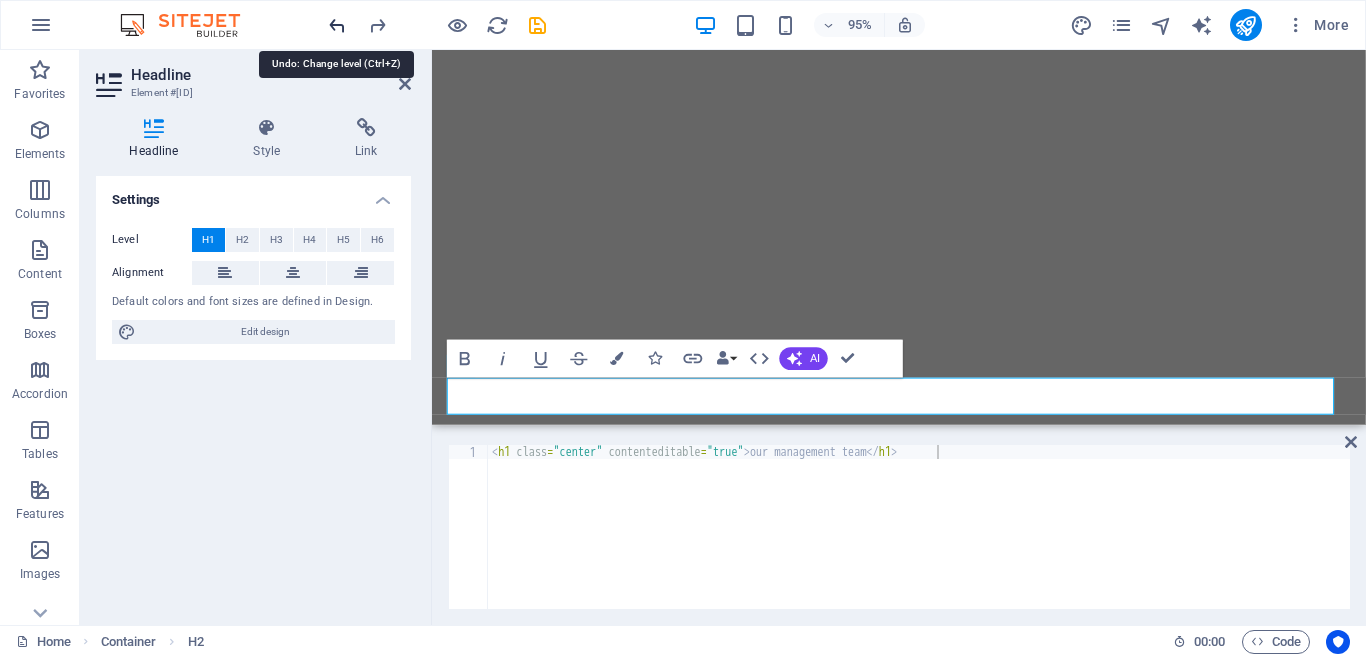 click at bounding box center [337, 25] 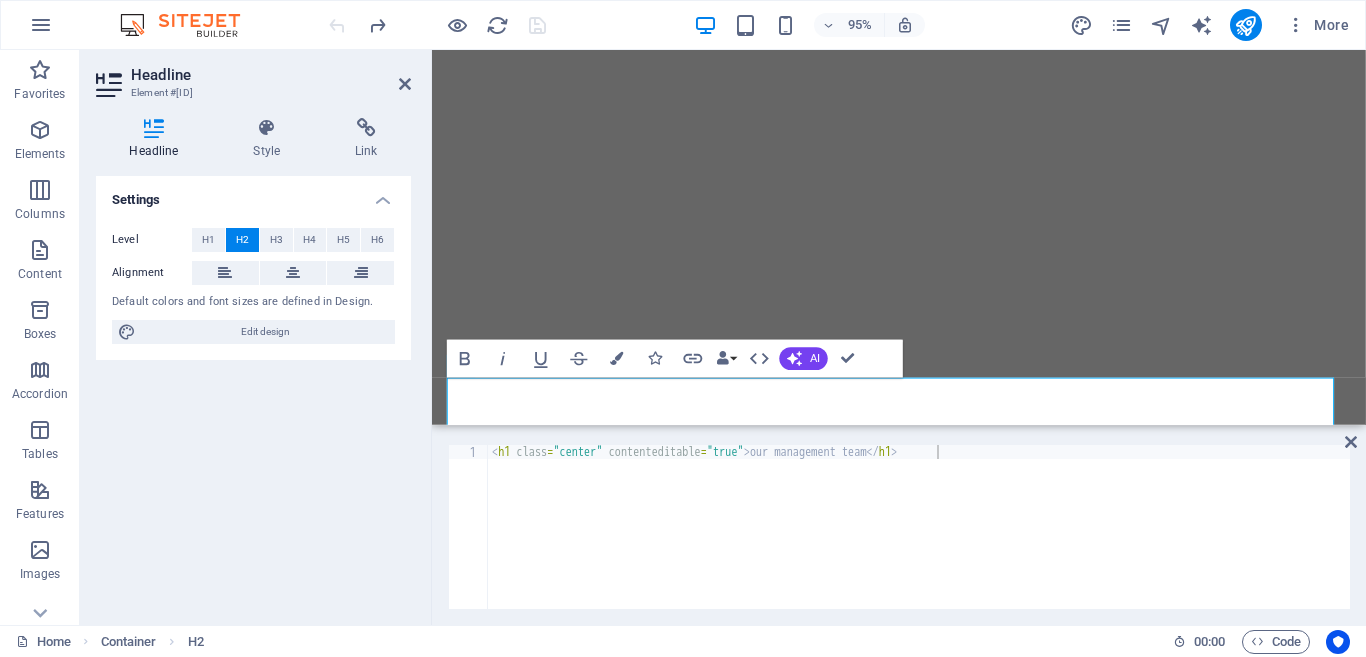 click at bounding box center [437, 25] 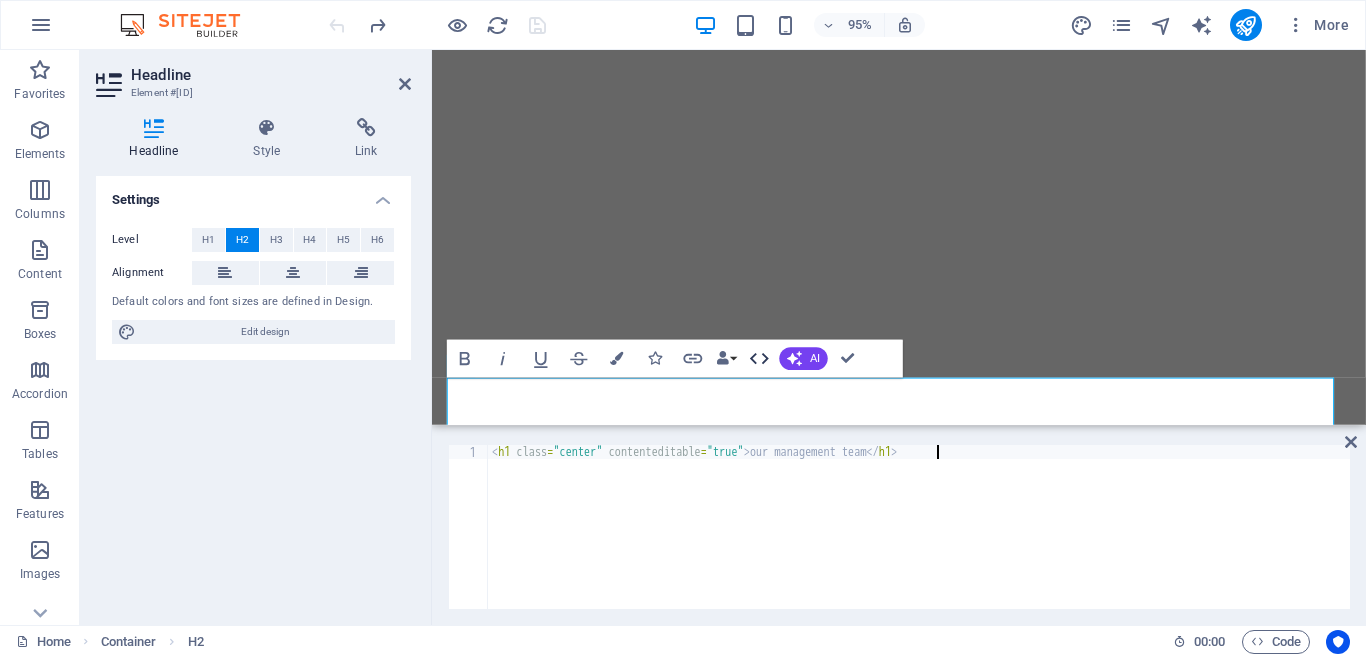 click 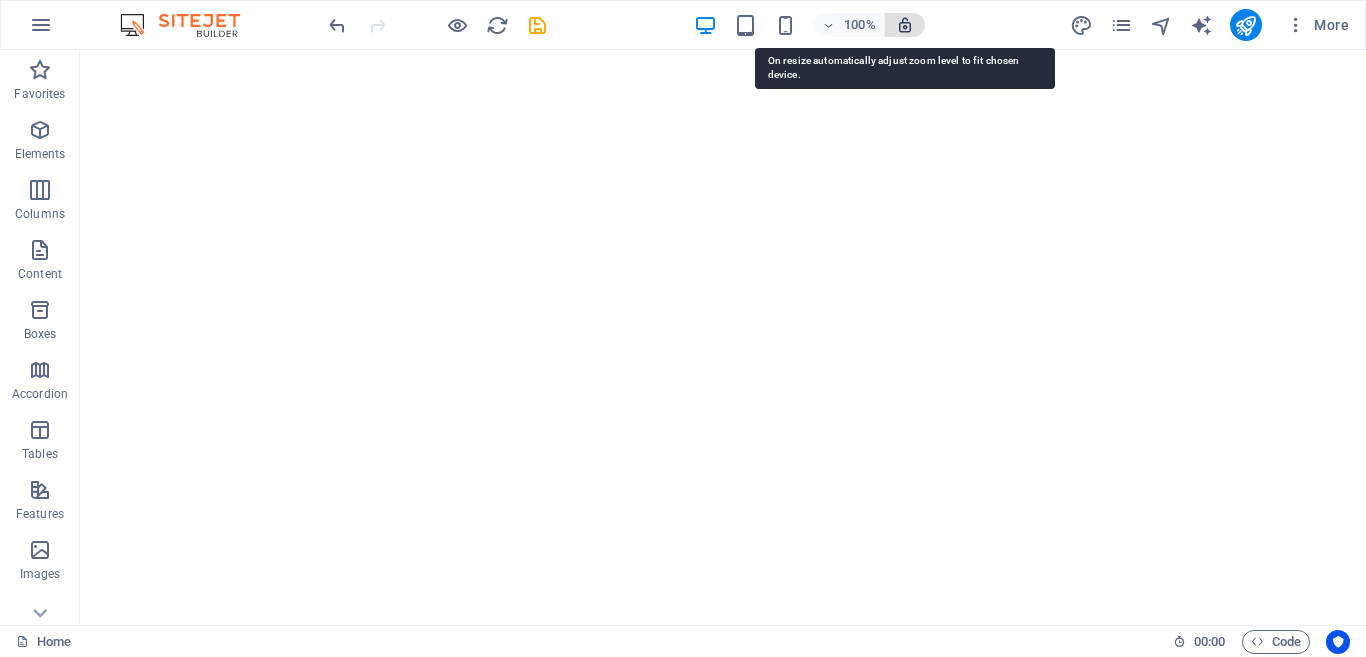 click at bounding box center [905, 25] 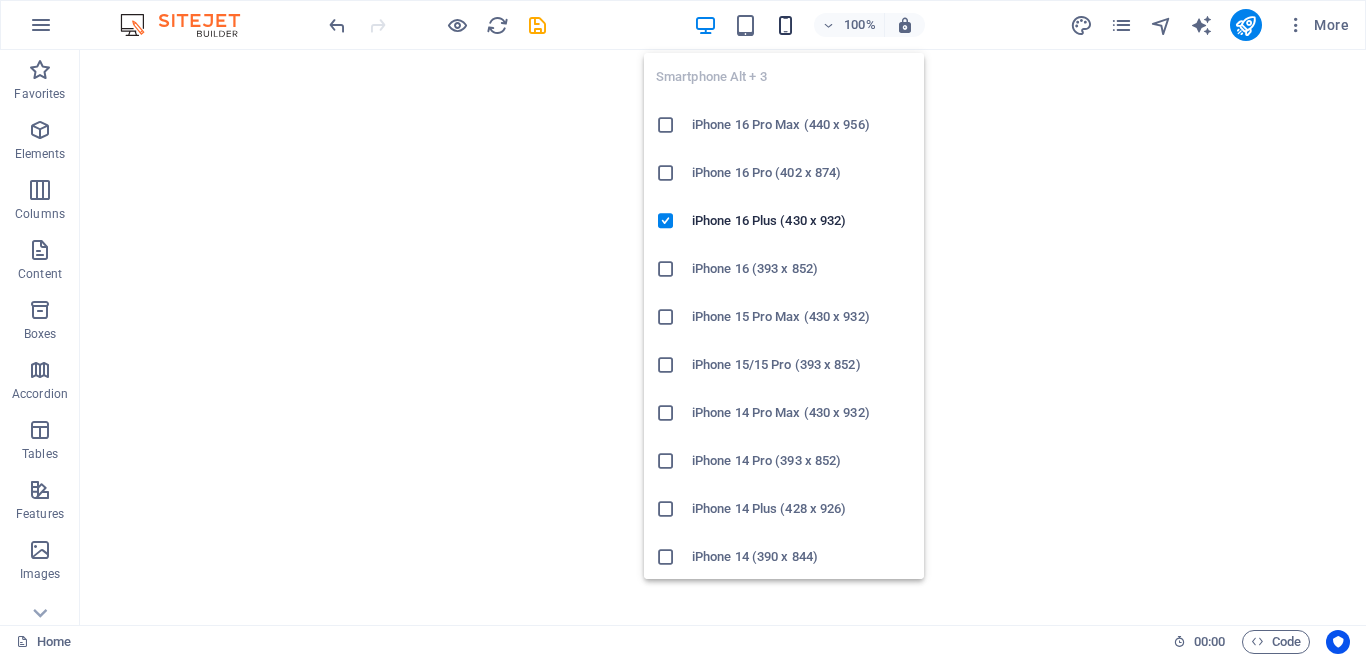 click at bounding box center [785, 25] 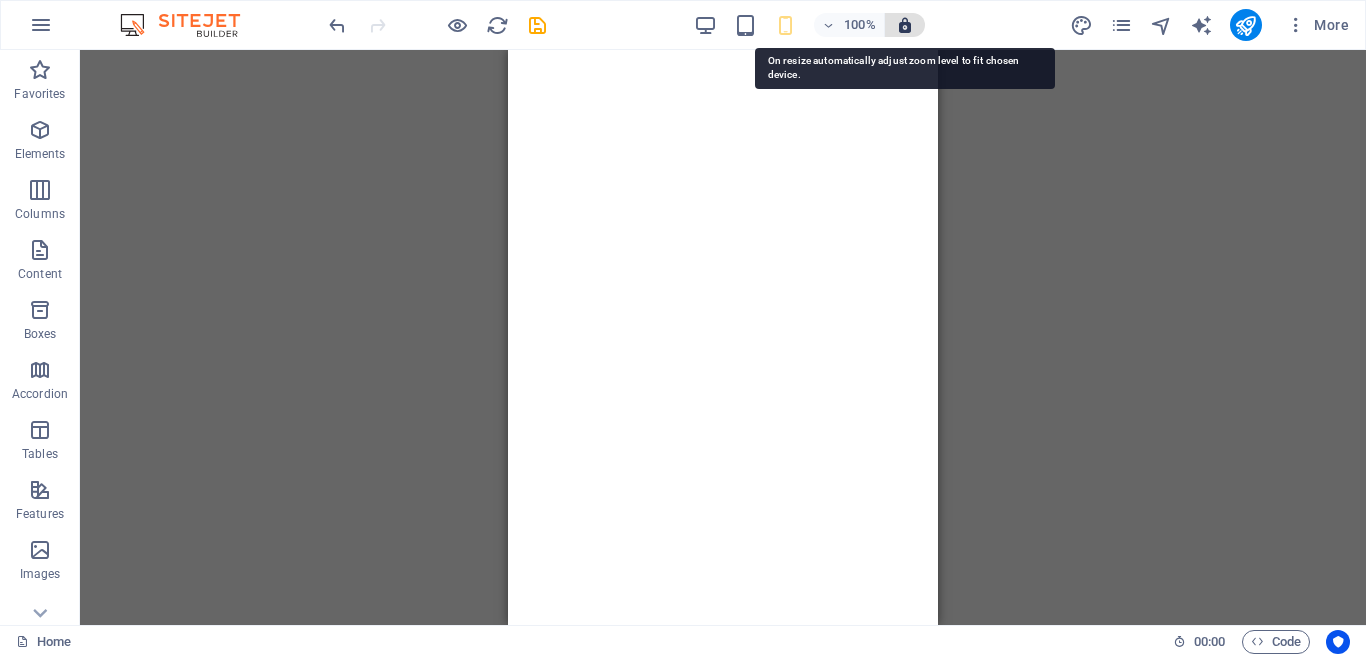 click at bounding box center (905, 25) 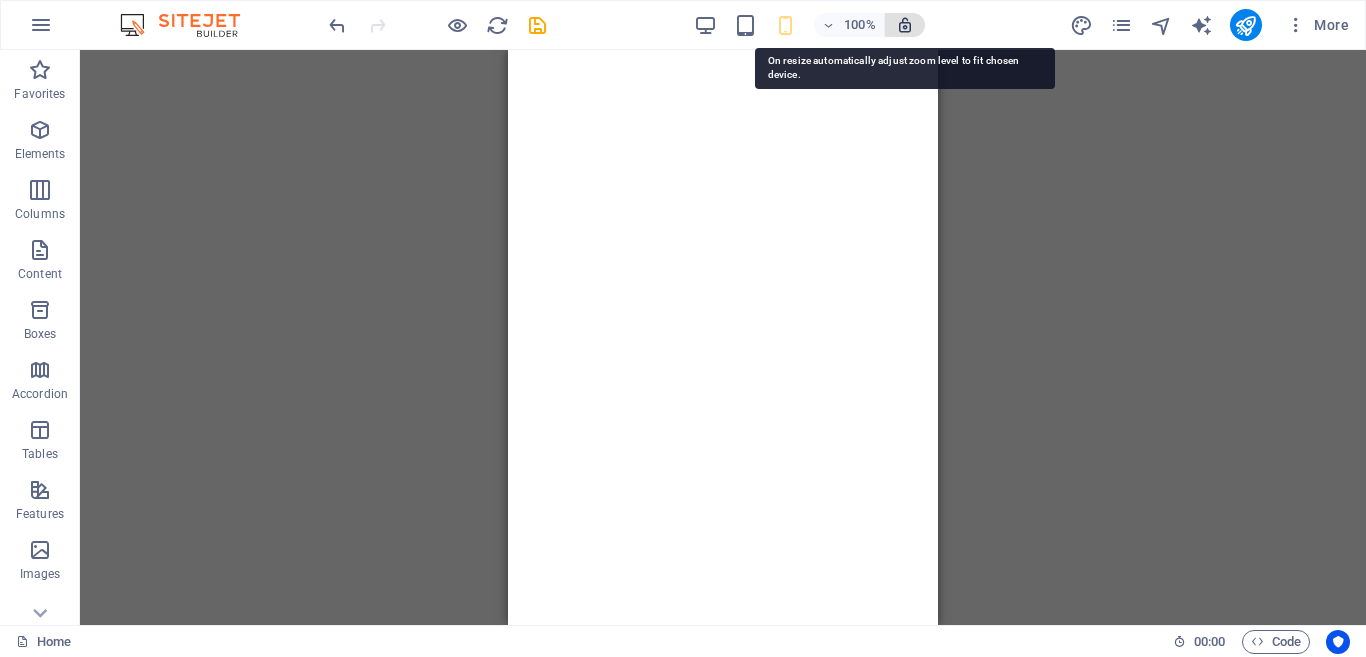 click at bounding box center [905, 25] 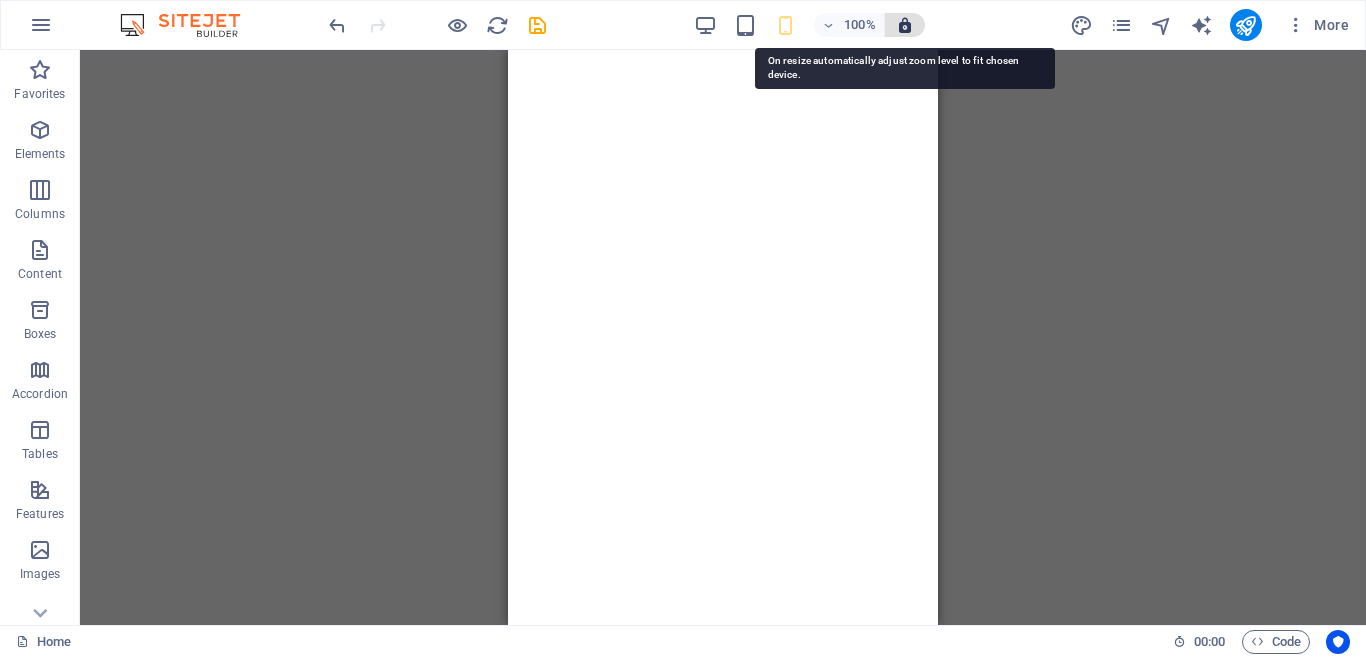 click at bounding box center (905, 25) 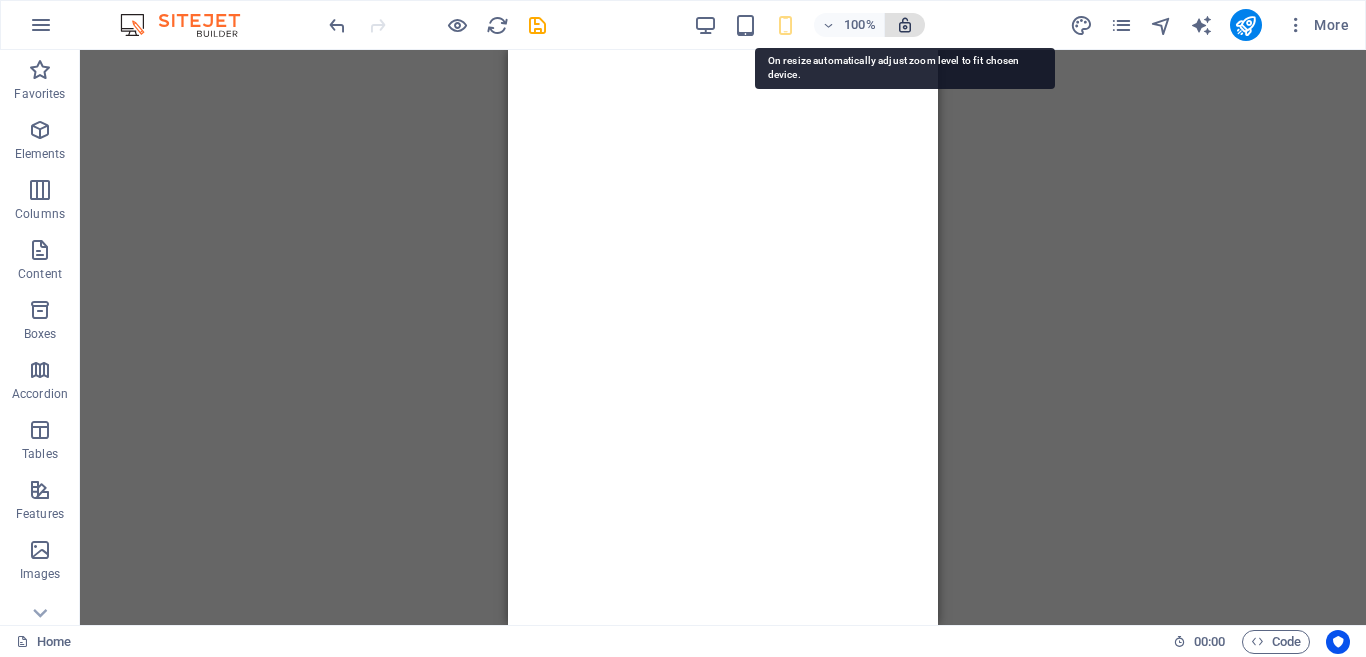 click at bounding box center [905, 25] 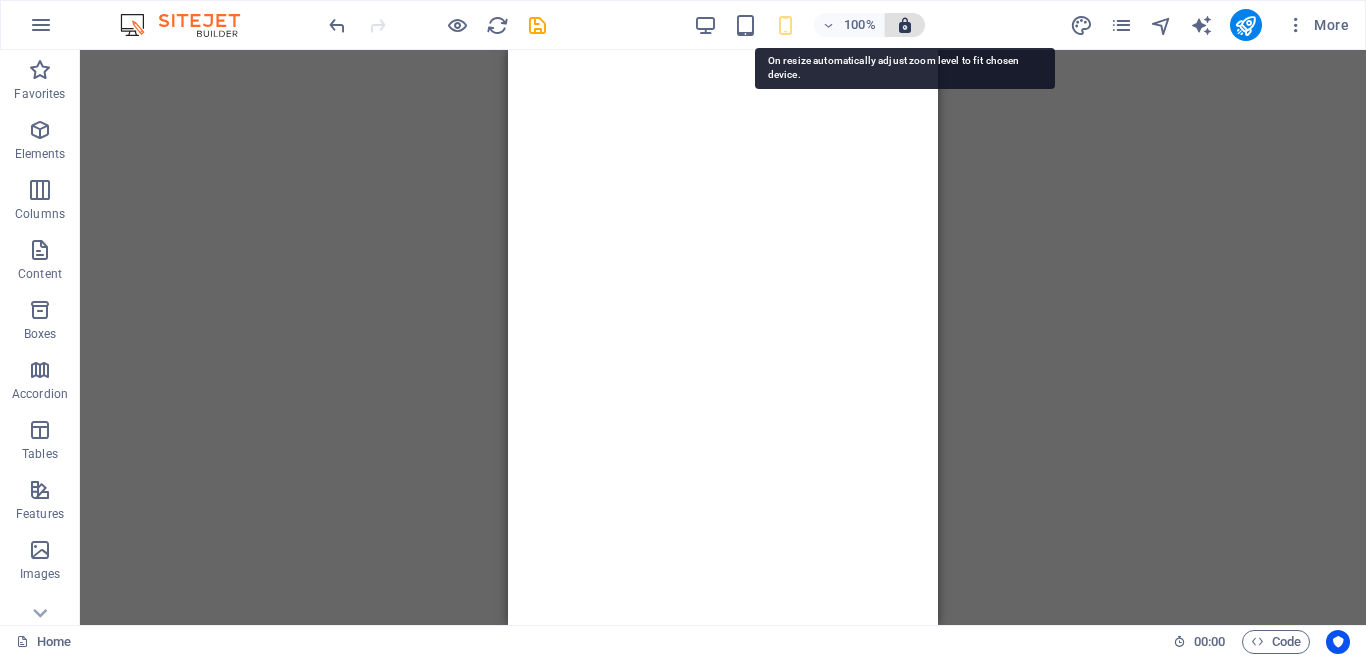 click at bounding box center [905, 25] 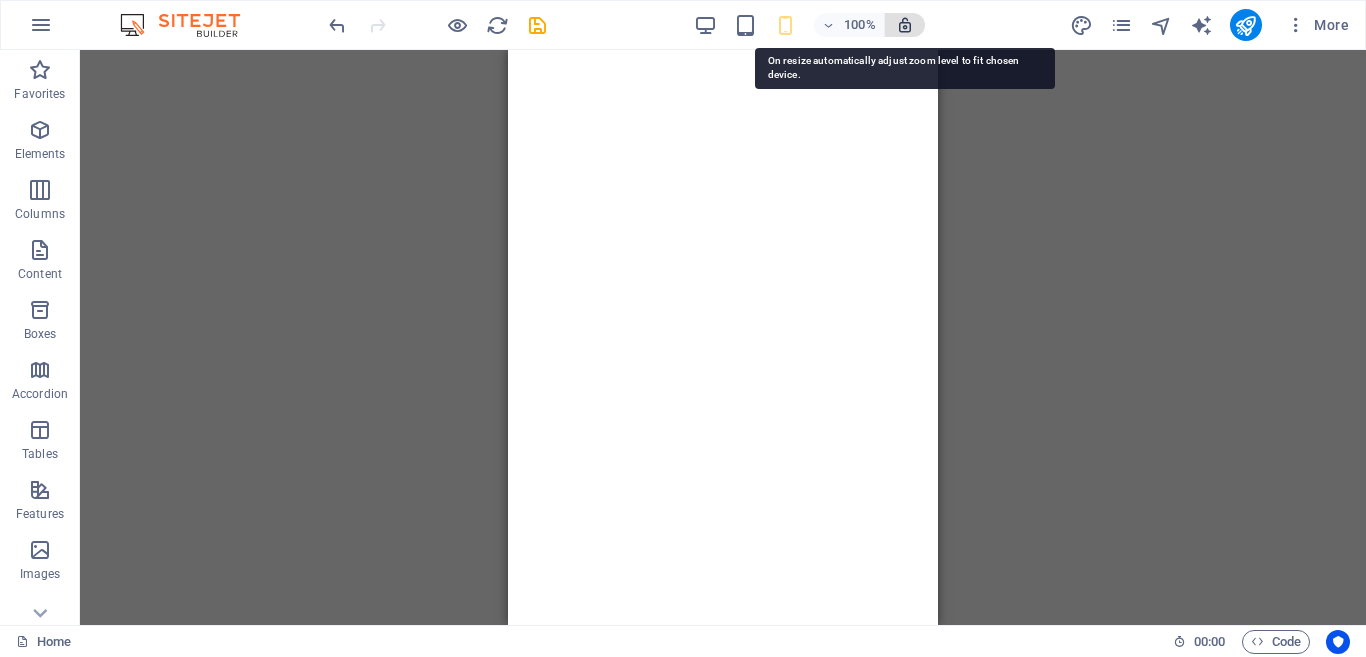 click at bounding box center (905, 25) 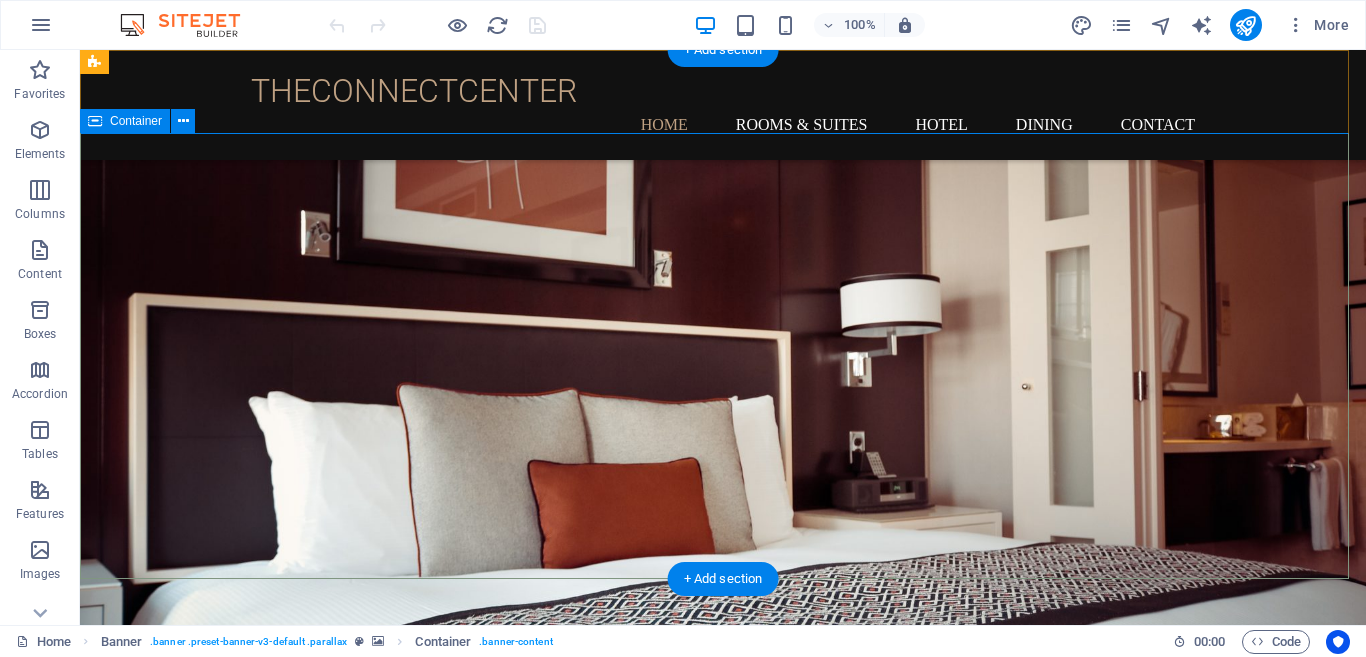 scroll, scrollTop: 0, scrollLeft: 0, axis: both 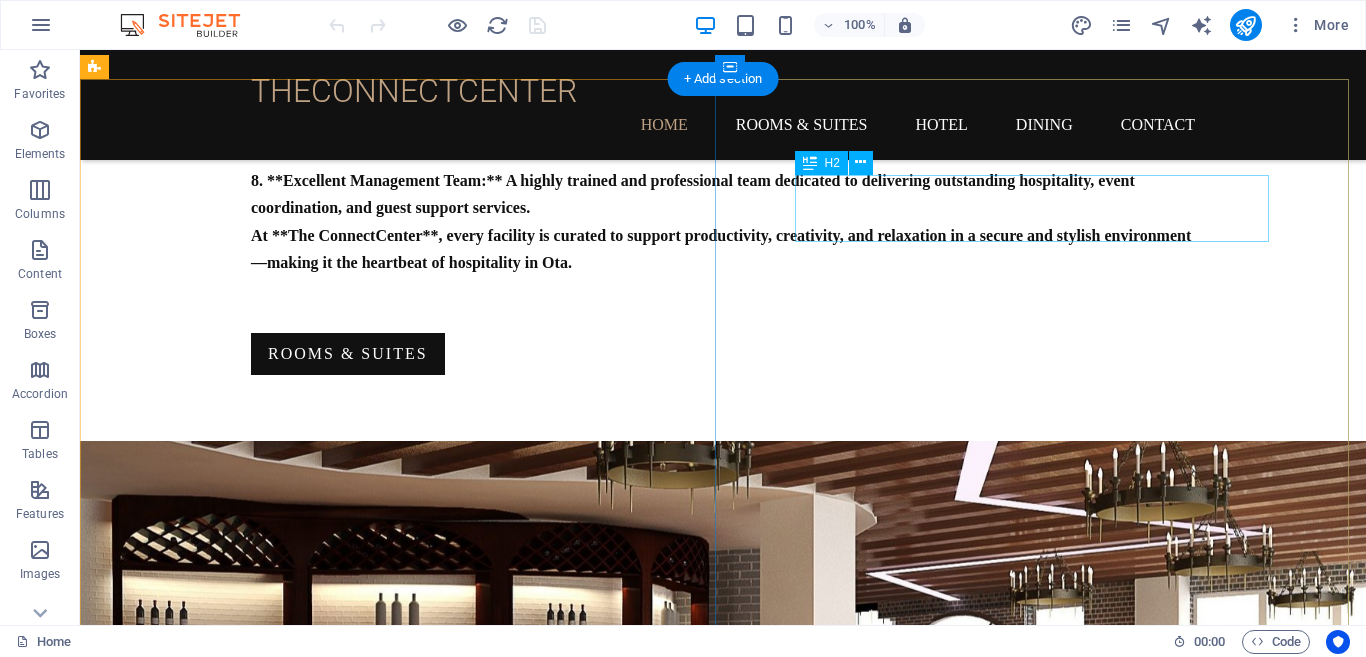 click on "Discover our Hotel" at bounding box center (723, 1301) 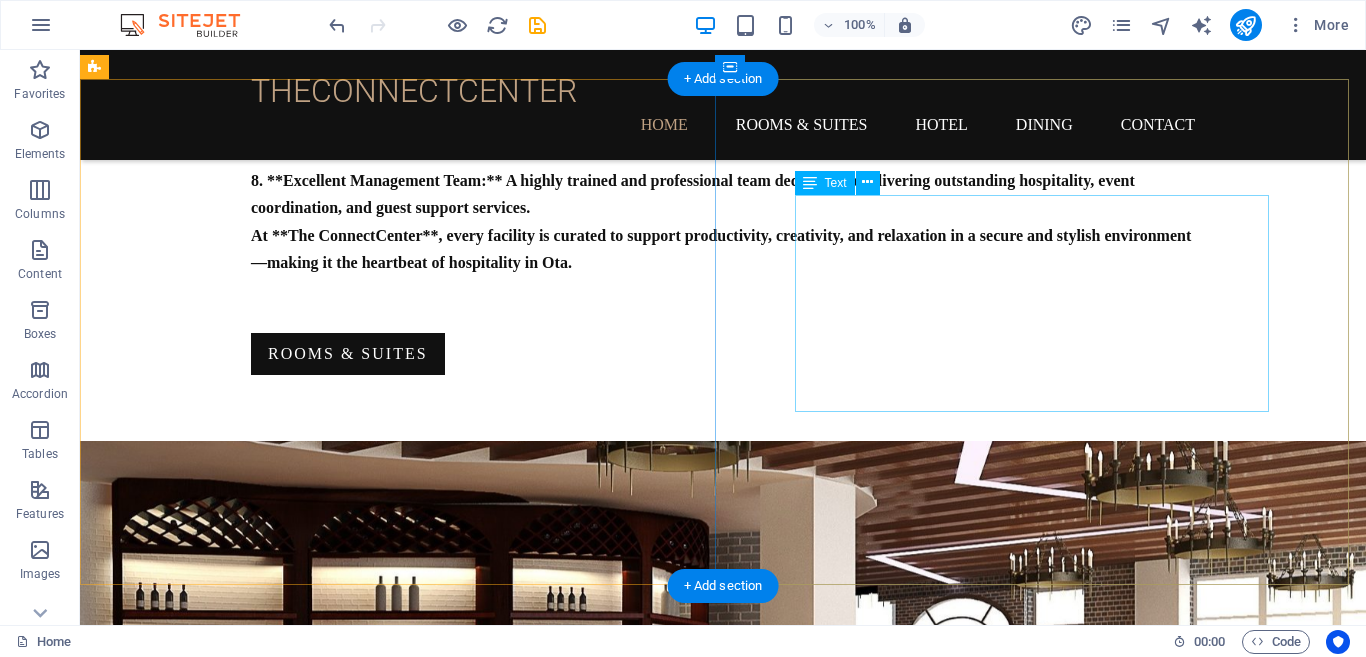 click on "Lorem ipsum dolor sit amet, consectetur adipisicing elit. Vitae, eos, voluptatem, et sequi distinctio adipisci omnis in error quas fuga tempore fugit incidunt quos. Atque, debitis architecto ducimus eligendi dignissimos modi ut non officiis repudiandae maiores. Fugit sit atque eaque dolorum autem reprehenderit porro omnis obcaecati laborum? Obcaecati, laboriosam, ex, deserunt, harum libero a voluptatem possimus culpa nisi eos quas dolore omnis debitis consequatur fugiat eaque nostrum excepturi nulla." at bounding box center [723, 1322] 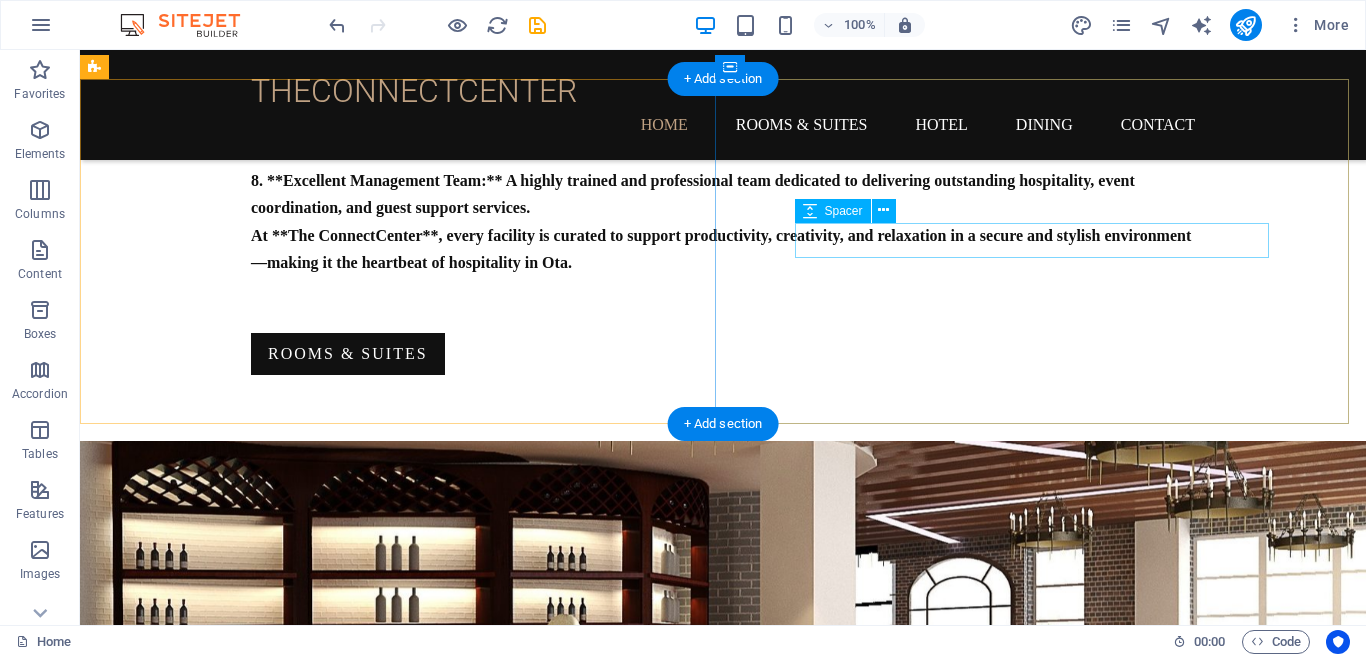 click at bounding box center (723, 1190) 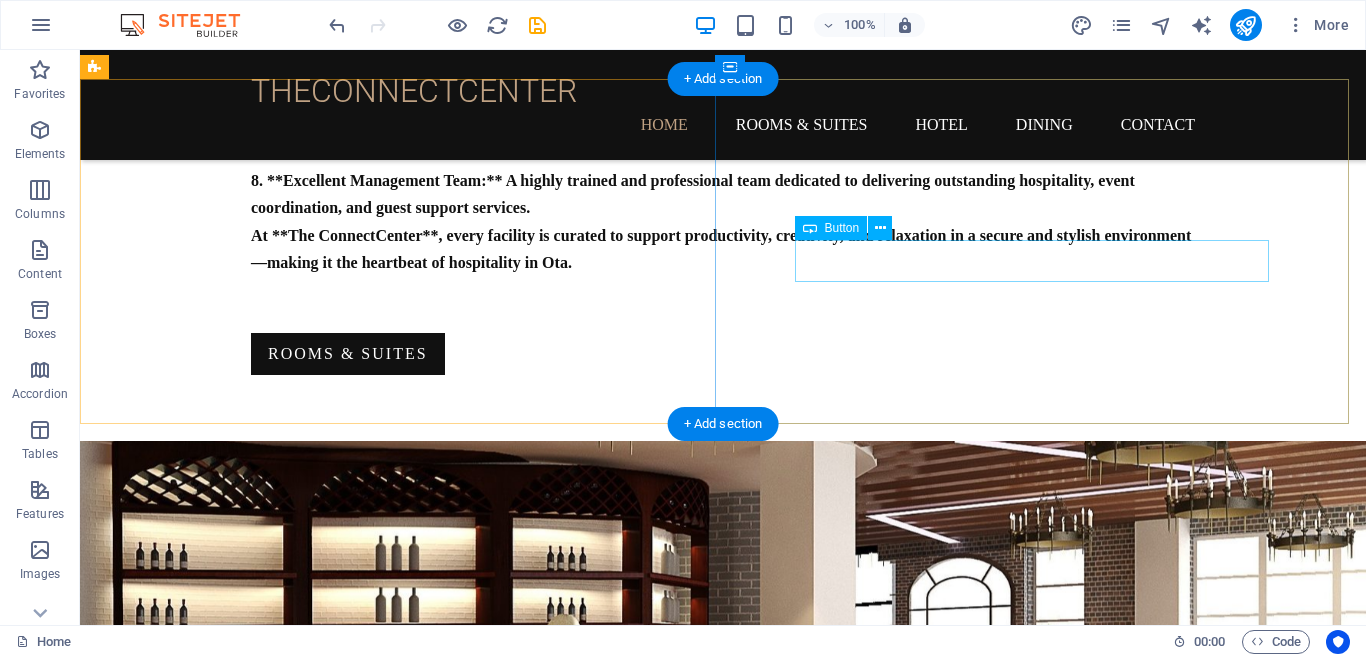 click on "Rooms & Suites" at bounding box center [723, 1194] 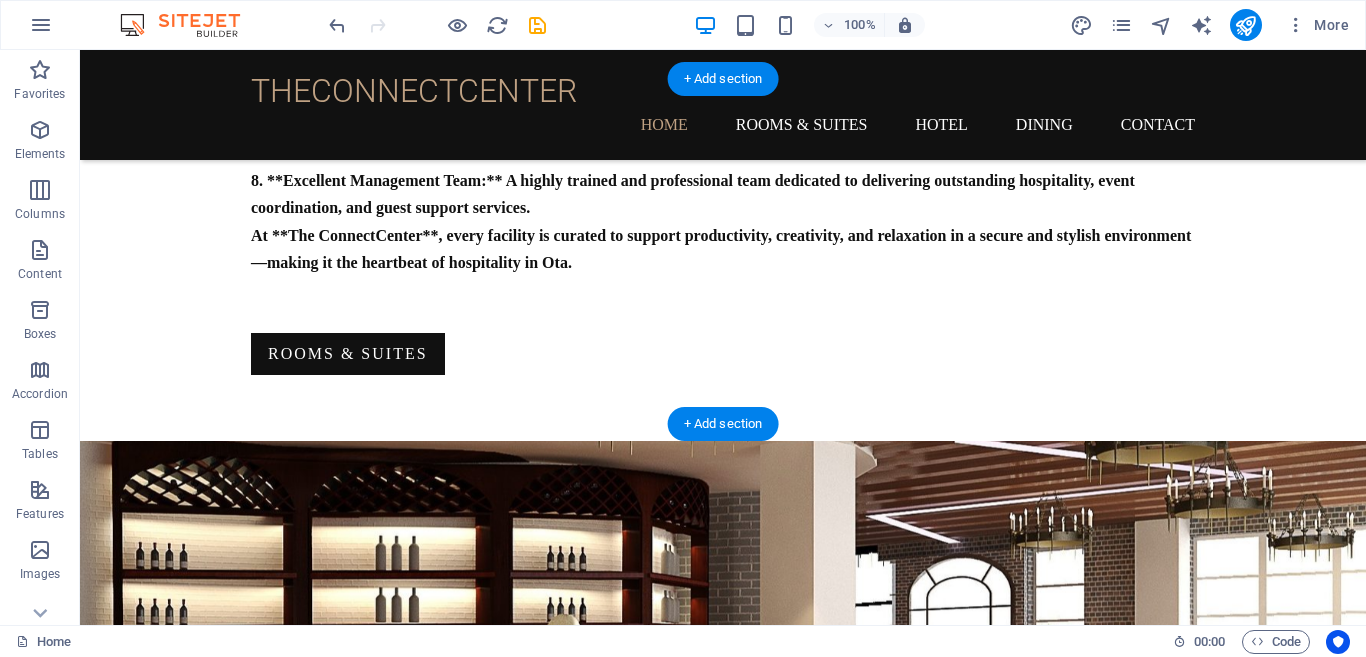click at bounding box center [723, 671] 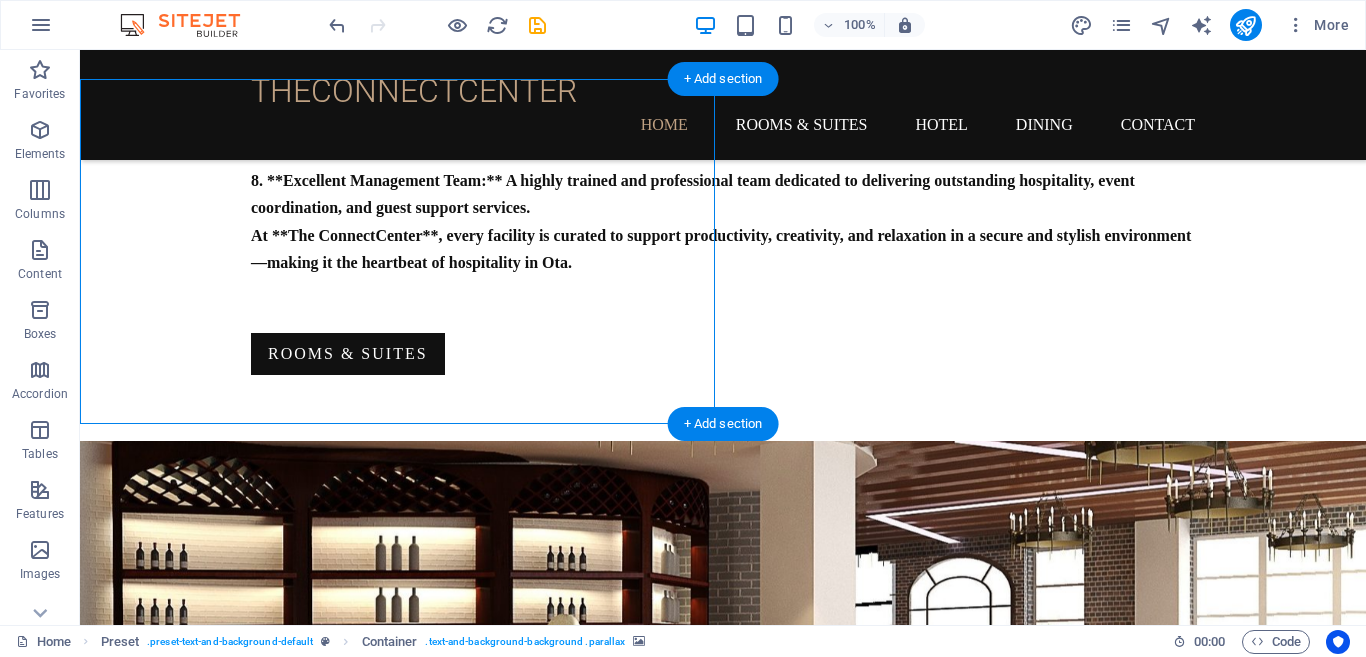 click at bounding box center (723, 671) 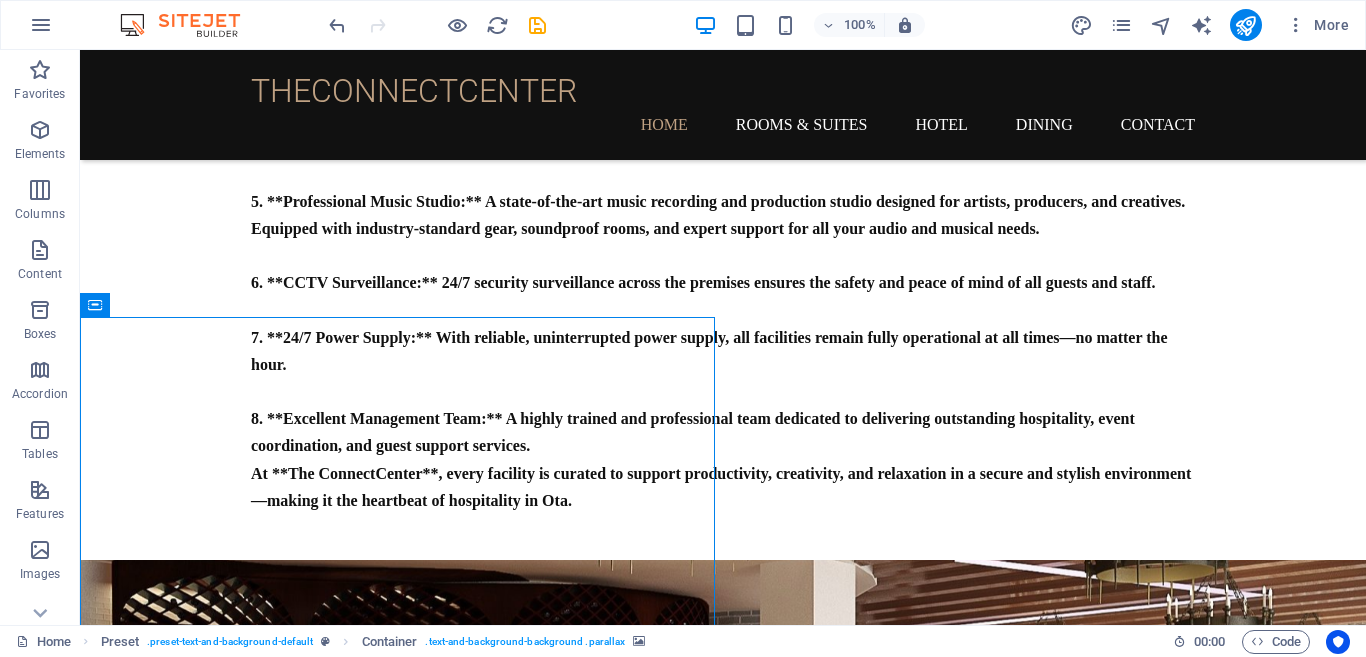scroll, scrollTop: 1278, scrollLeft: 0, axis: vertical 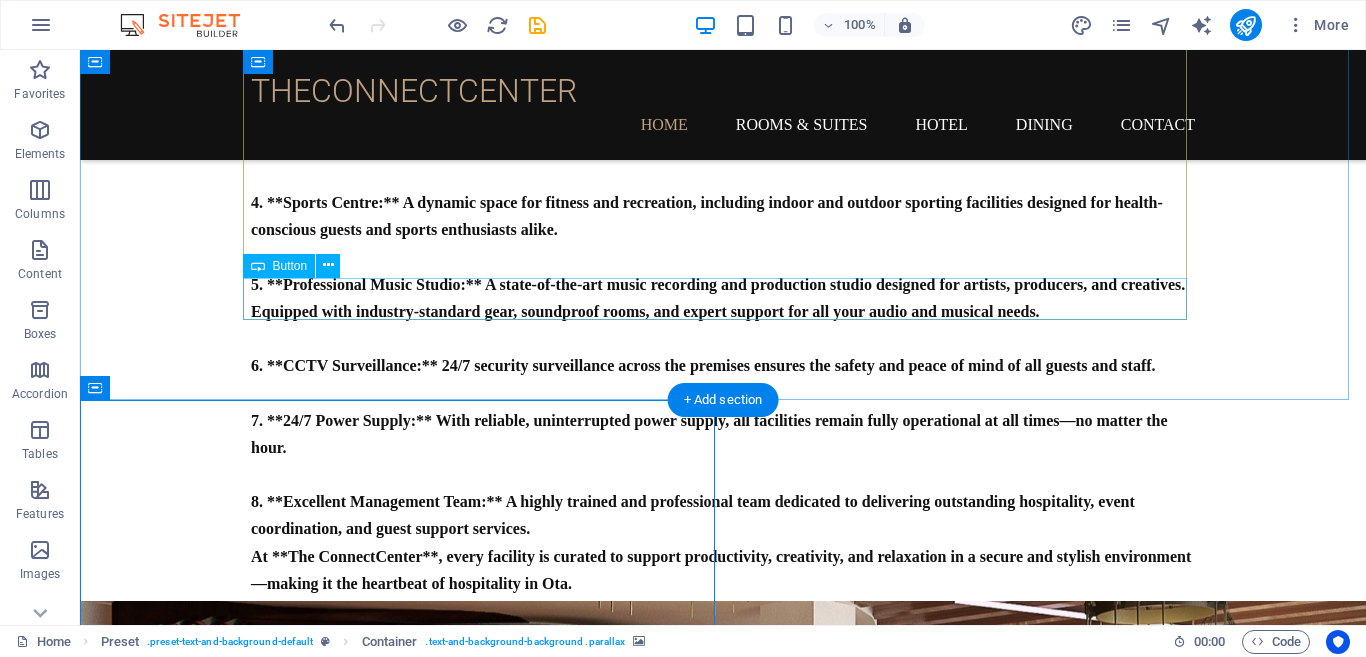 click on "Rooms & Suites" at bounding box center (723, 675) 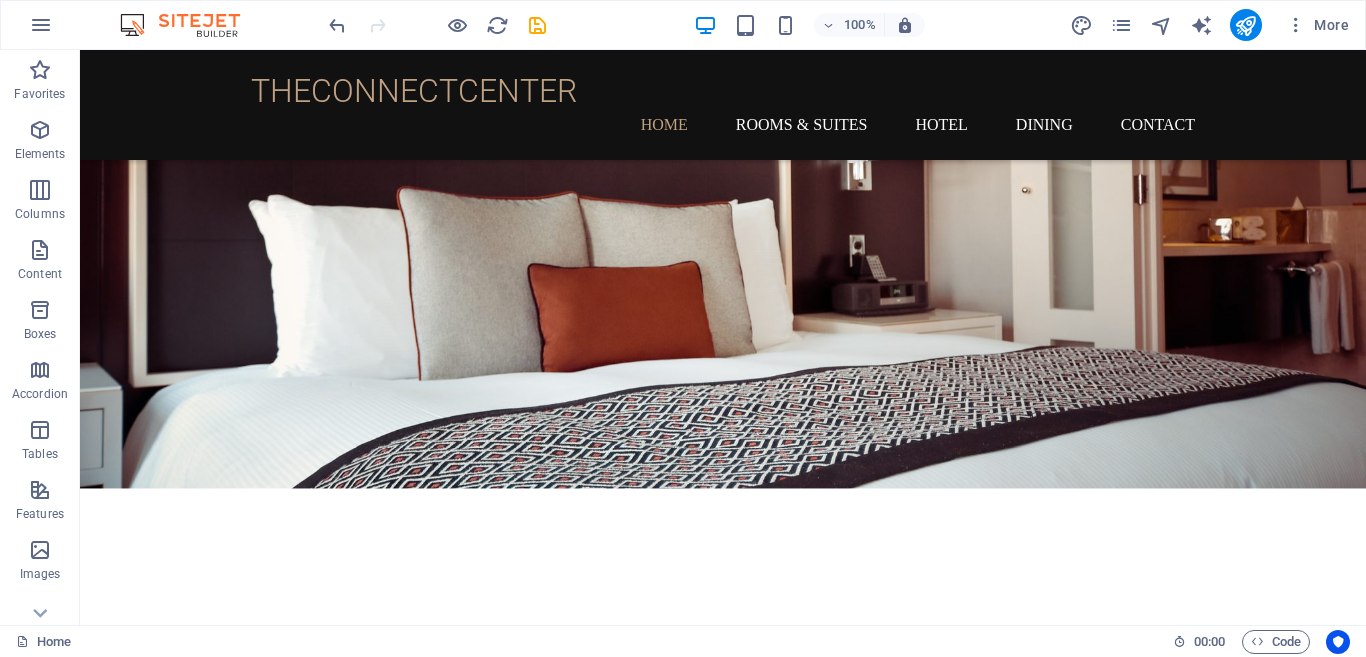 scroll, scrollTop: 411, scrollLeft: 0, axis: vertical 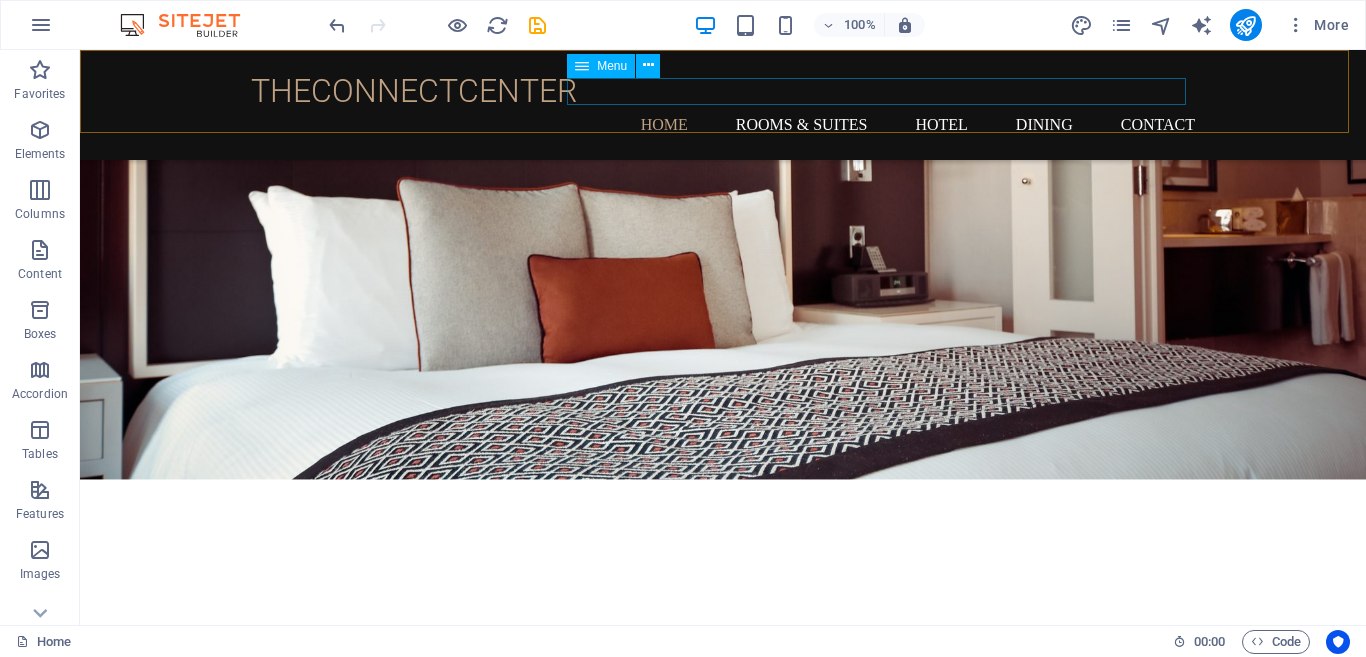 click on "Home Rooms & Suites Hotel Dining Contact" at bounding box center (723, 124) 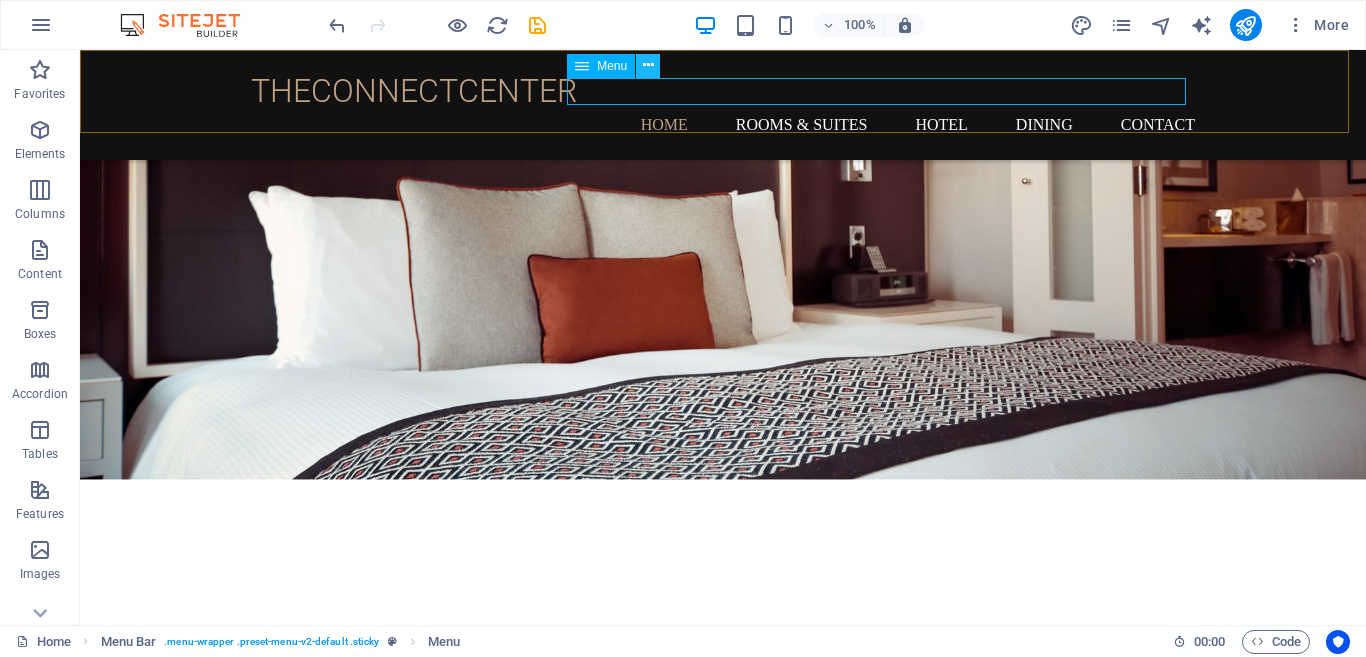 click at bounding box center [648, 65] 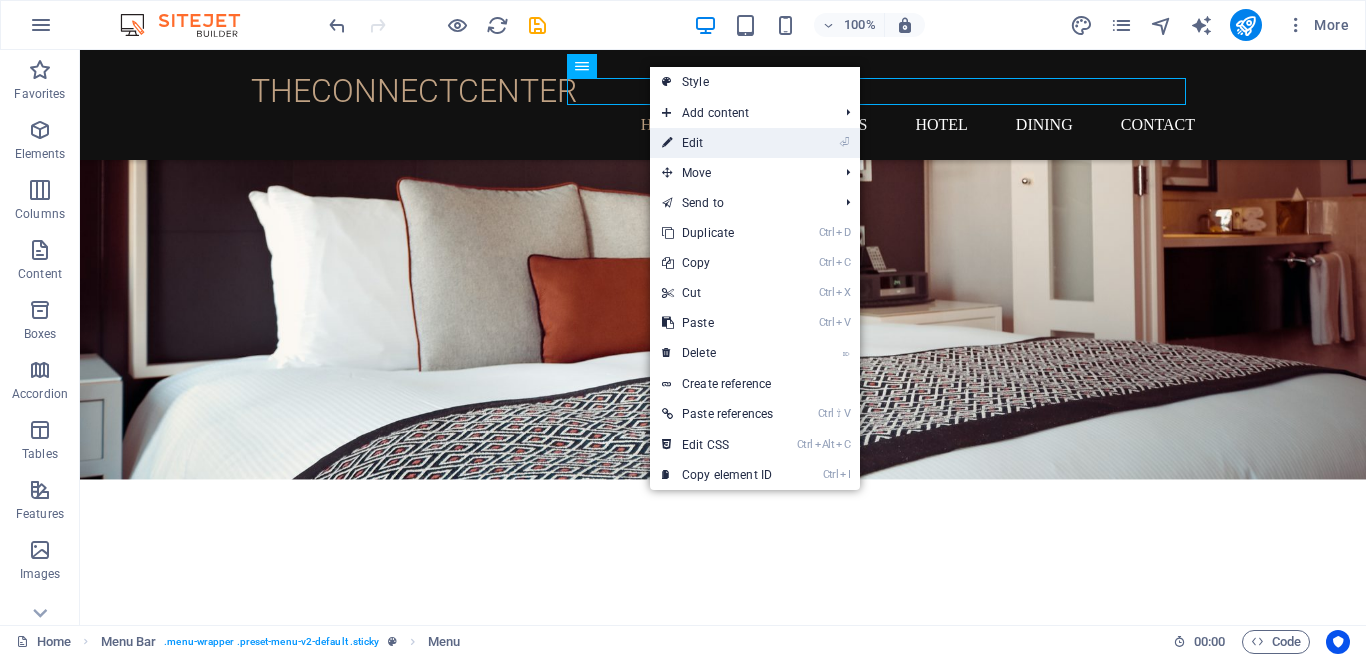 click on "⏎  Edit" at bounding box center [717, 143] 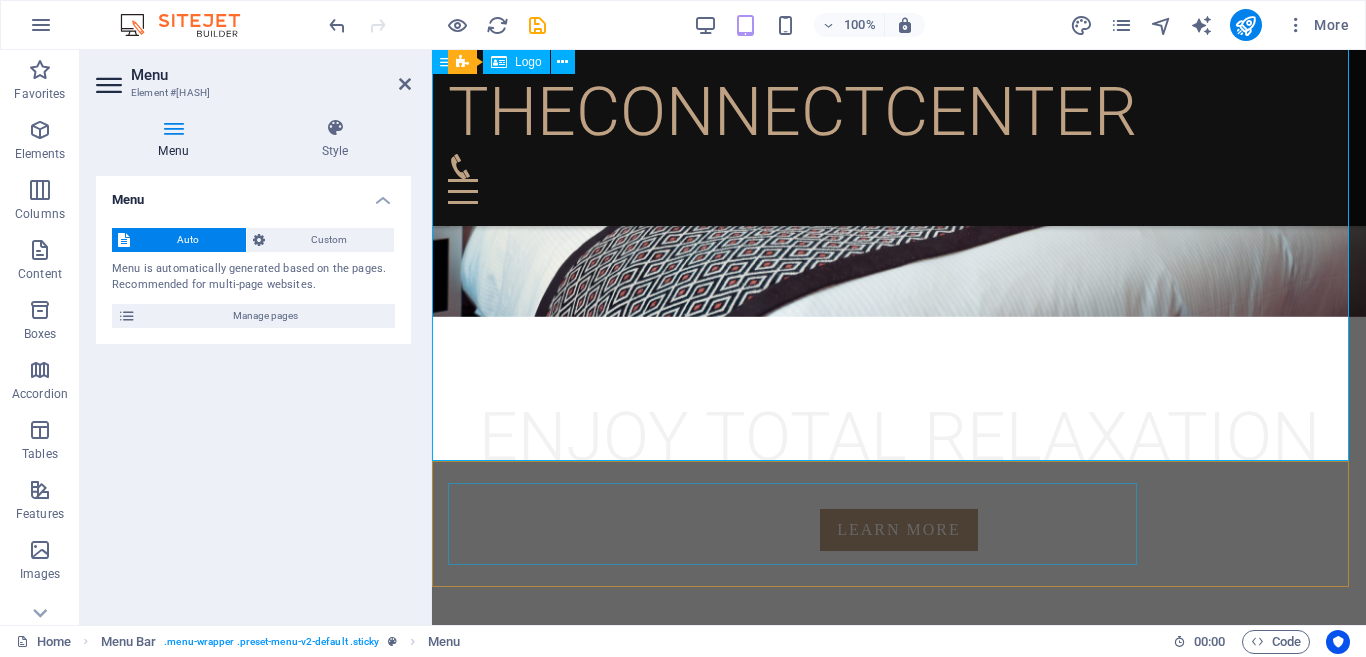 scroll, scrollTop: 0, scrollLeft: 0, axis: both 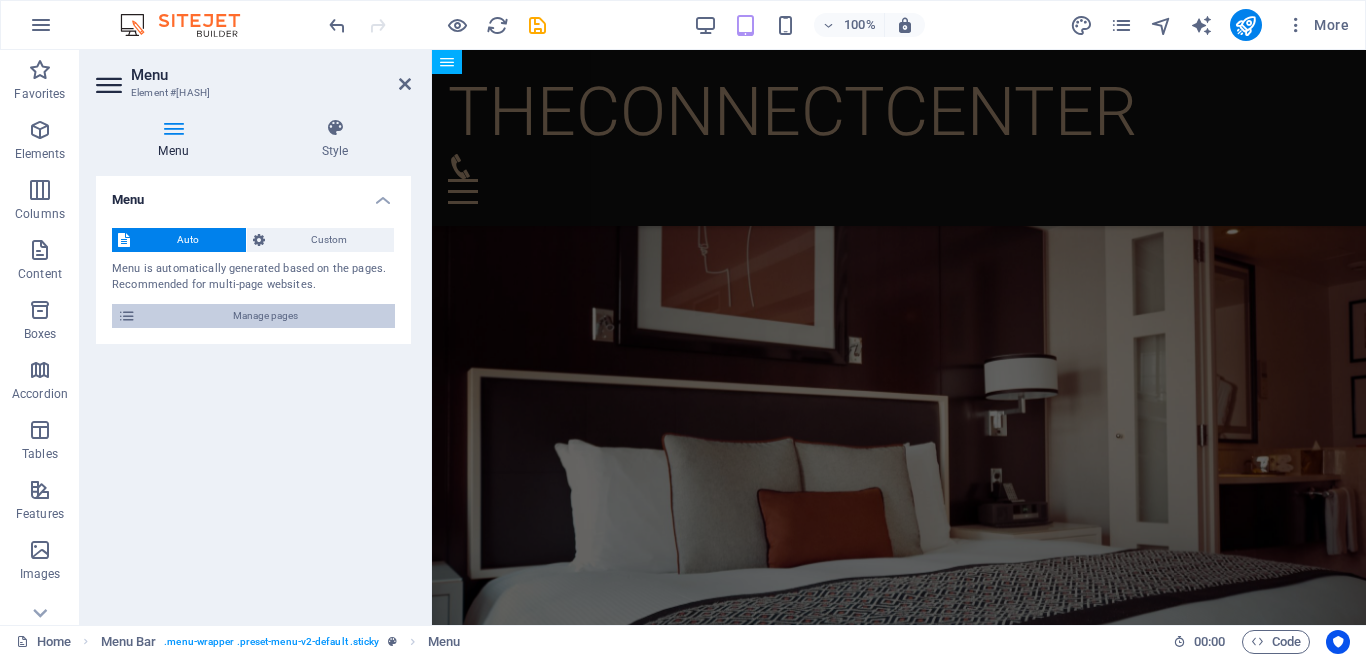 click on "Manage pages" at bounding box center (265, 316) 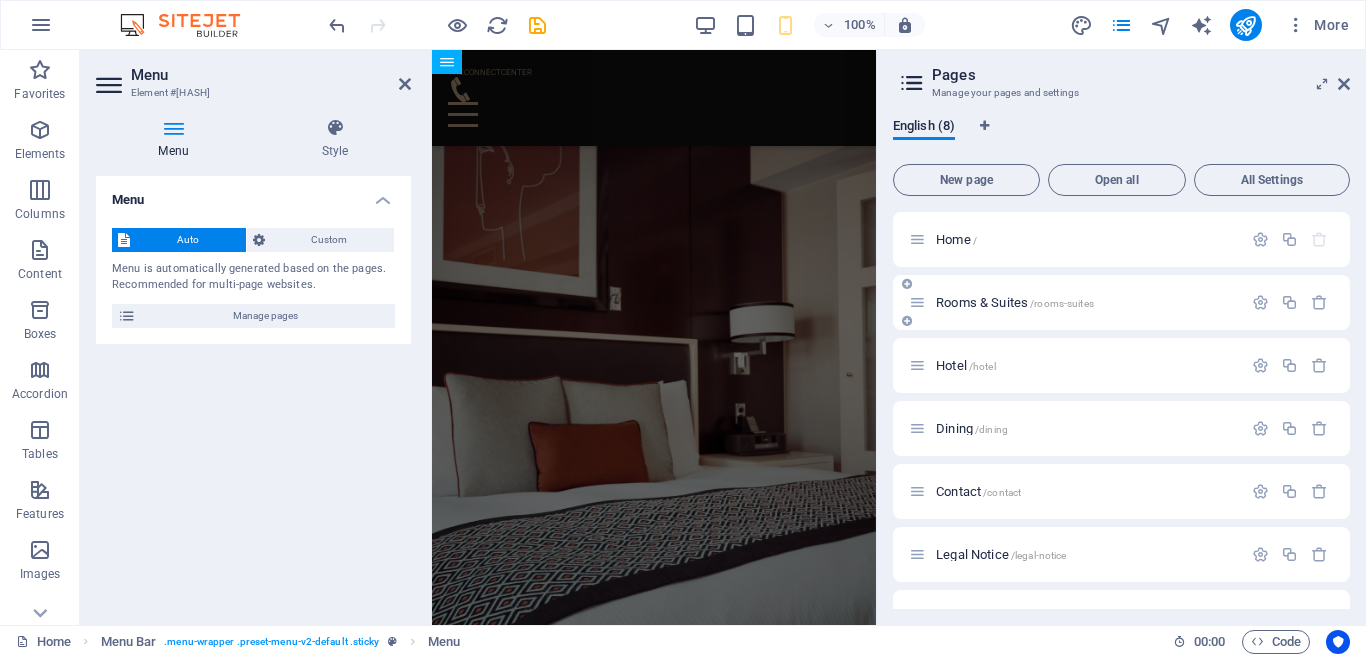 click on "Rooms & Suites /rooms-suites" at bounding box center (1015, 302) 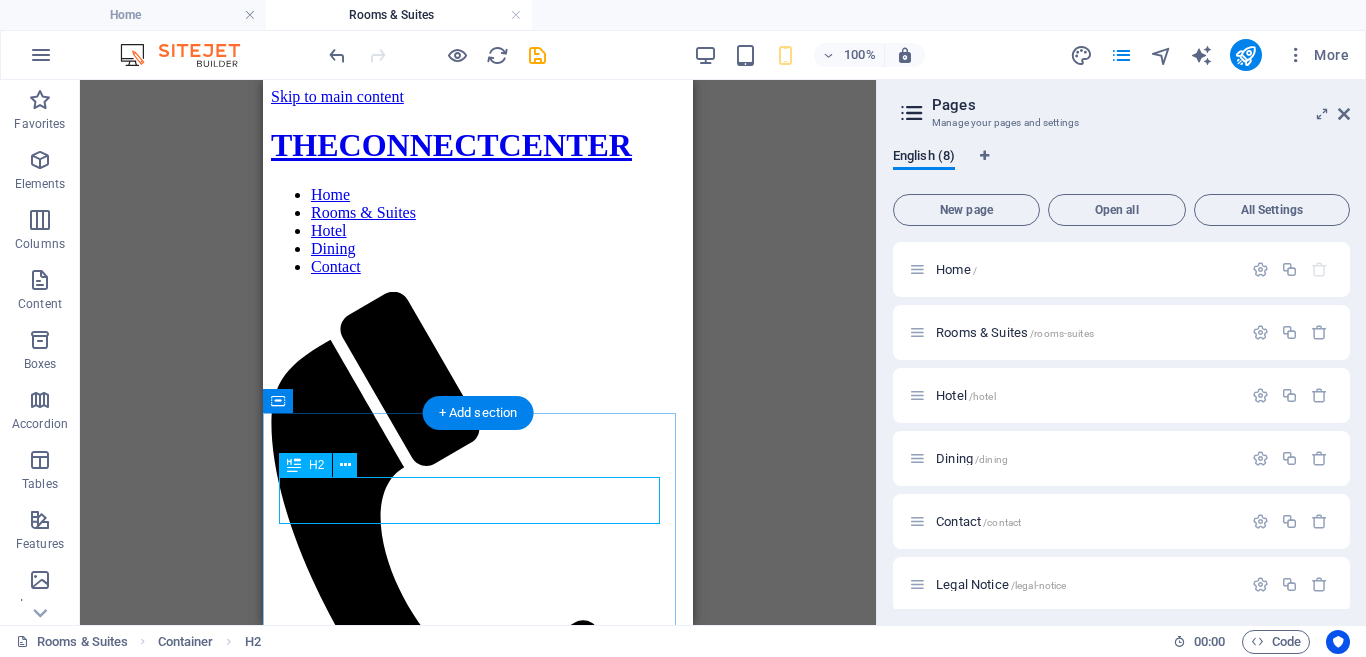 scroll, scrollTop: 0, scrollLeft: 0, axis: both 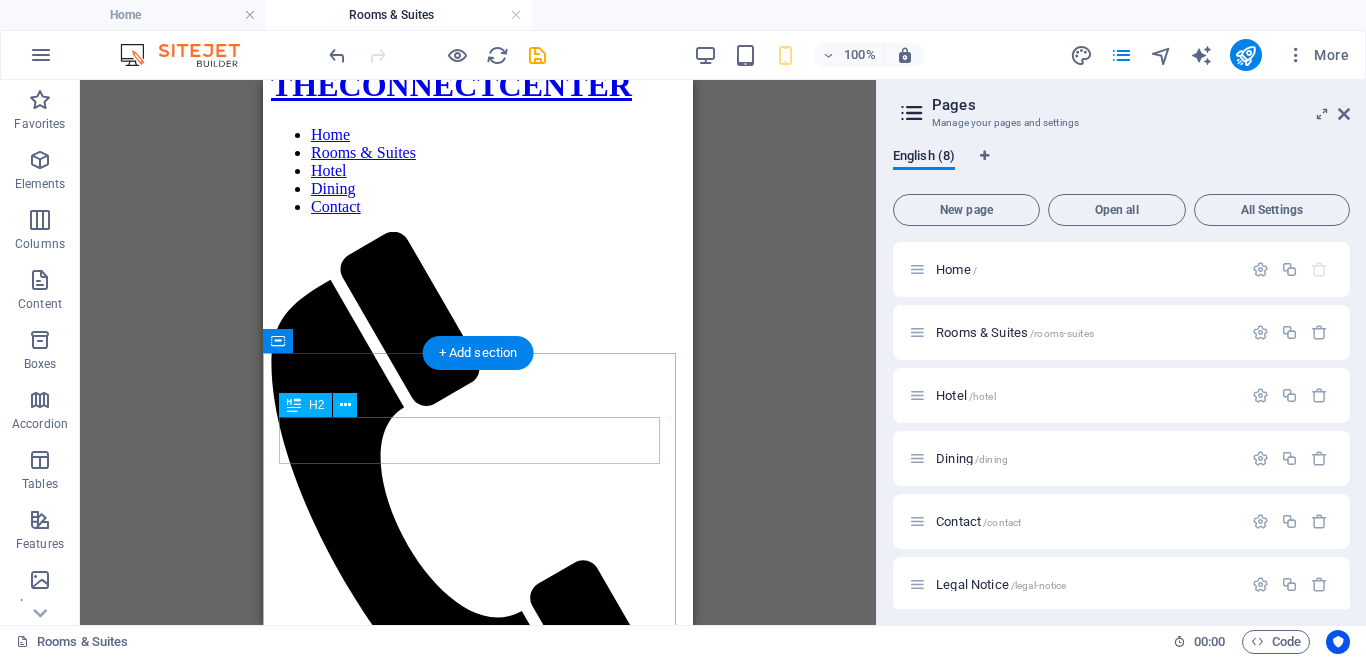 click on "Rooms & Suites" at bounding box center [478, 1396] 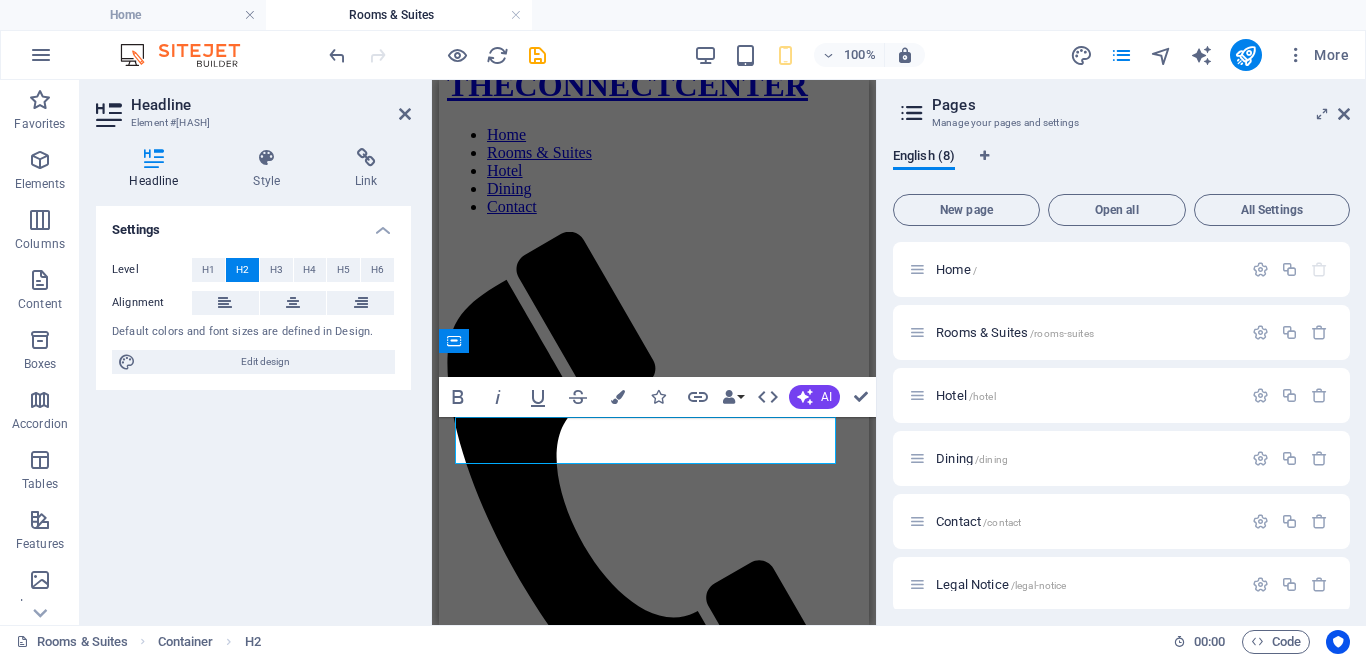 type 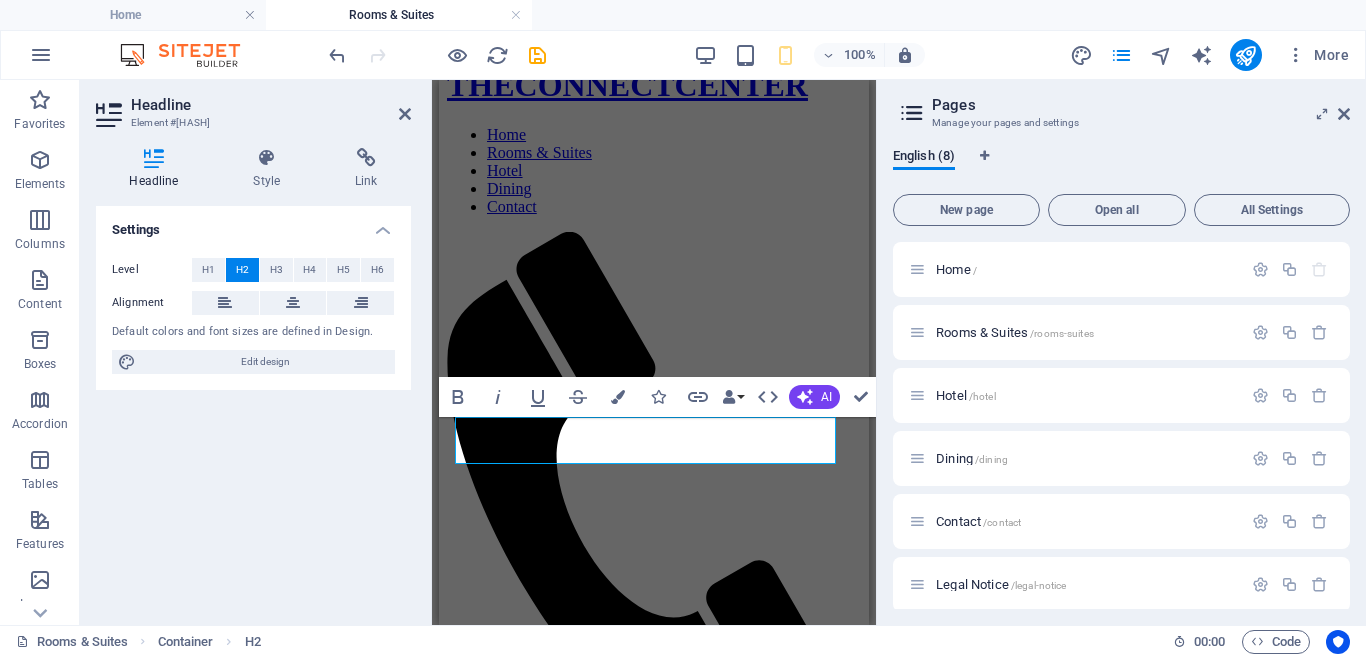 scroll, scrollTop: 537, scrollLeft: 0, axis: vertical 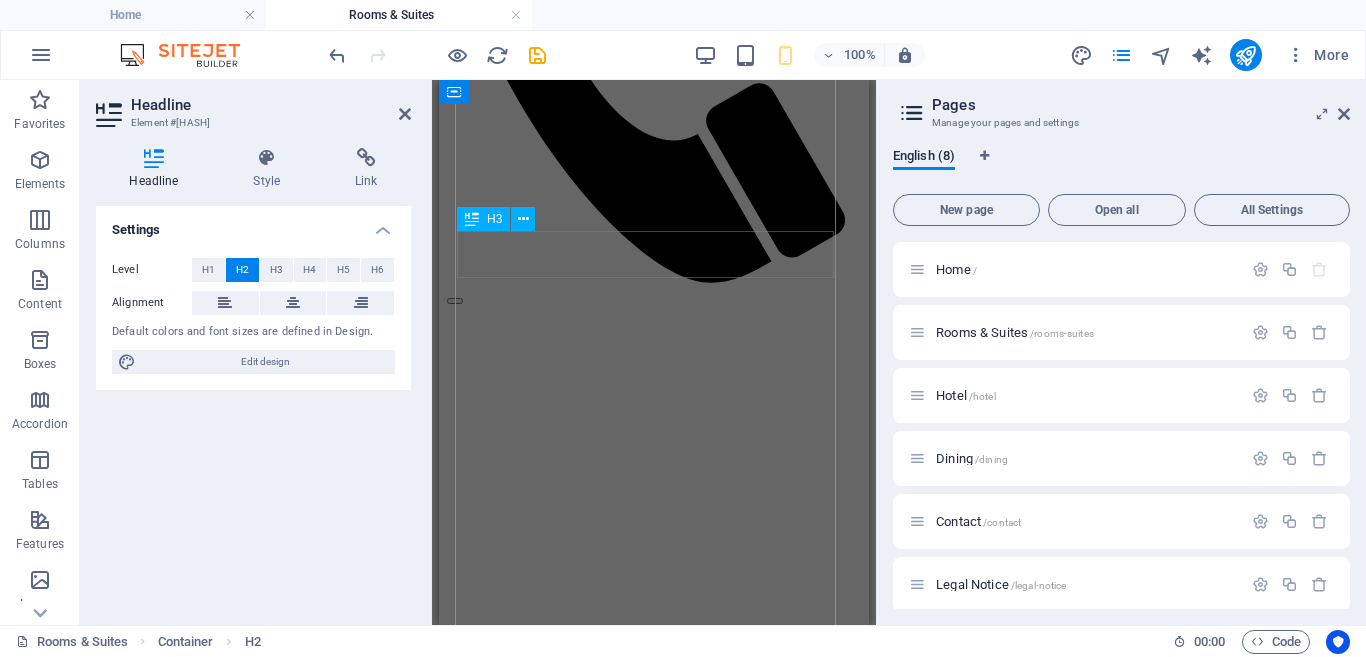 click on "Economy Room" at bounding box center (654, 1251) 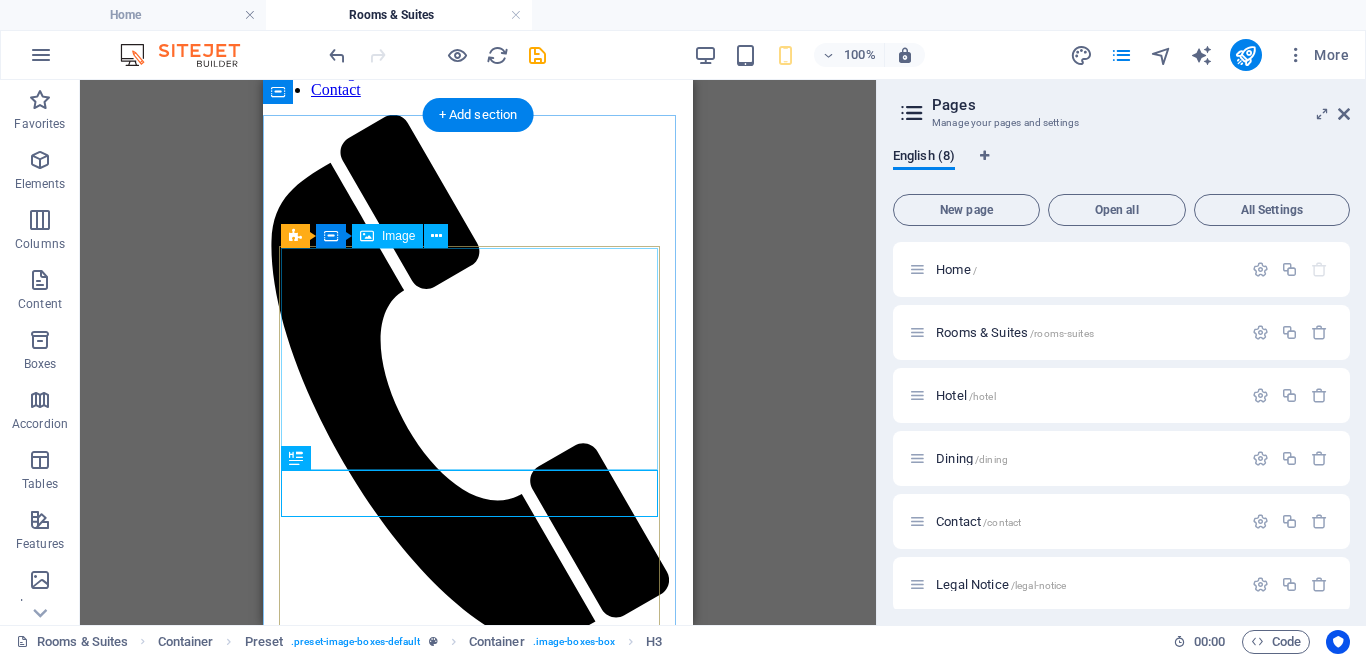 scroll, scrollTop: 148, scrollLeft: 0, axis: vertical 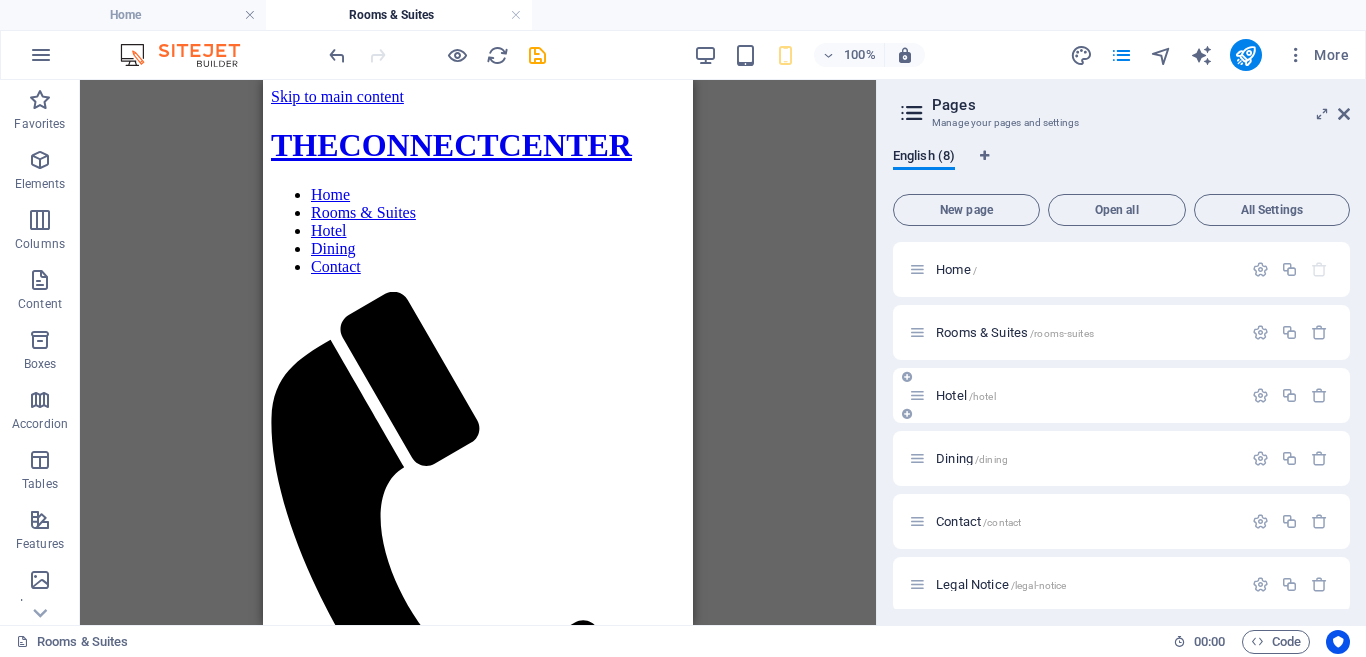 click on "Hotel /hotel" at bounding box center (966, 395) 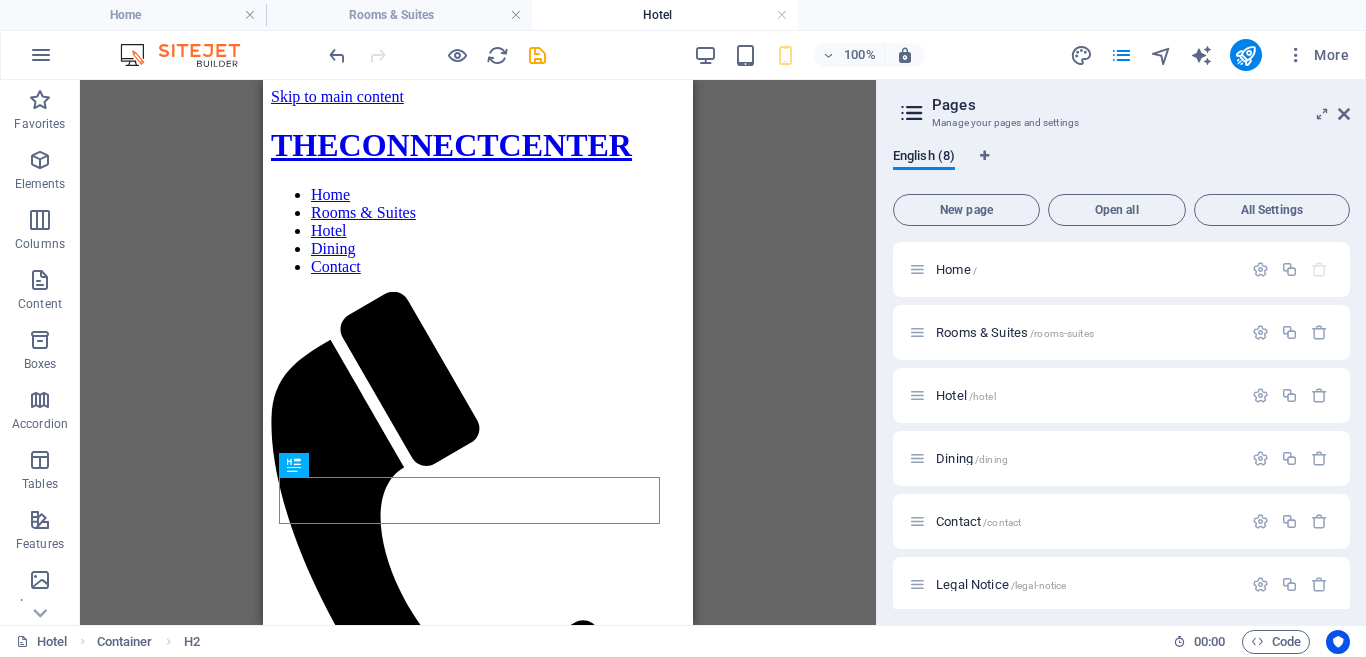 scroll, scrollTop: 0, scrollLeft: 0, axis: both 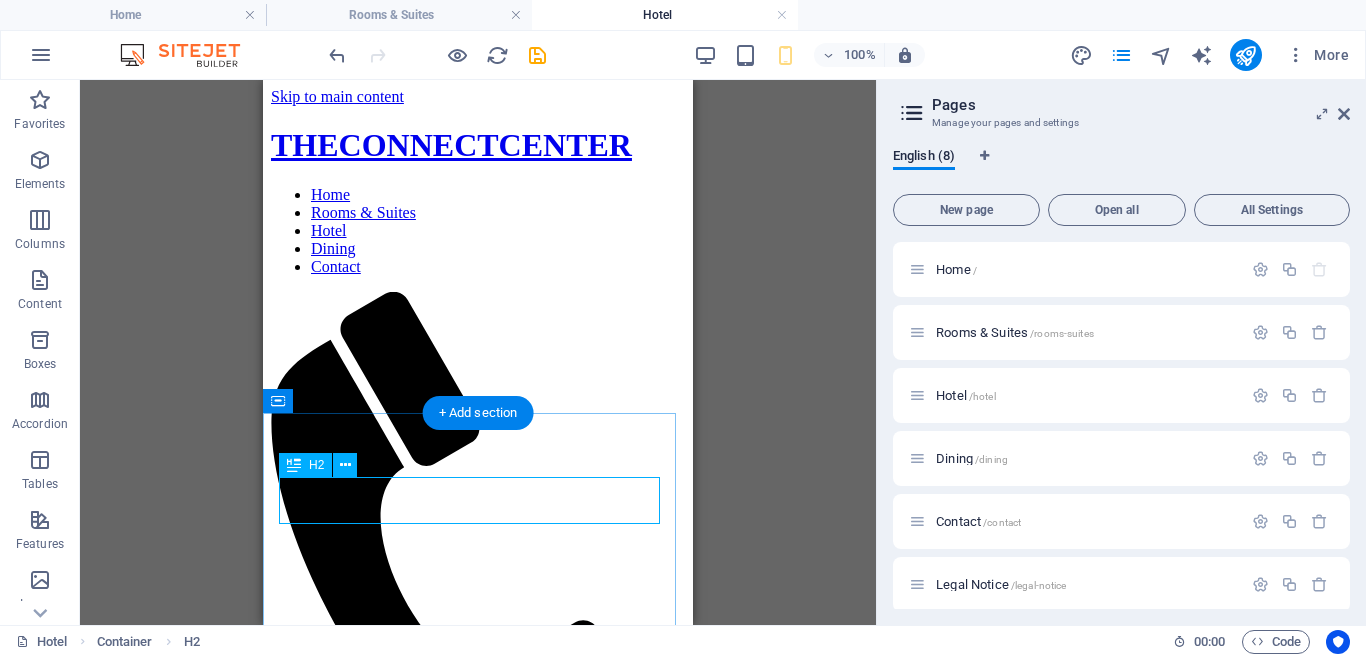click on "Hotel Royal" at bounding box center [478, 1456] 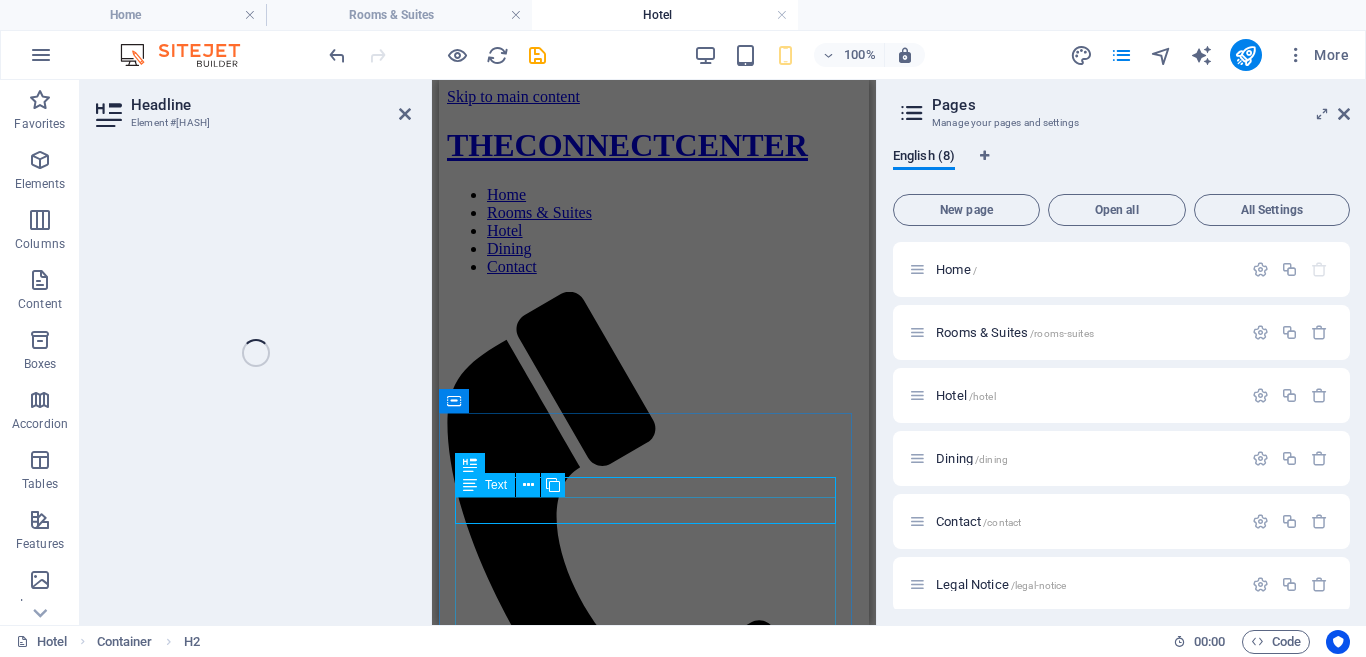 click on "Lorem ipsum dolor sit amet, consectetur adipisicing elit. Vitae, eos, voluptatem, et sequi distinctio adipisci omnis in error quas fuga tempore fugit incidunt quos. Atque, debitis architecto ducimus eligendi dignissimos modi ut non officiis repudiandae maiores. Fugit sit atque eaque dolorum autem reprehenderit porro omnis obcaecati laborum." at bounding box center [654, 1513] 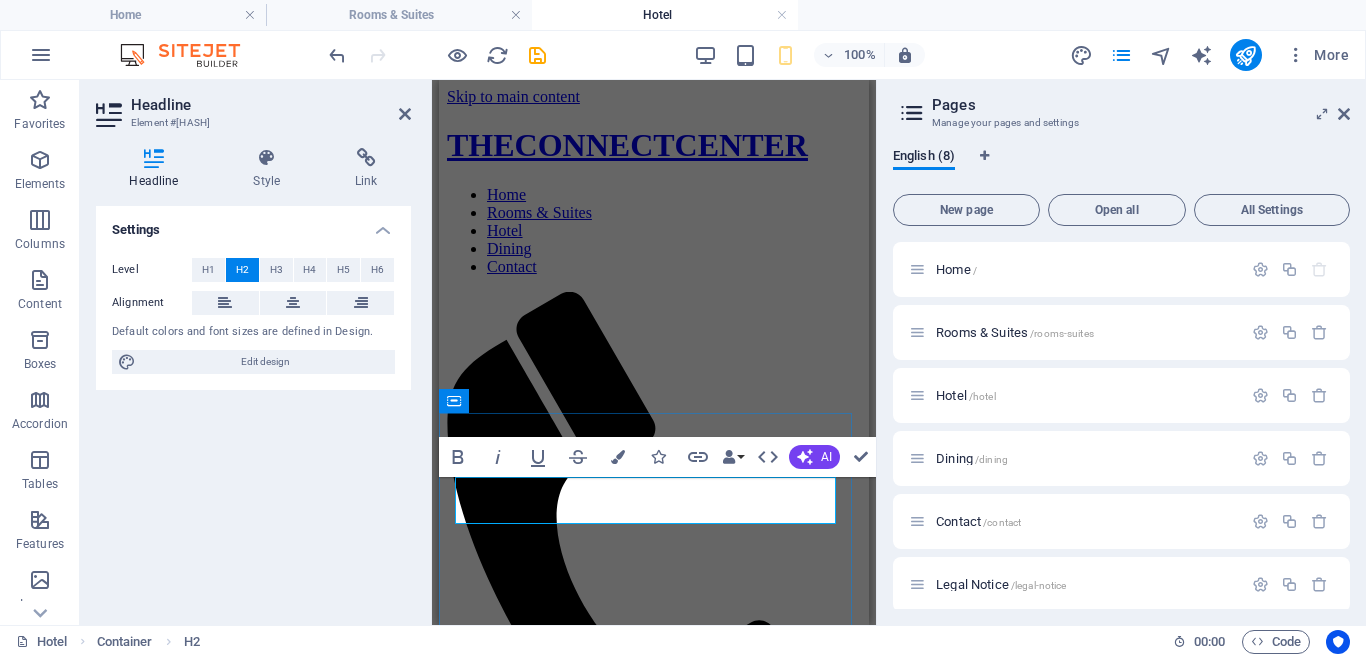 type 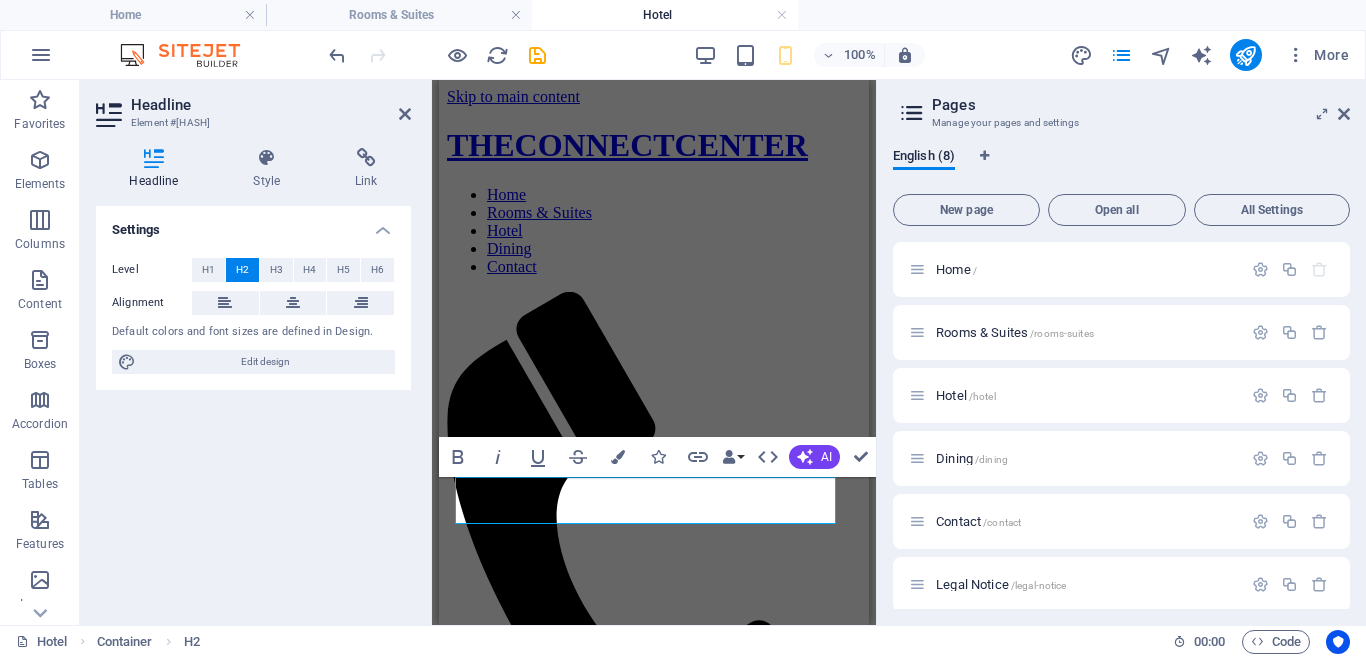 click on "Settings Level H1 H2 H3 H4 H5 H6 Alignment Default colors and font sizes are defined in Design. Edit design" at bounding box center [253, 407] 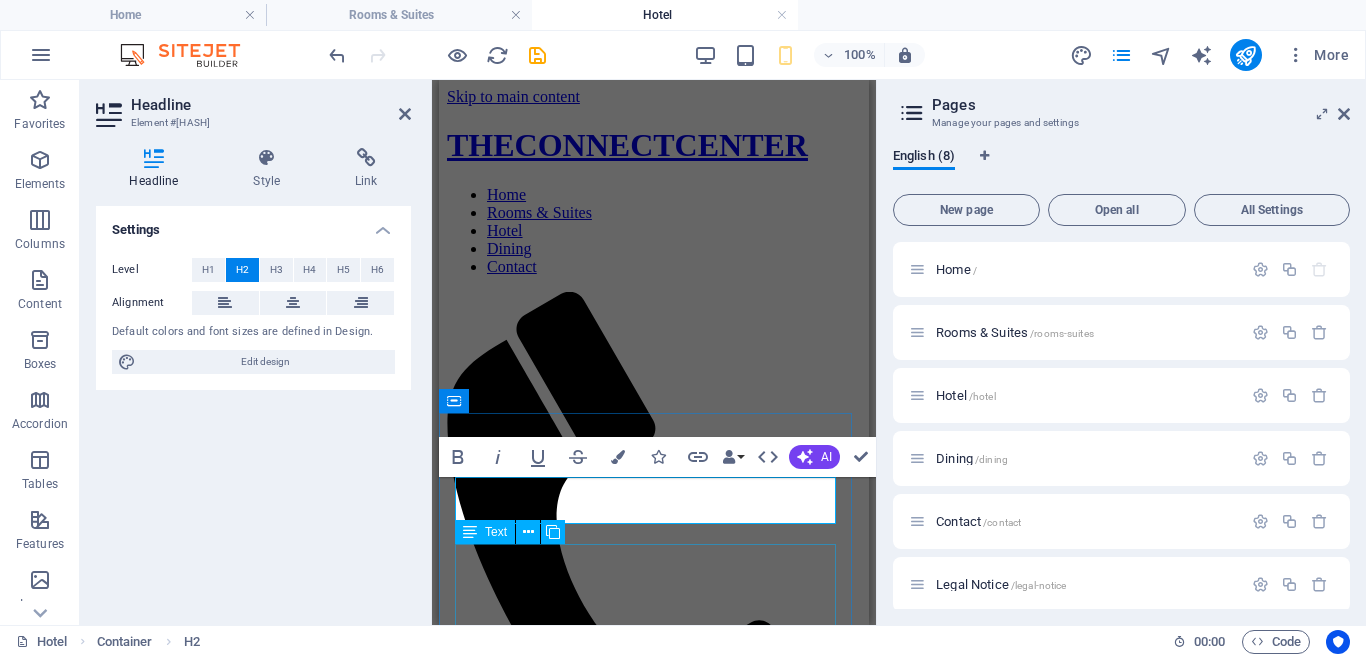 click on "Lorem ipsum dolor sit amet, consectetur adipisicing elit. Vitae, eos, voluptatem, et sequi distinctio adipisci omnis in error quas fuga tempore fugit incidunt quos. Atque, debitis architecto ducimus eligendi dignissimos modi ut non officiis repudiandae maiores. Fugit sit atque eaque dolorum autem reprehenderit porro omnis obcaecati laborum." at bounding box center [654, 1580] 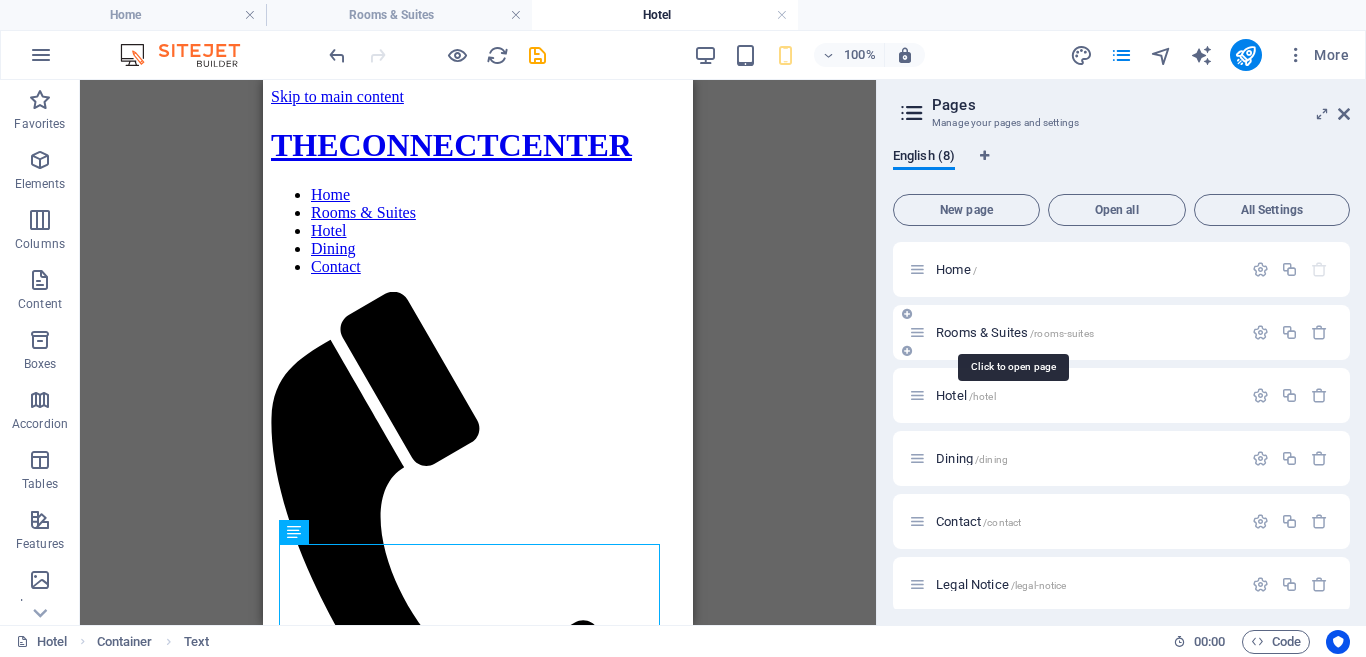 click on "Rooms & Suites /rooms-suites" at bounding box center [1015, 332] 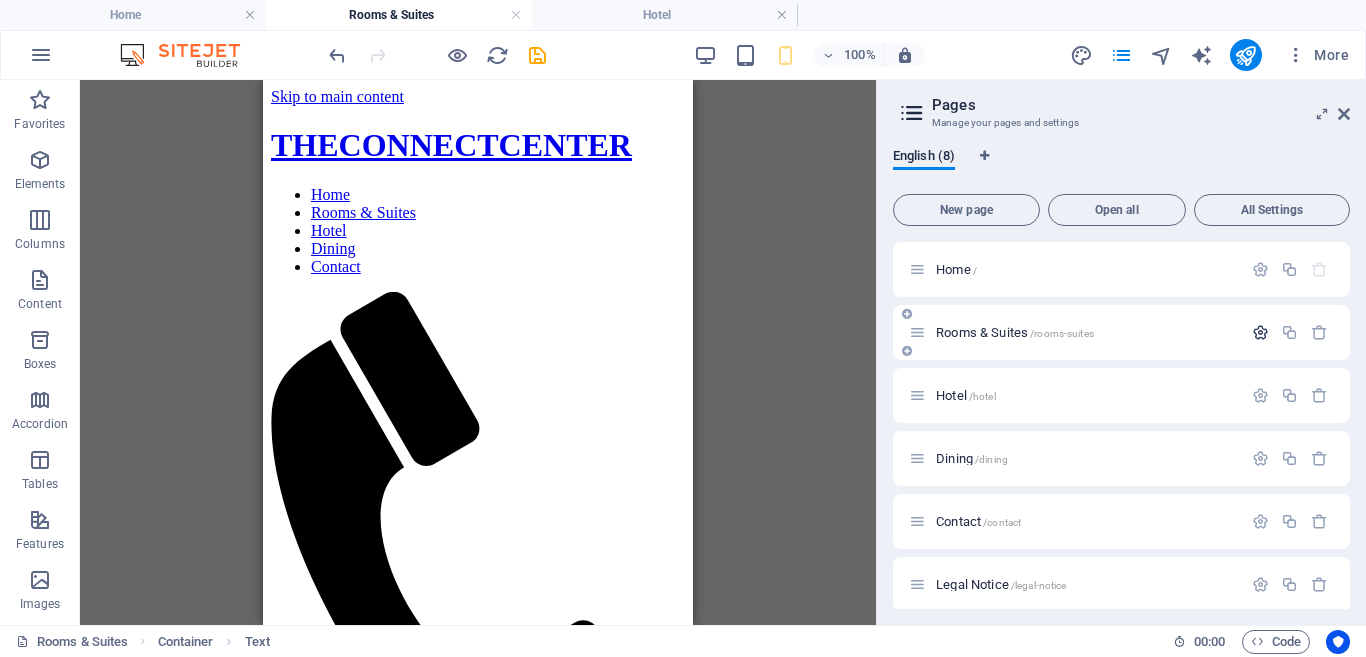 click at bounding box center [1260, 332] 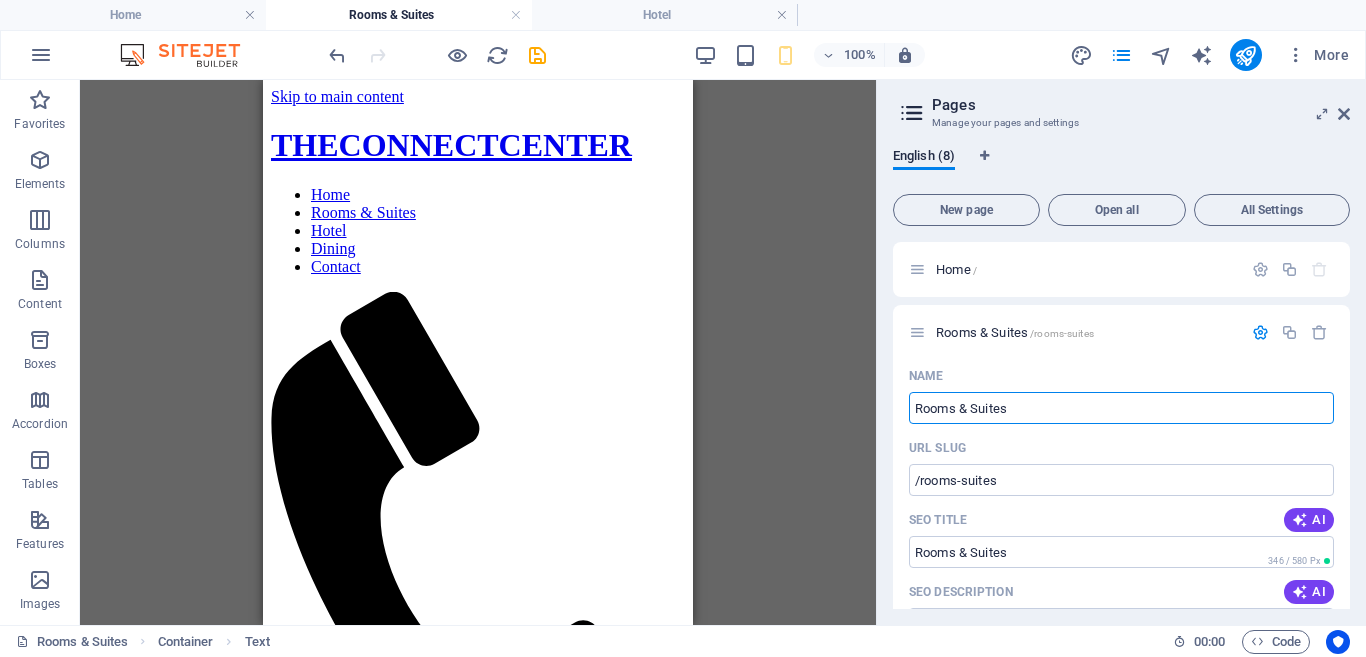 drag, startPoint x: 1030, startPoint y: 406, endPoint x: 889, endPoint y: 442, distance: 145.5232 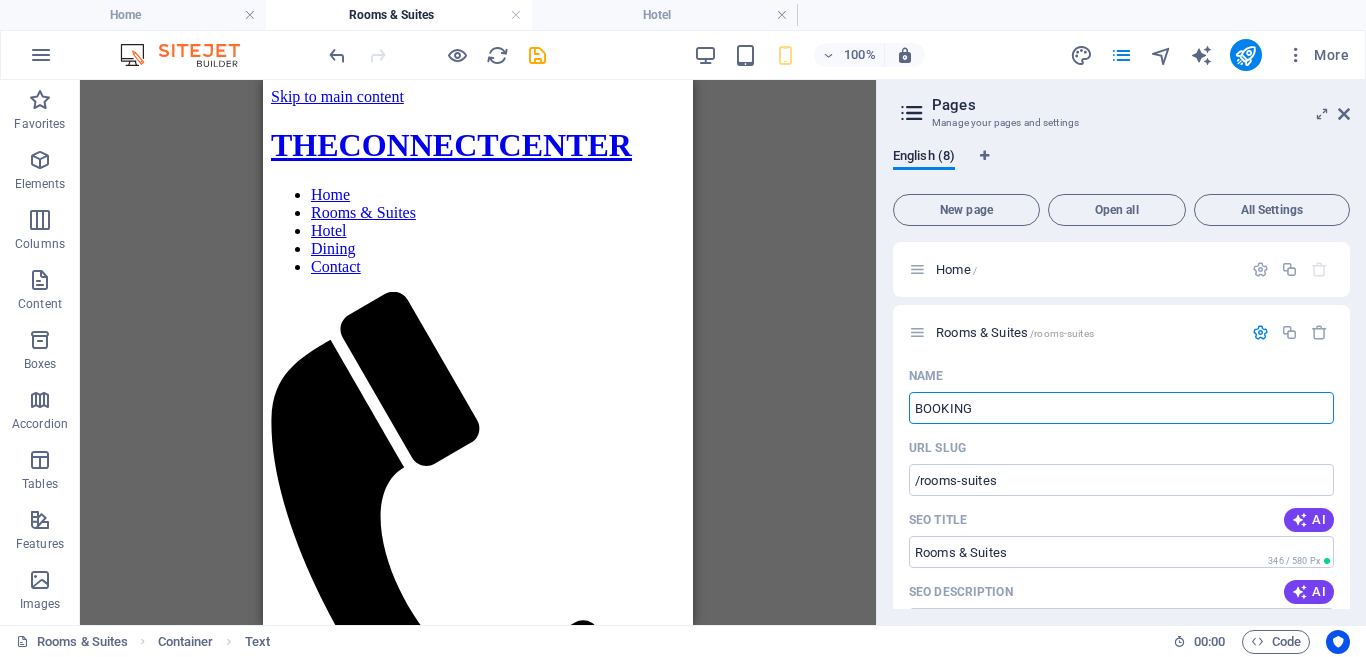 type on "BOOKINGS" 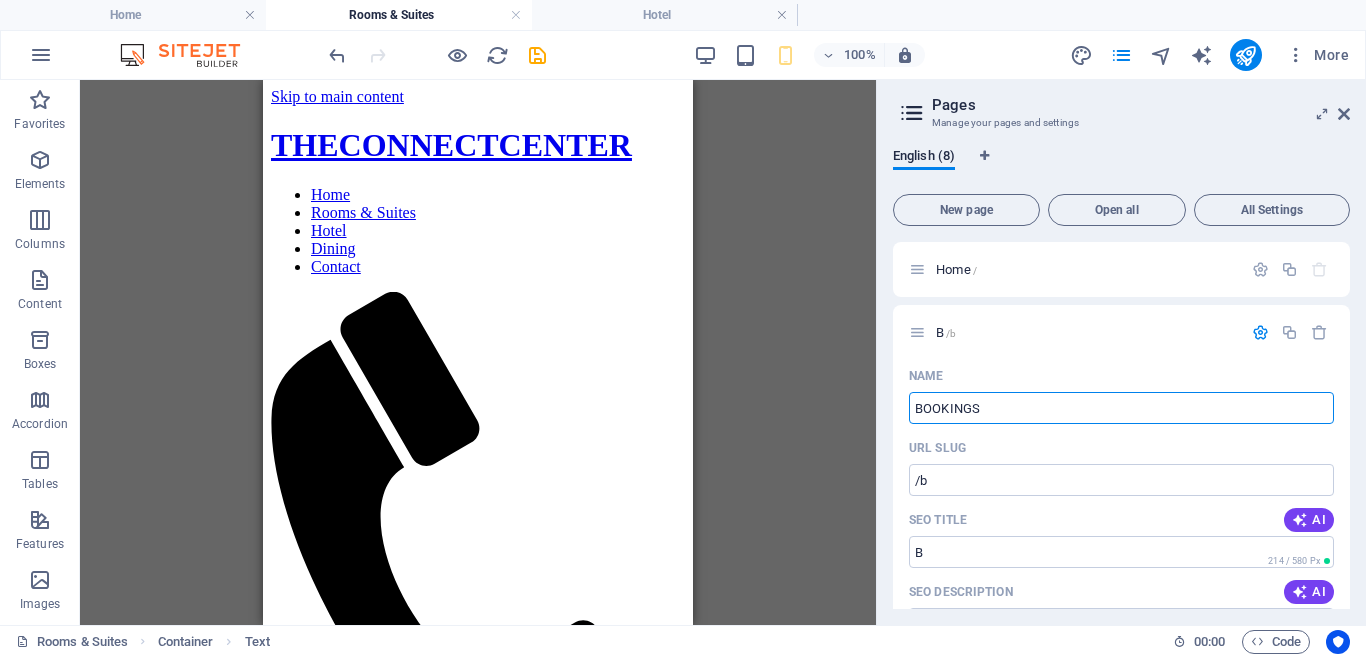 type on "/b" 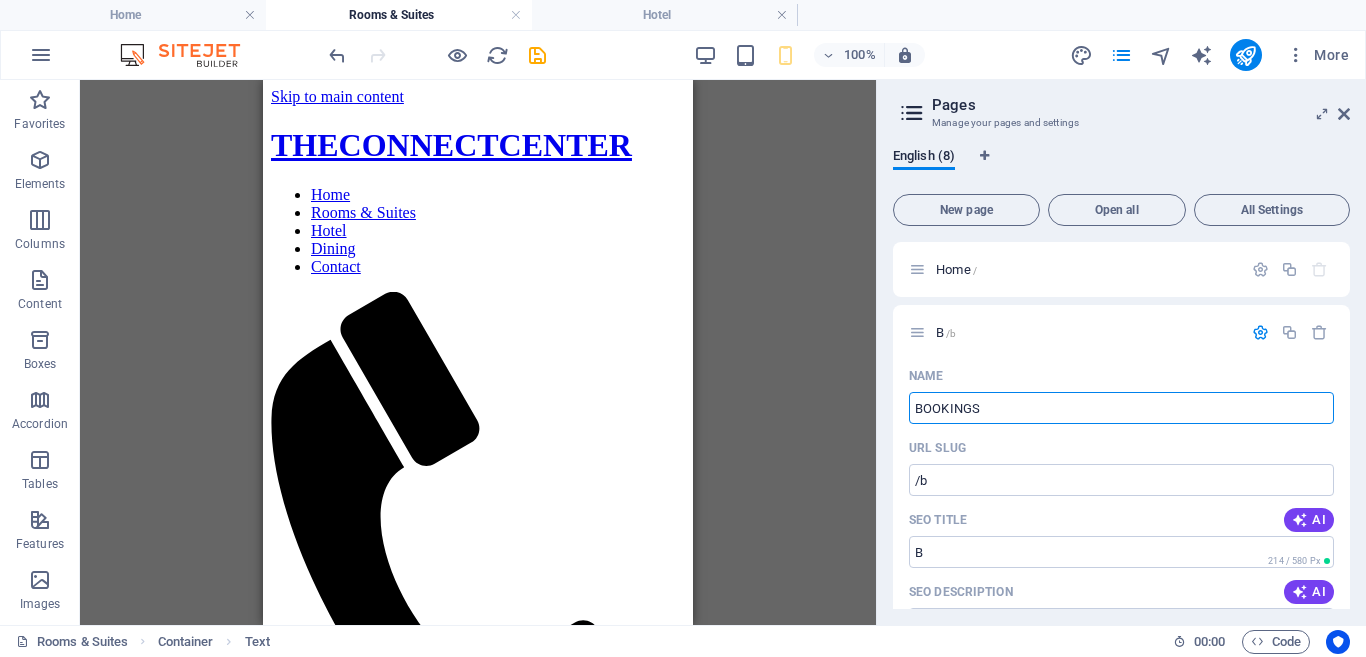 type on "B" 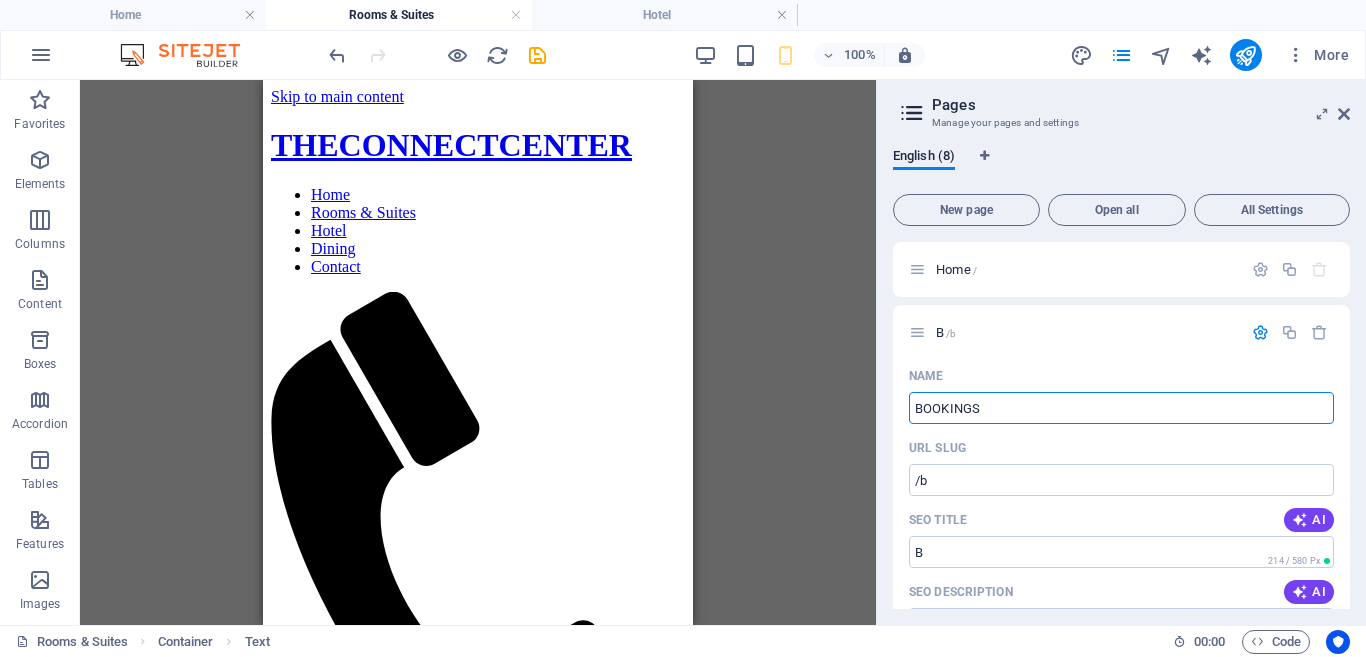 type on "BOOKINGS" 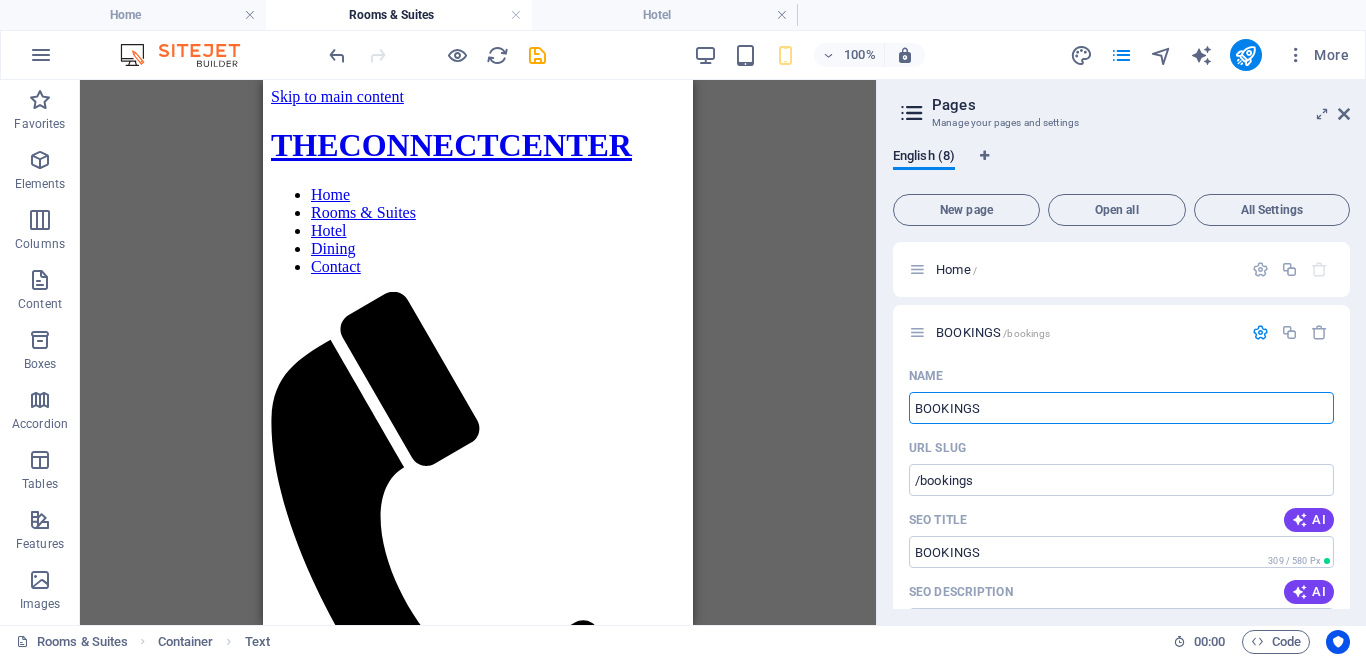 type on "BOOKINGS" 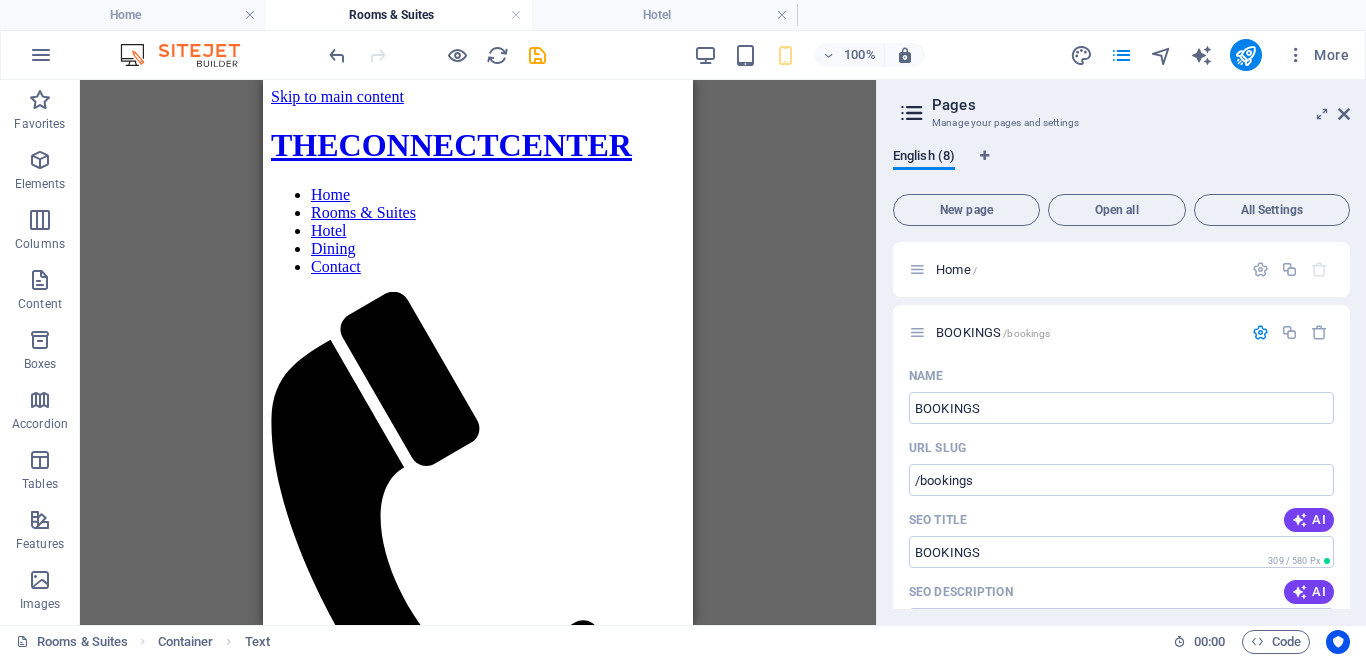 click on "H2   Container   Banner   Container   Banner   Spacer   Preset   Container   Image   Preset   Preset   Container   Placeholder   Text   Spacer   H3   Container   Container   Preset   Text   Container   Preset   Container" at bounding box center (478, 352) 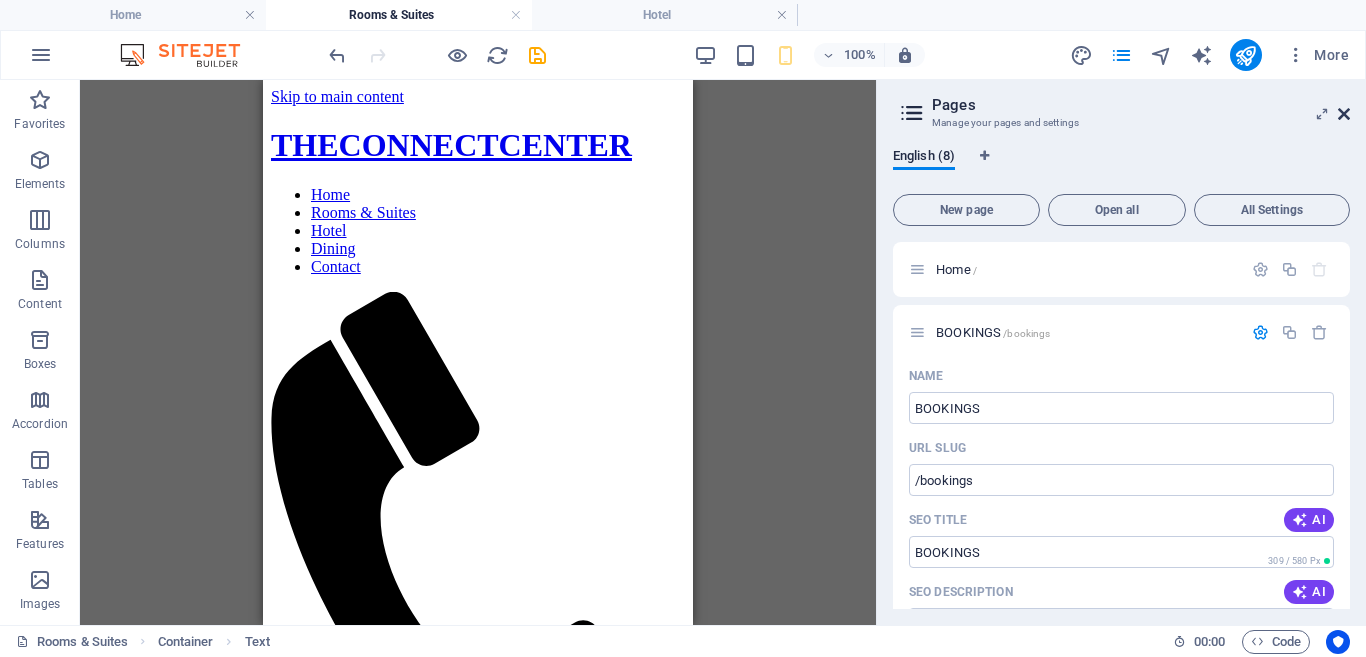 click at bounding box center (1344, 114) 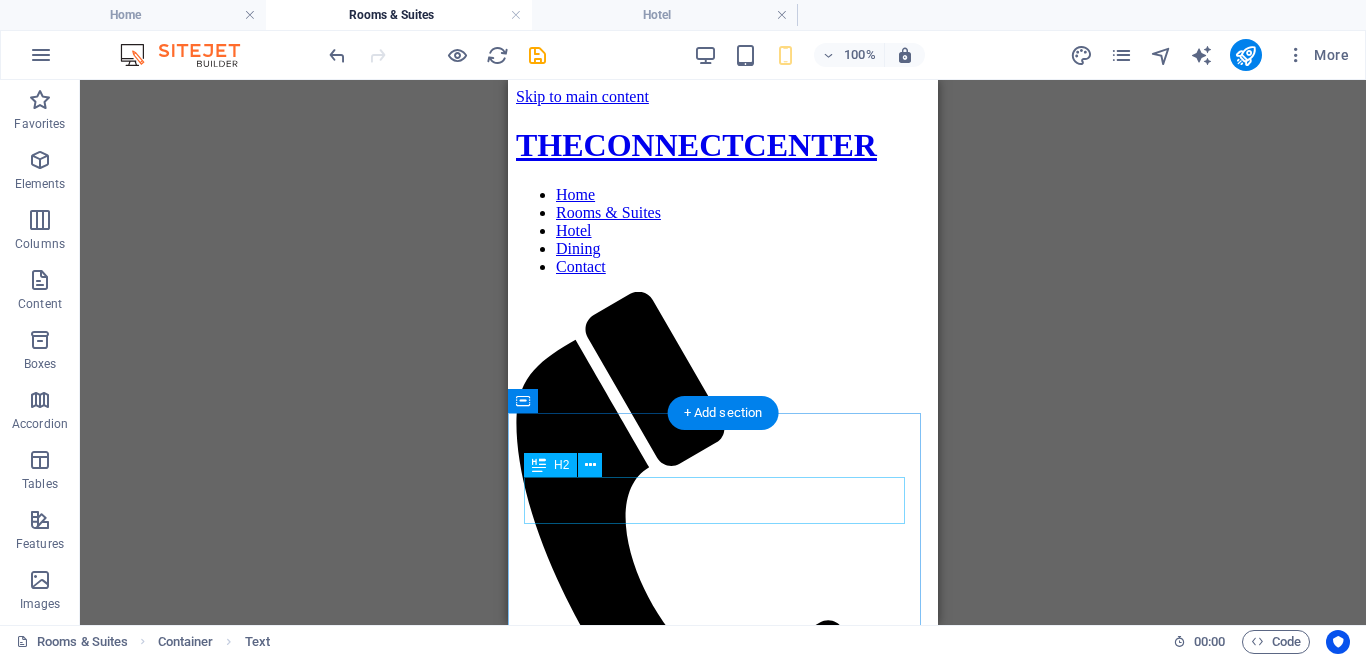 click on "BOOKINGS" at bounding box center (723, 1456) 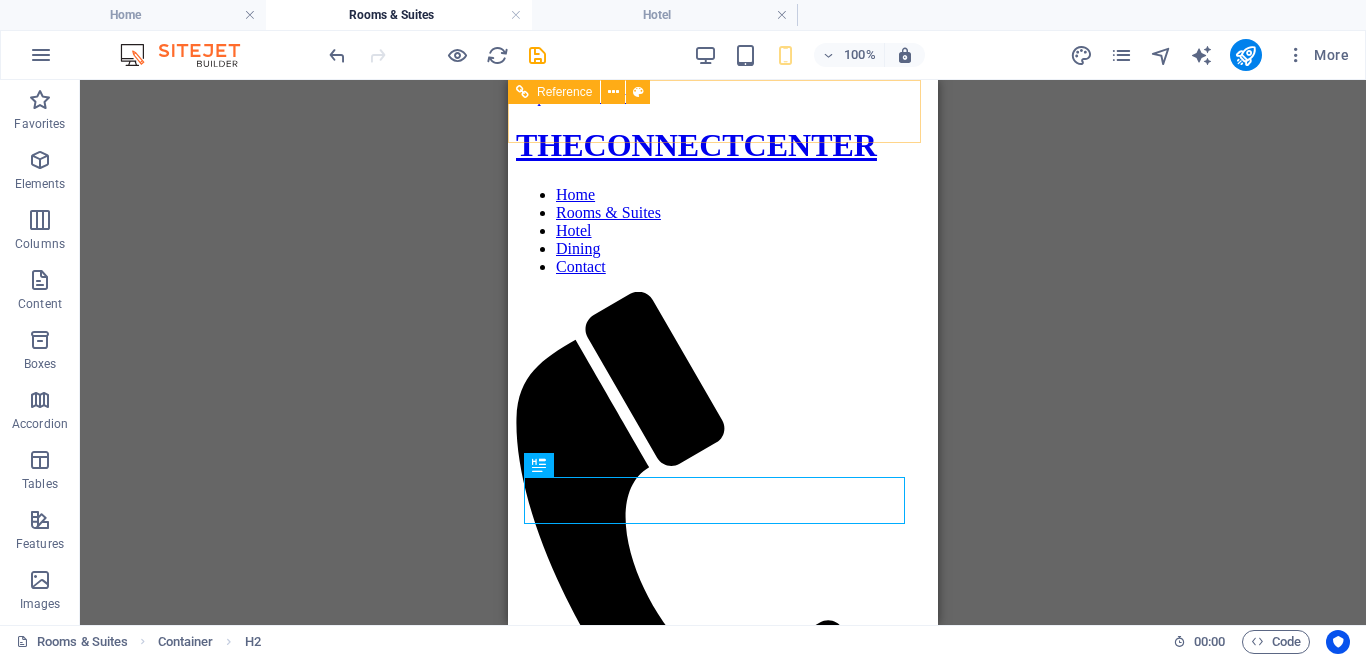 click at bounding box center (723, 833) 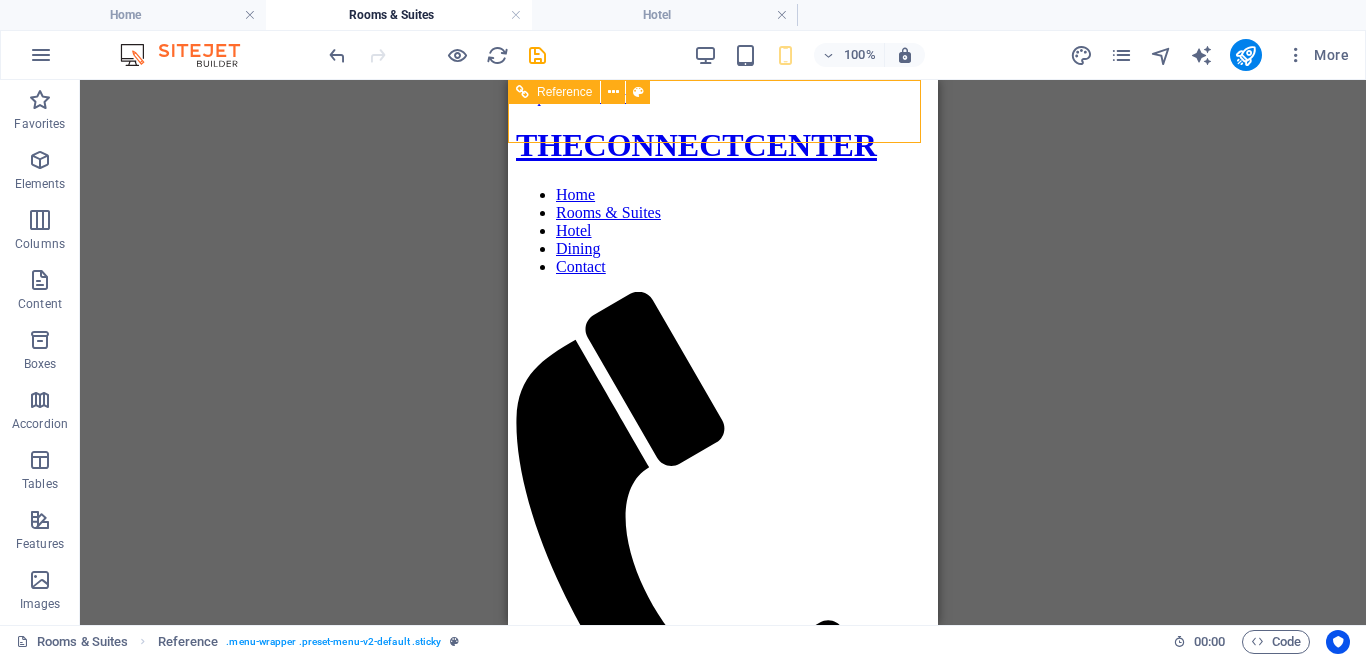 scroll, scrollTop: 0, scrollLeft: 0, axis: both 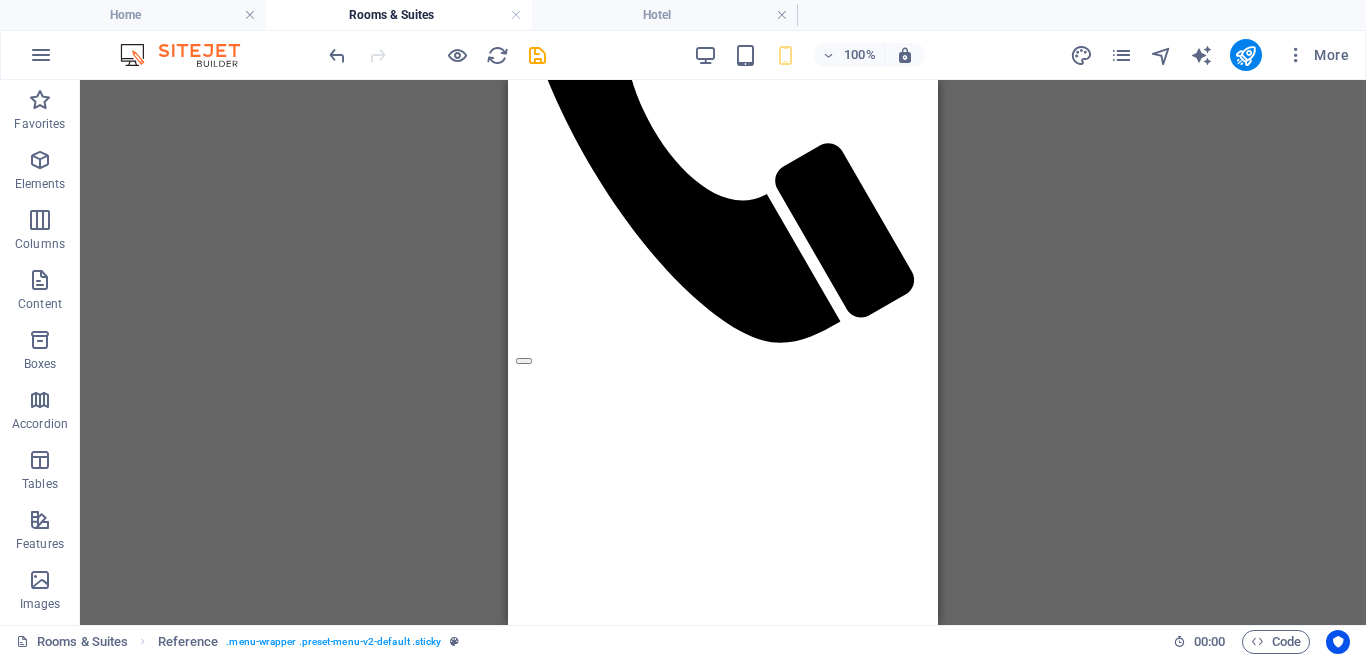 click at bounding box center (723, 356) 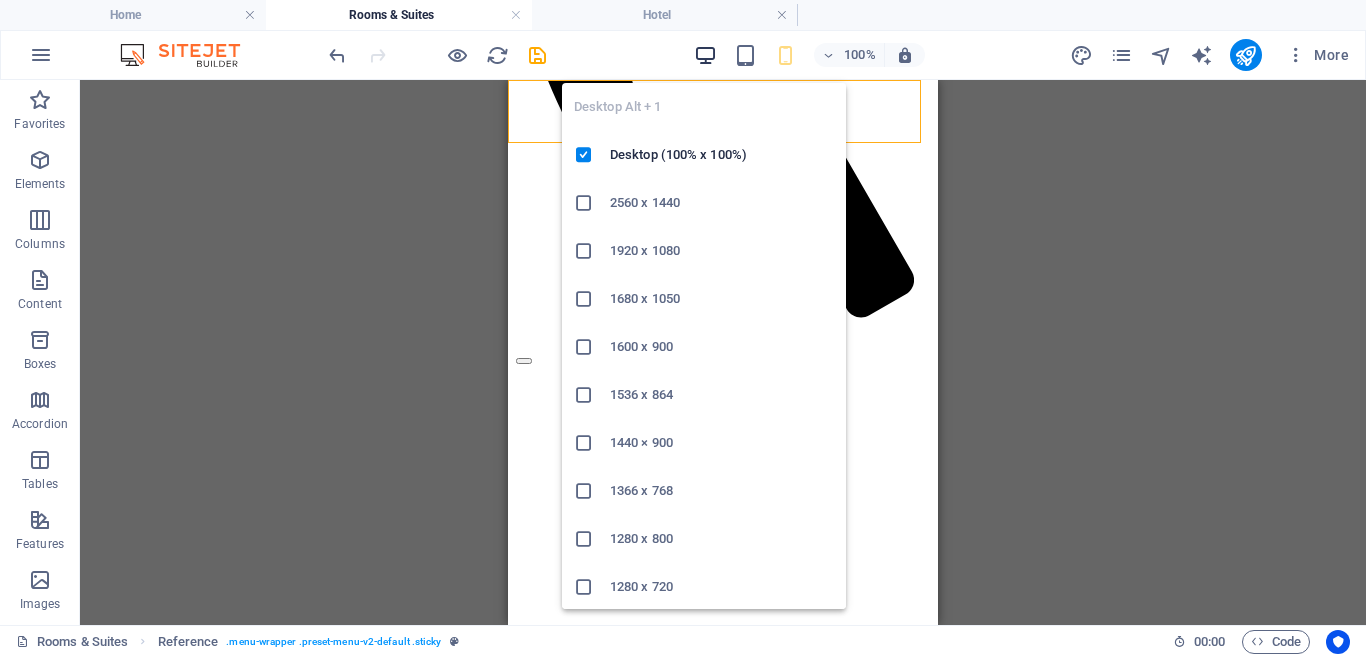 click at bounding box center [705, 55] 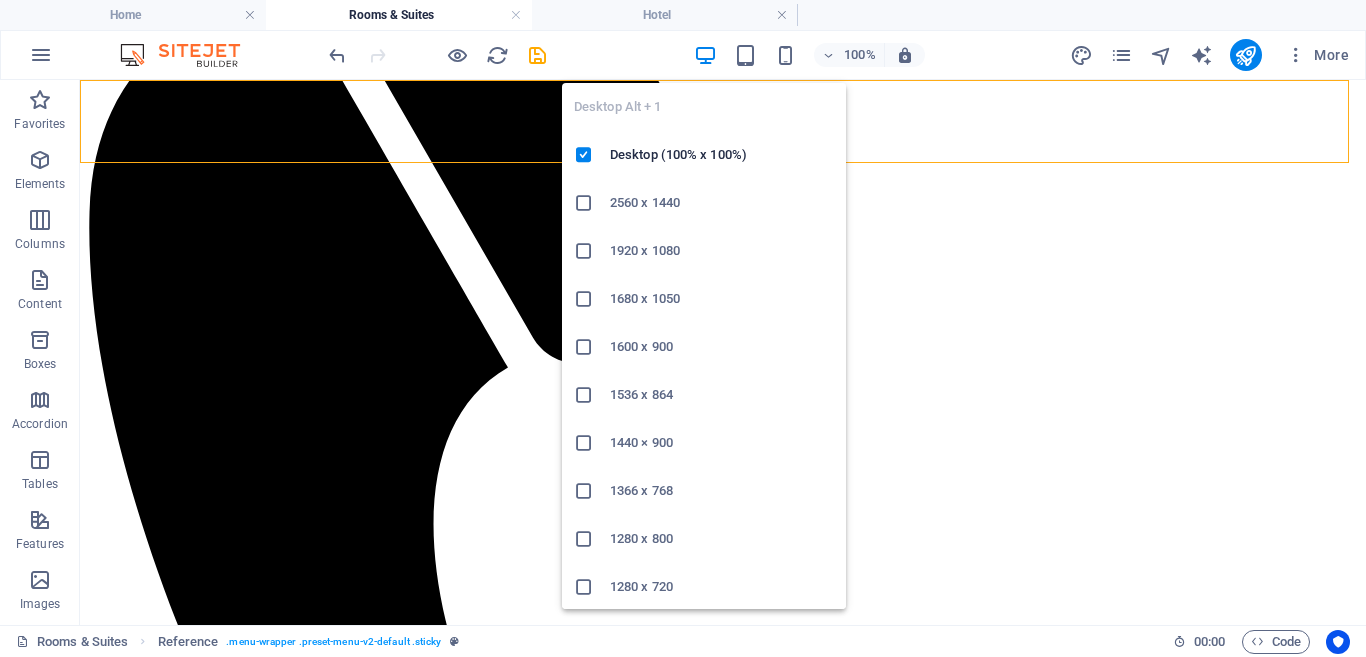 scroll, scrollTop: 497, scrollLeft: 0, axis: vertical 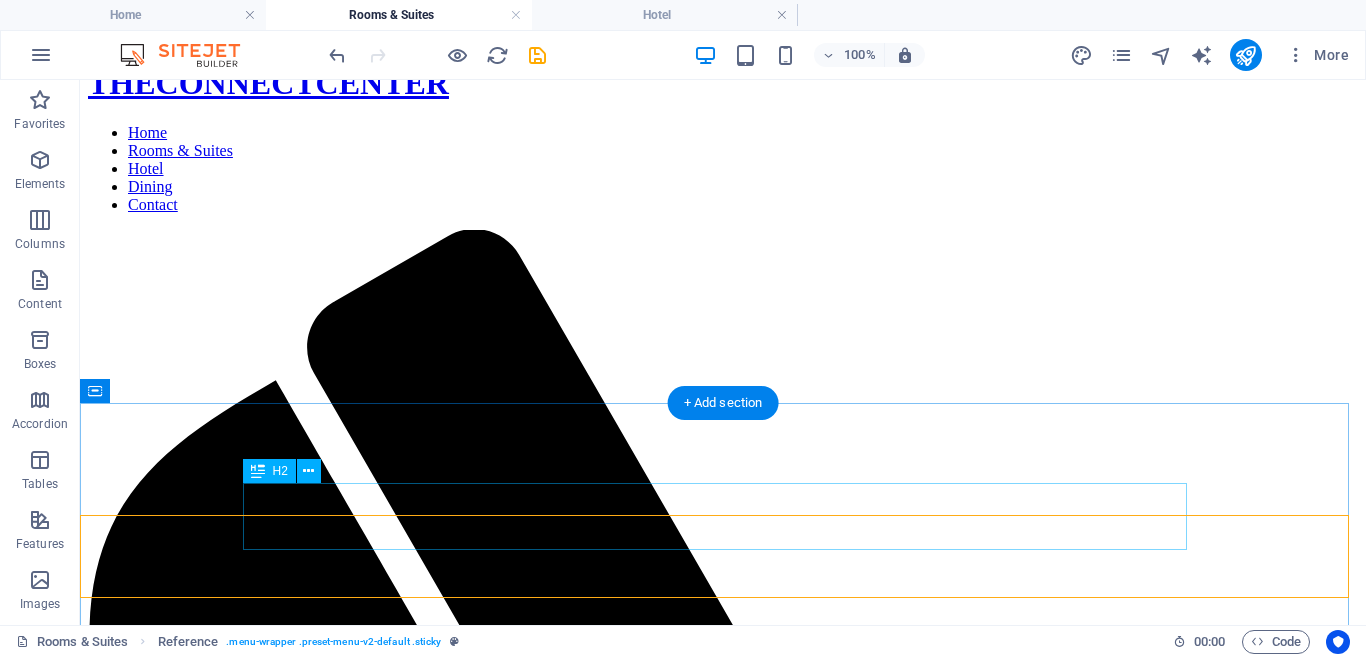 click on "BOOKINGS" at bounding box center [723, 2557] 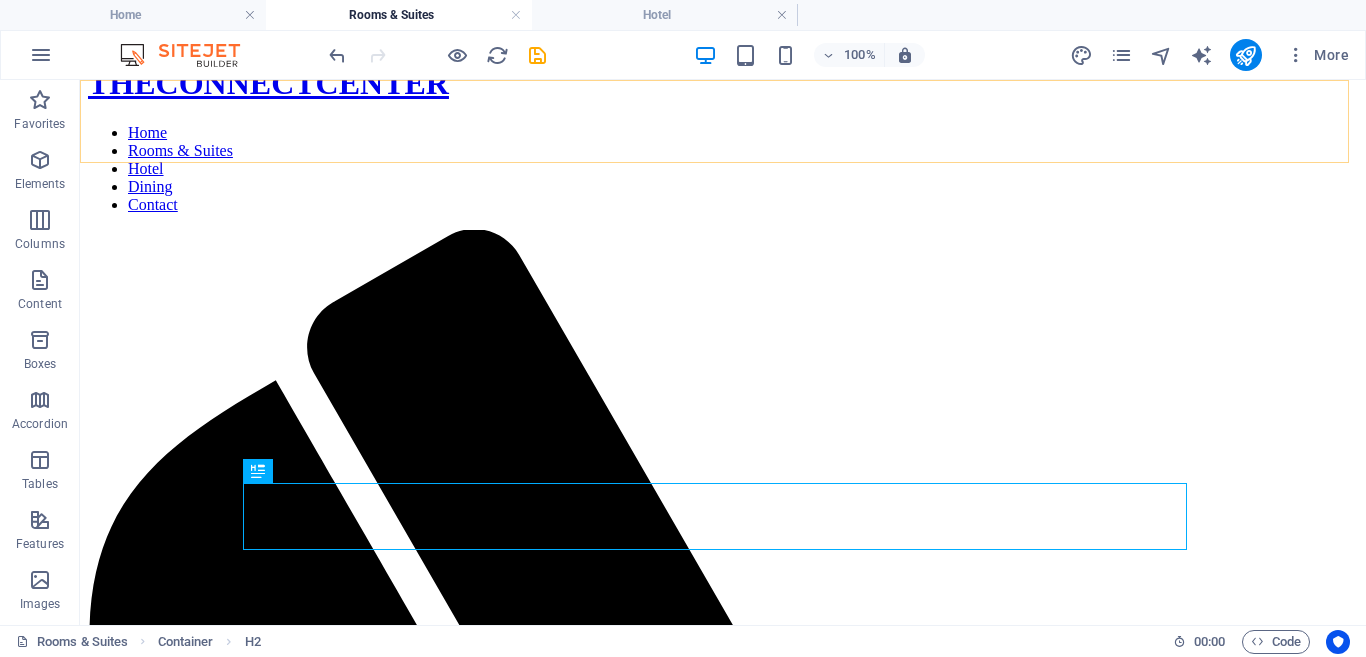click on "Home Rooms & Suites Hotel Dining Contact" at bounding box center (723, 169) 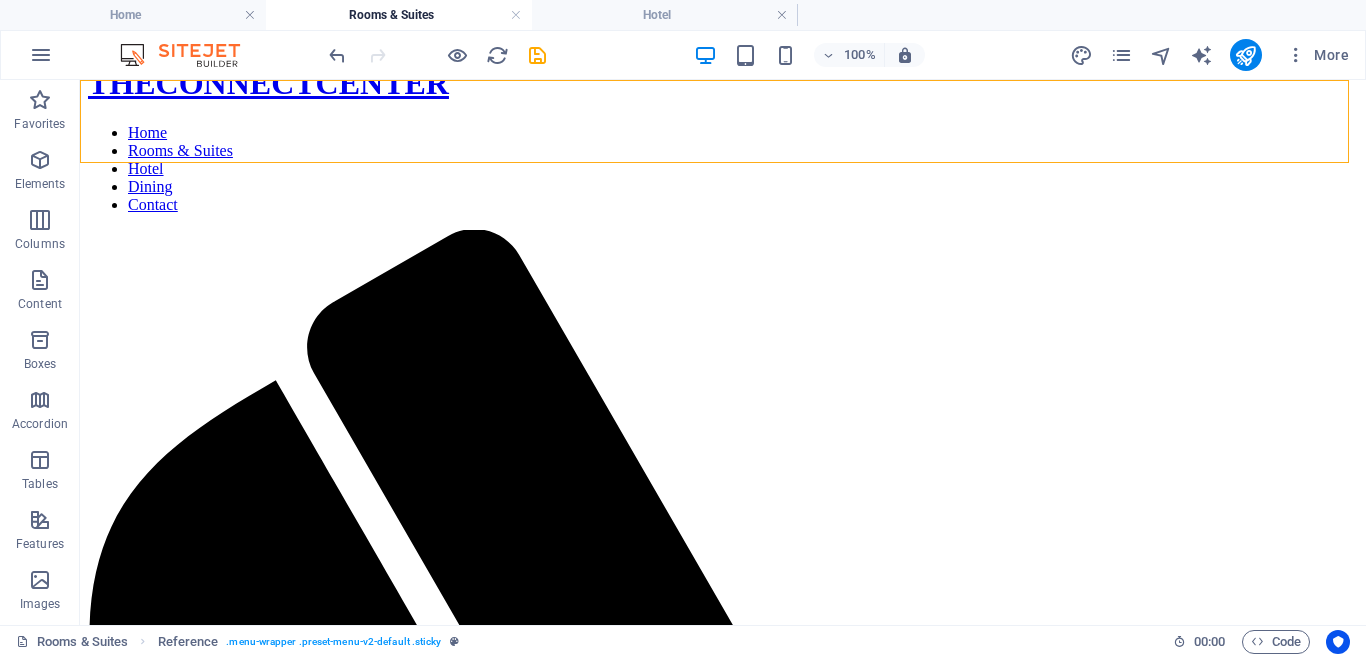 click on "Home Rooms & Suites Hotel Dining Contact" at bounding box center [723, 169] 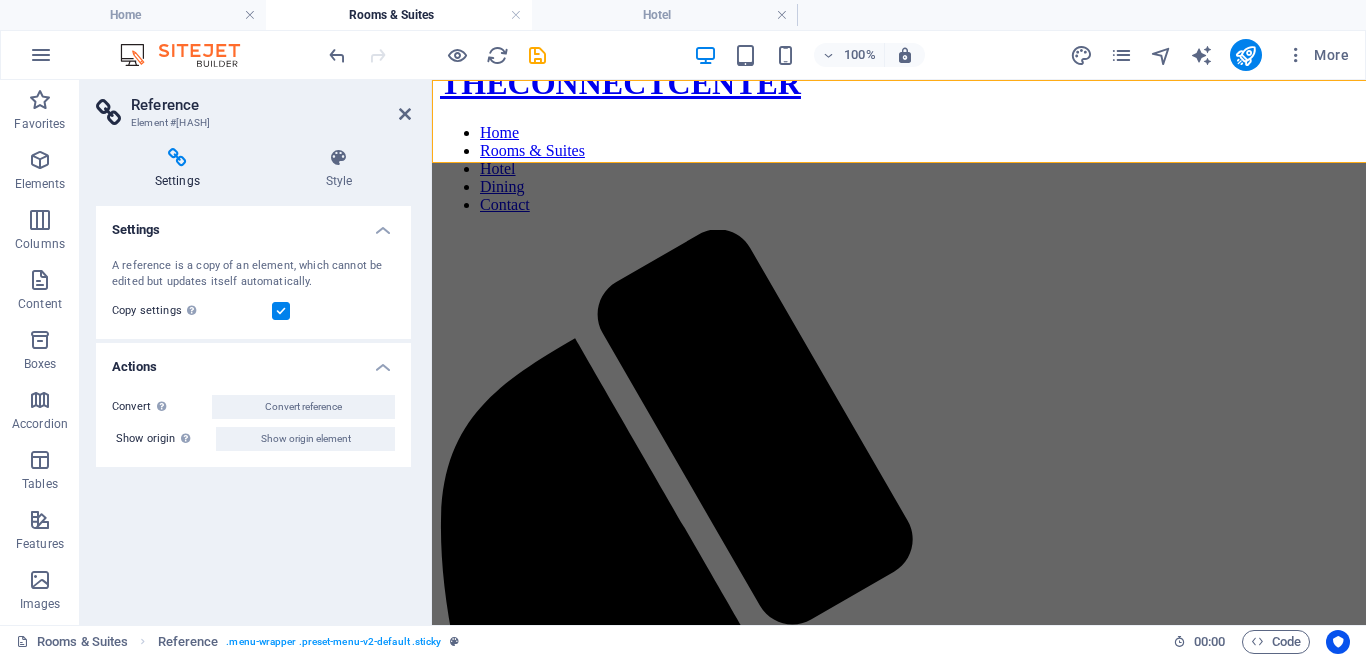 click on "THECONNECTCENTER" at bounding box center [899, 83] 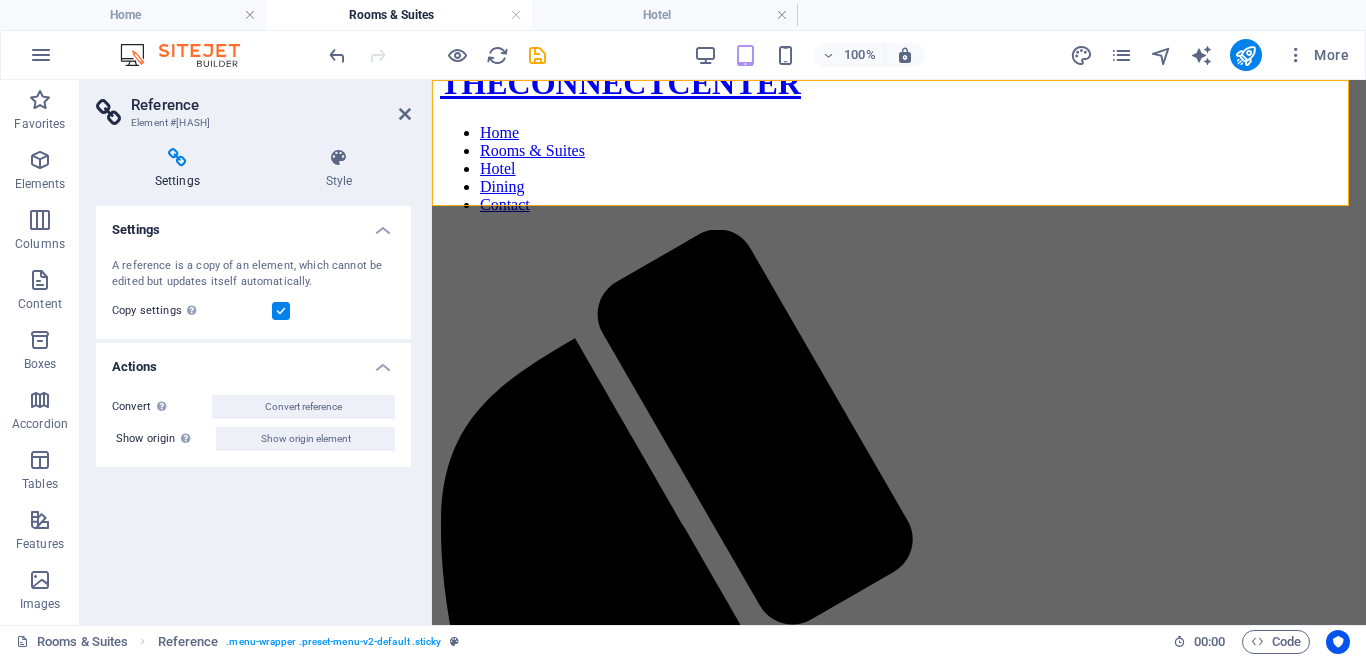 click at bounding box center (899, 1441) 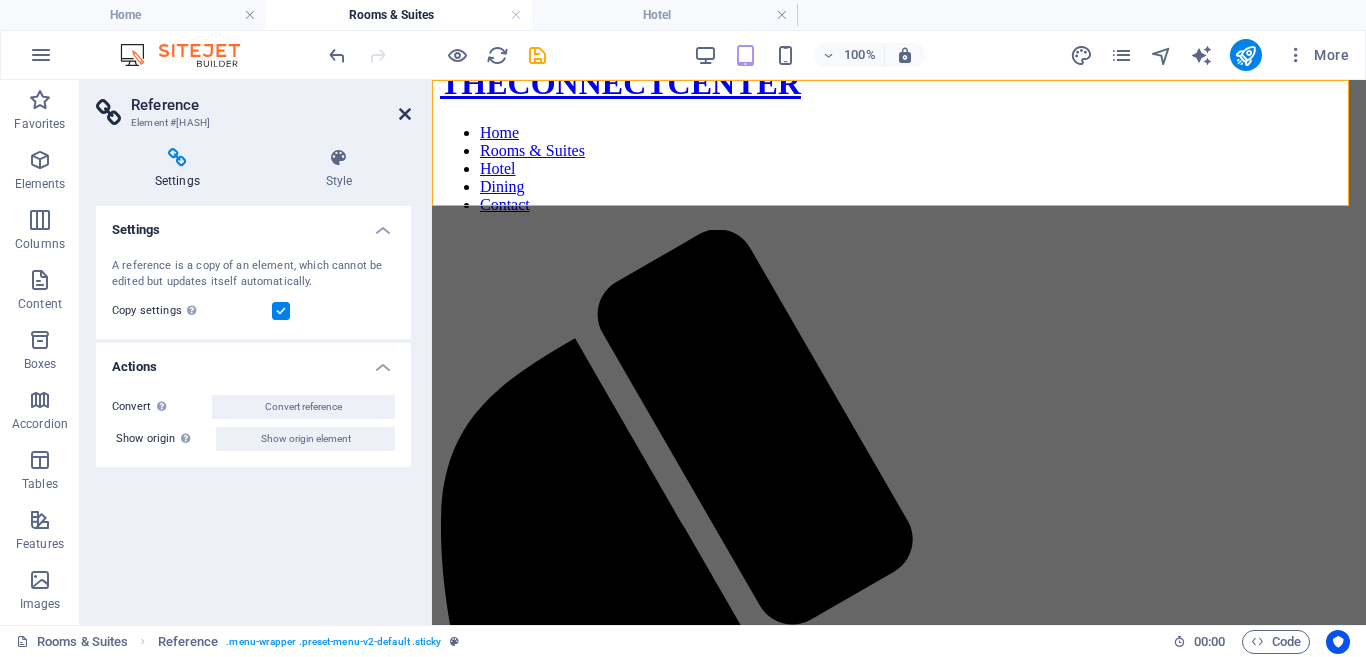 click at bounding box center (405, 114) 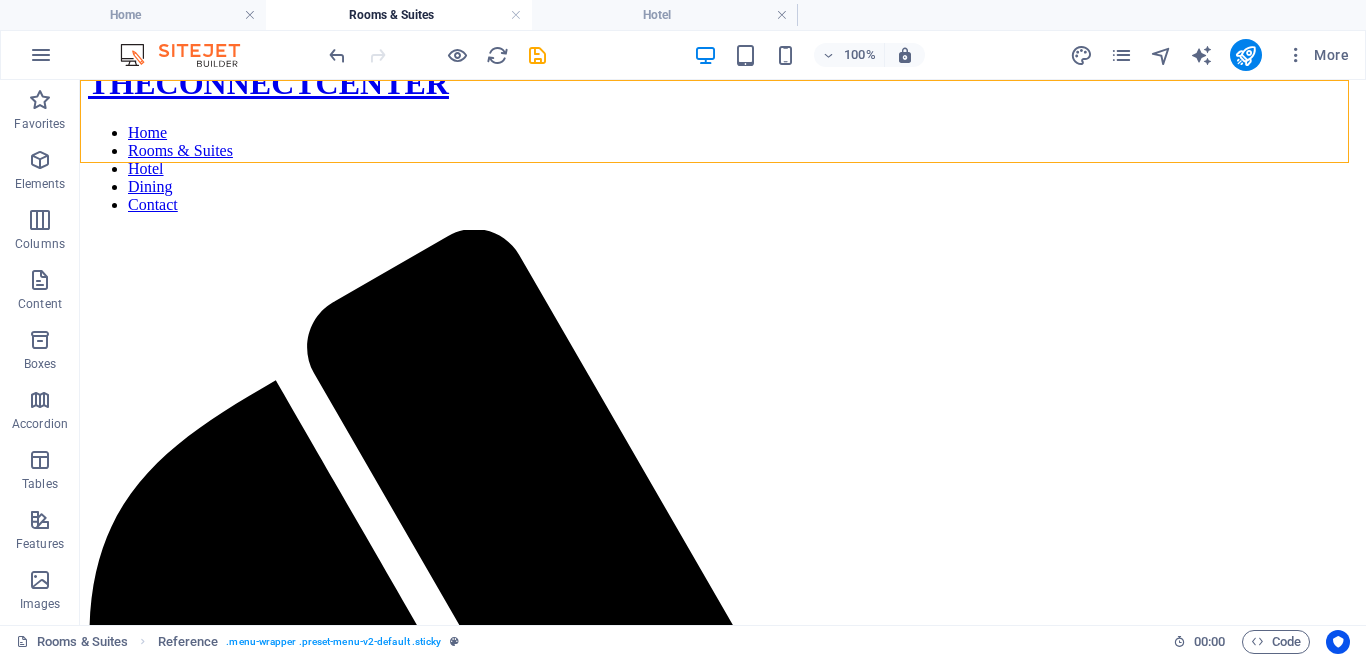 click on "Home Rooms & Suites Hotel Dining Contact" at bounding box center (723, 169) 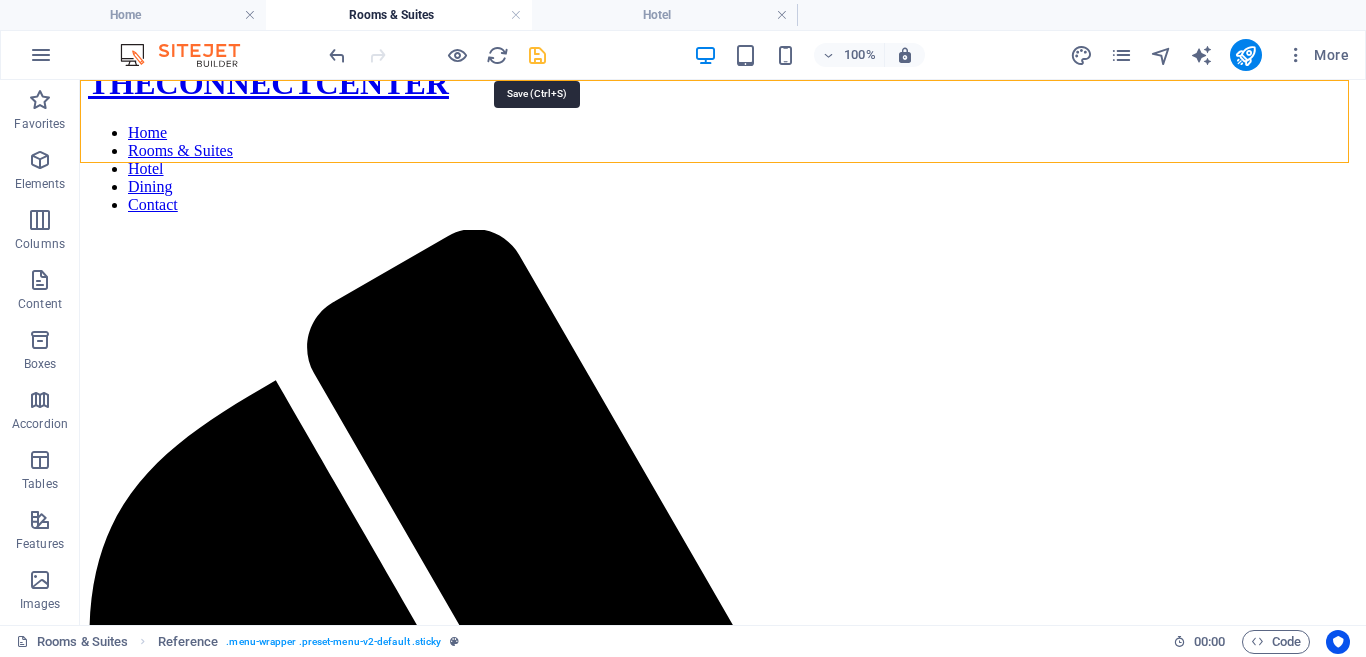 click at bounding box center [537, 55] 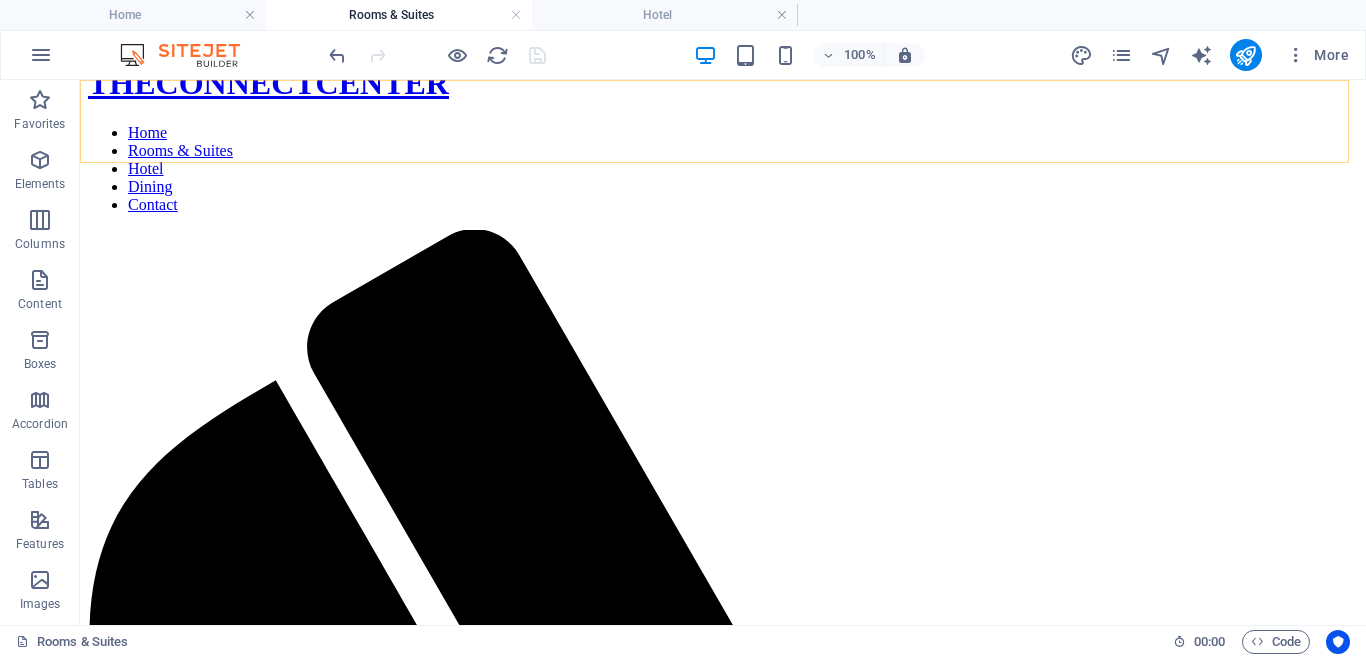 click on "Home Rooms & Suites Hotel Dining Contact" at bounding box center (723, 169) 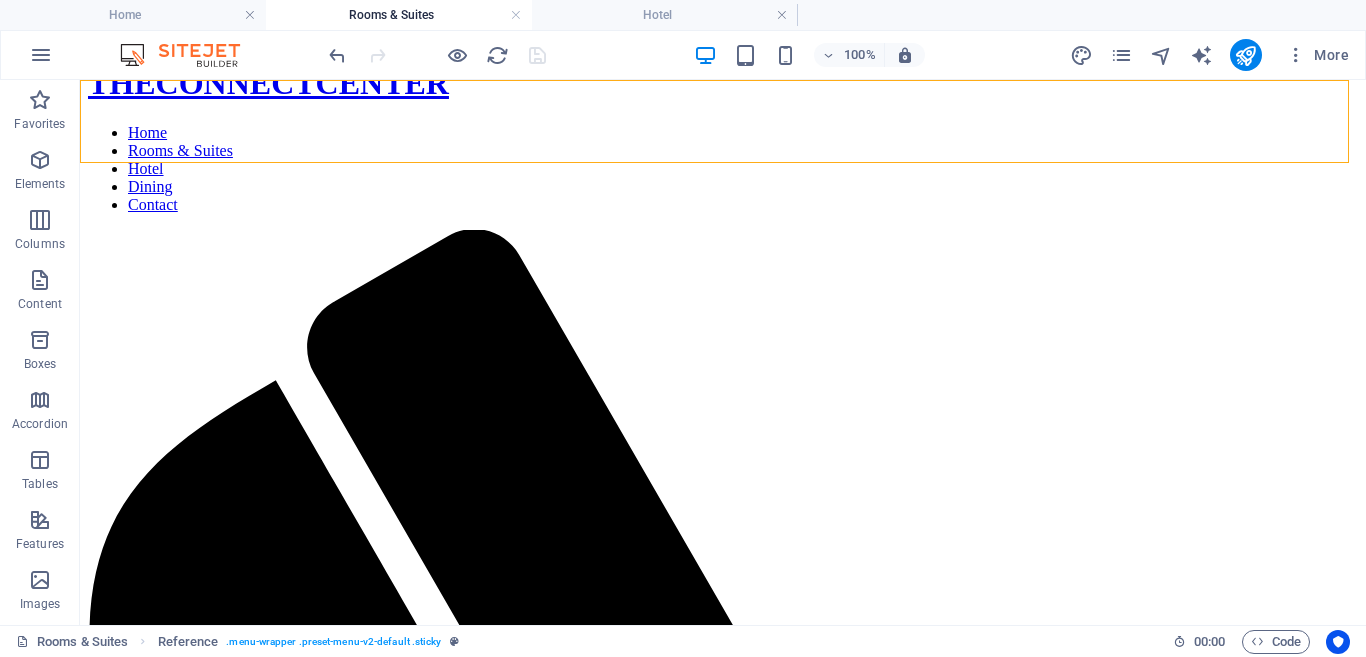 click on "Home Rooms & Suites Hotel Dining Contact" at bounding box center [723, 169] 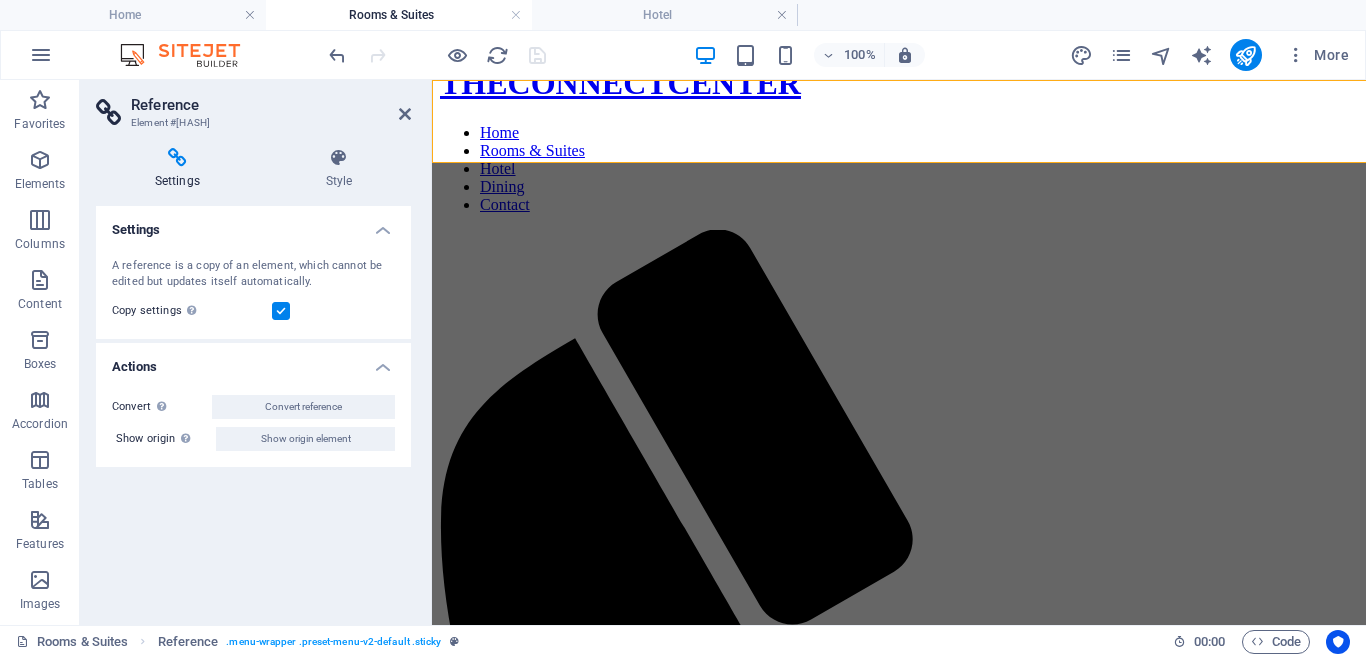 click on "Home Rooms & Suites Hotel Dining Contact" at bounding box center [899, 169] 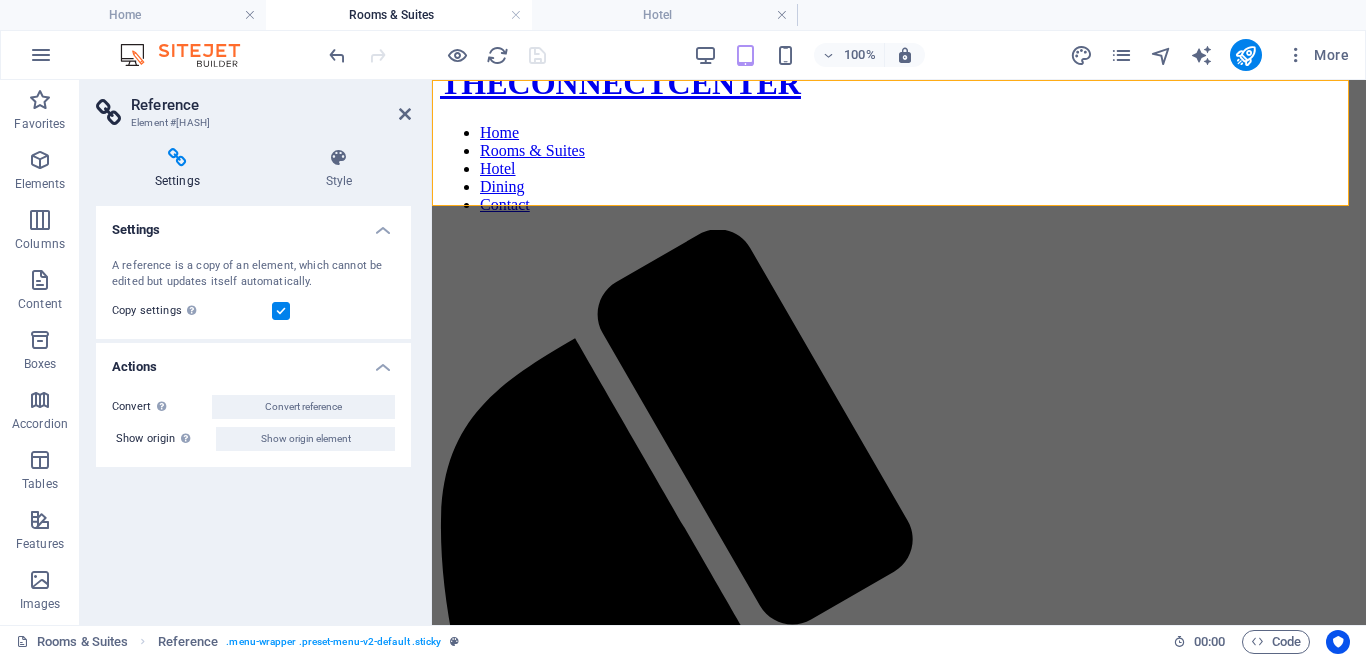 click on "Home Rooms & Suites Hotel Dining Contact" at bounding box center [899, 169] 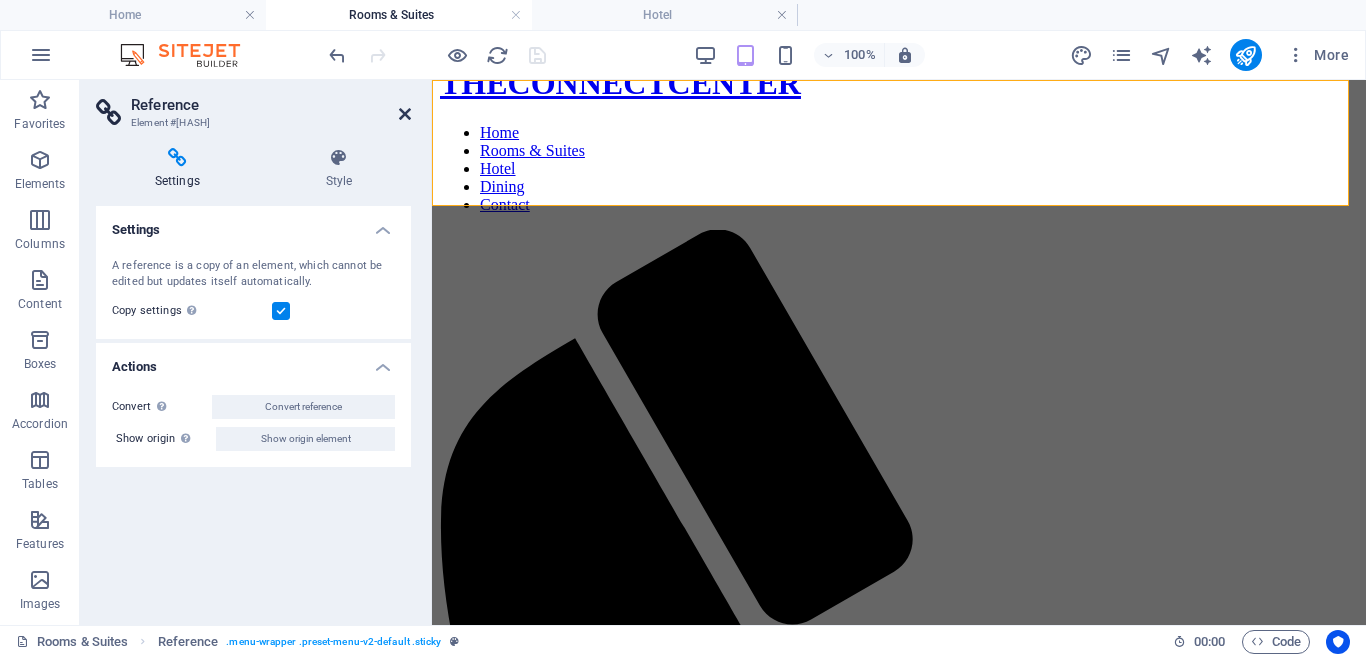 click at bounding box center (405, 114) 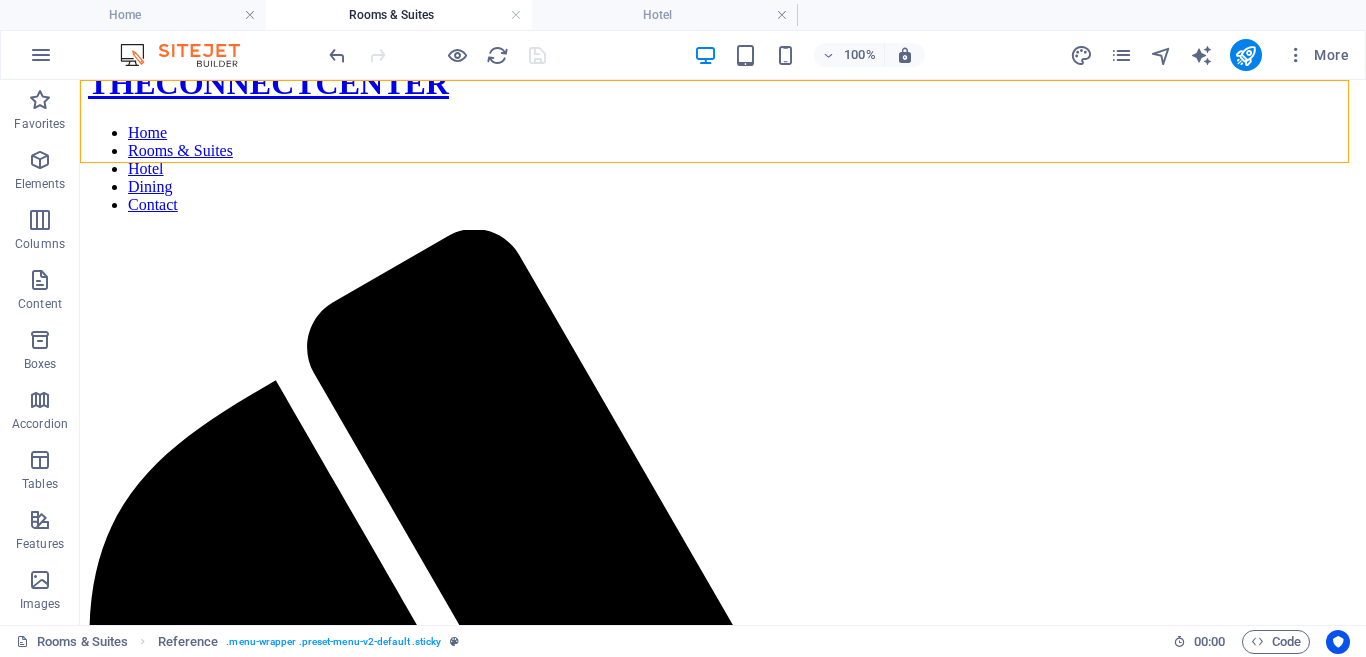 click on "Home Rooms & Suites Hotel Dining Contact" at bounding box center (723, 169) 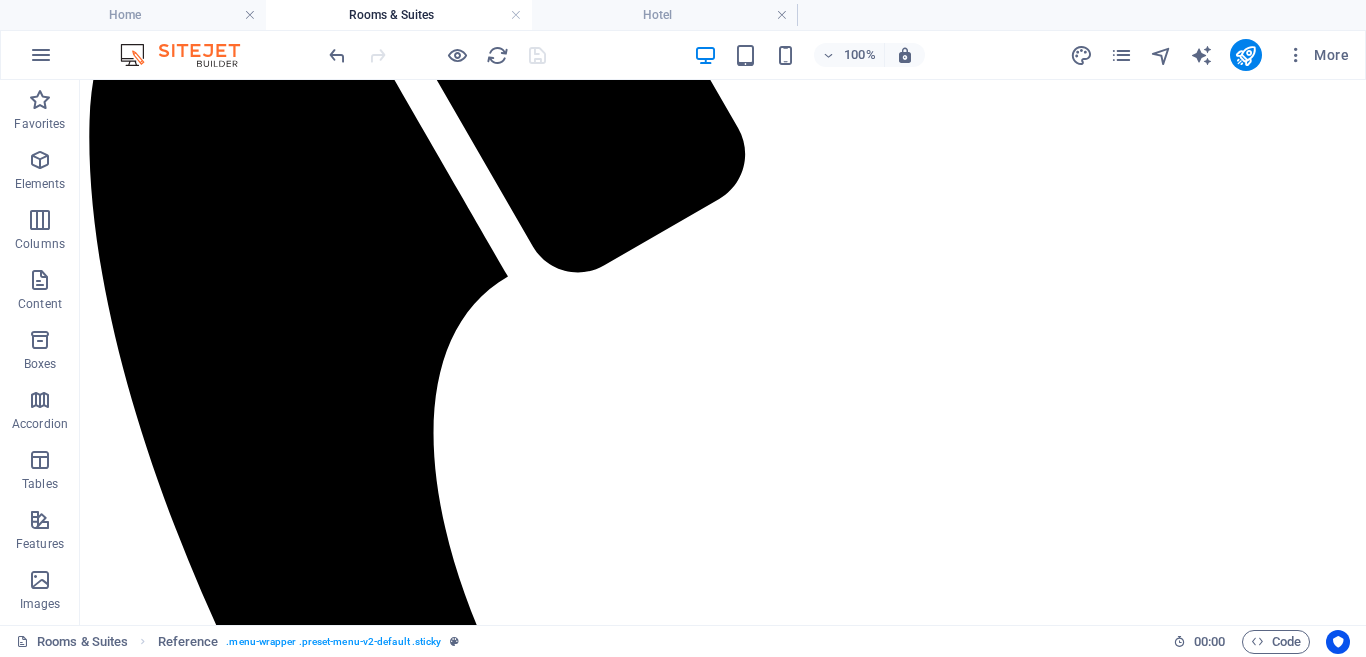scroll, scrollTop: 538, scrollLeft: 0, axis: vertical 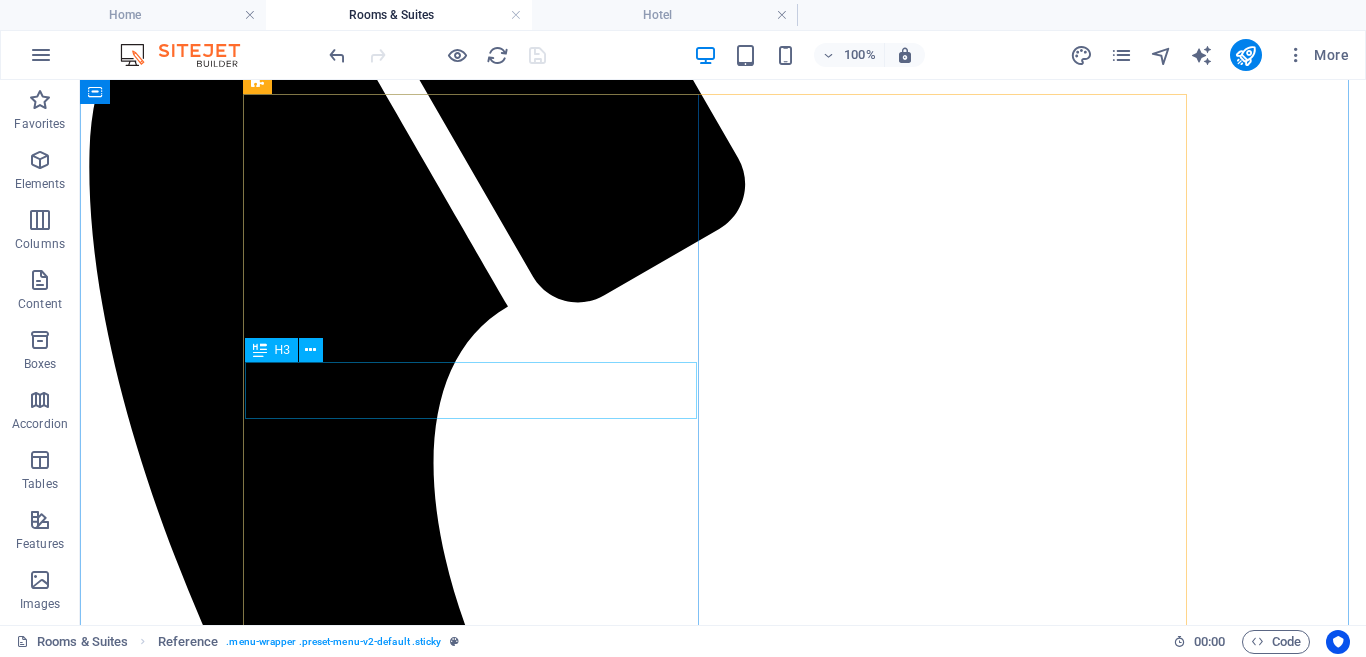click on "Economy Room" at bounding box center [723, 2916] 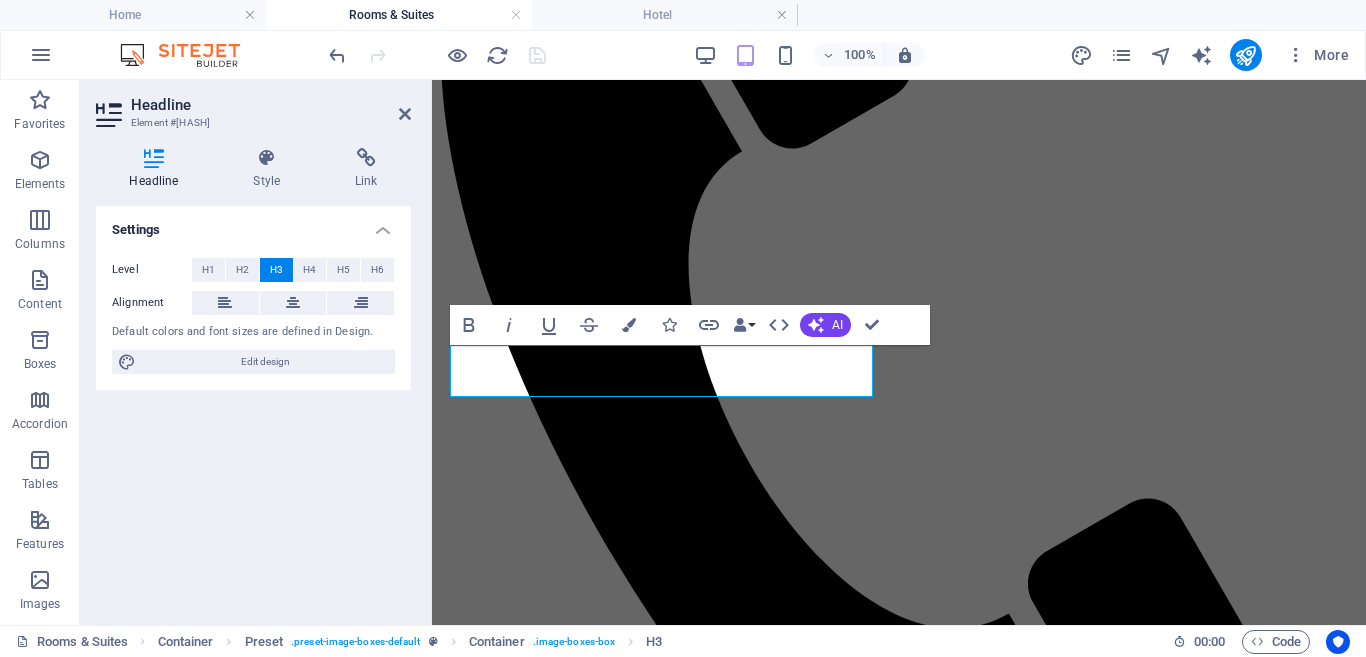 scroll, scrollTop: 571, scrollLeft: 0, axis: vertical 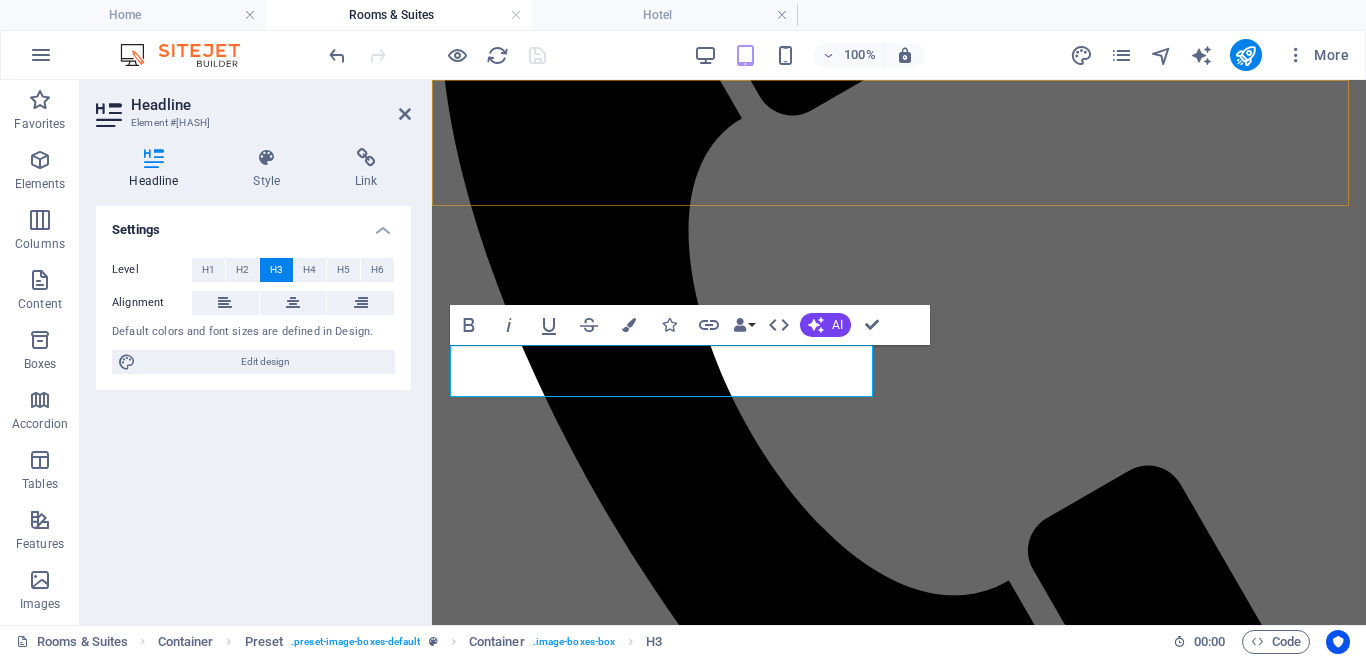 click at bounding box center (899, 932) 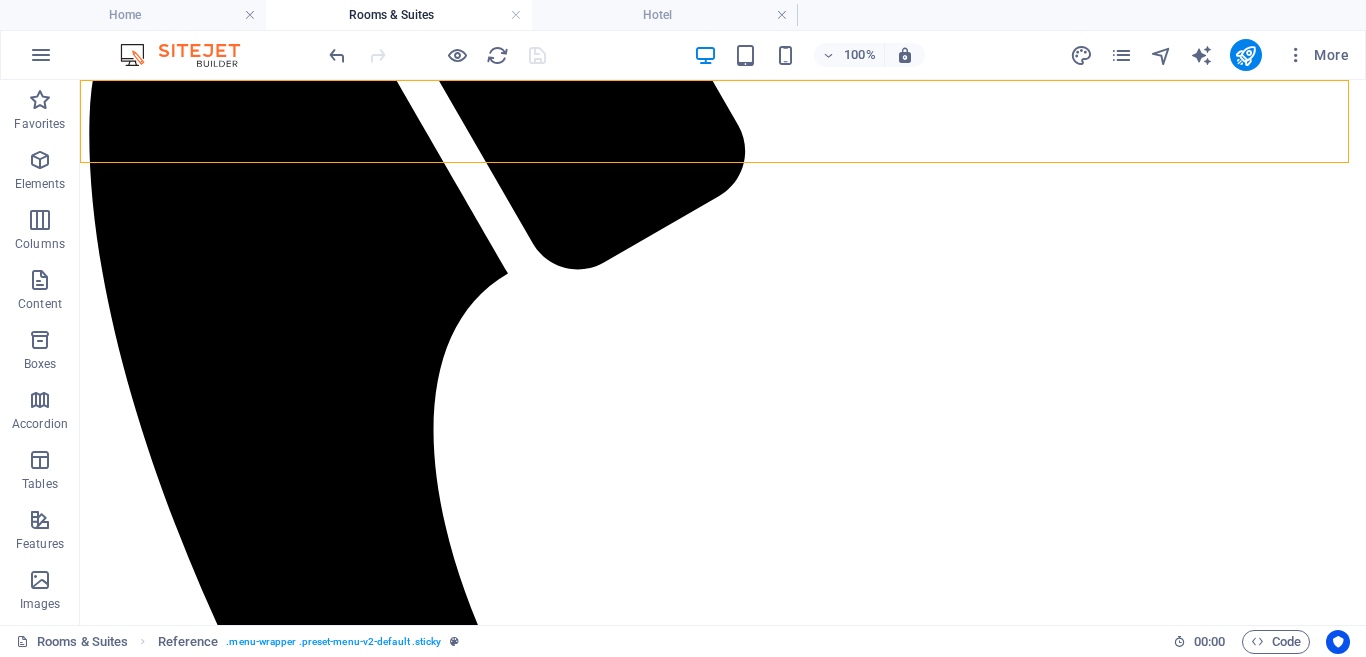 scroll, scrollTop: 528, scrollLeft: 0, axis: vertical 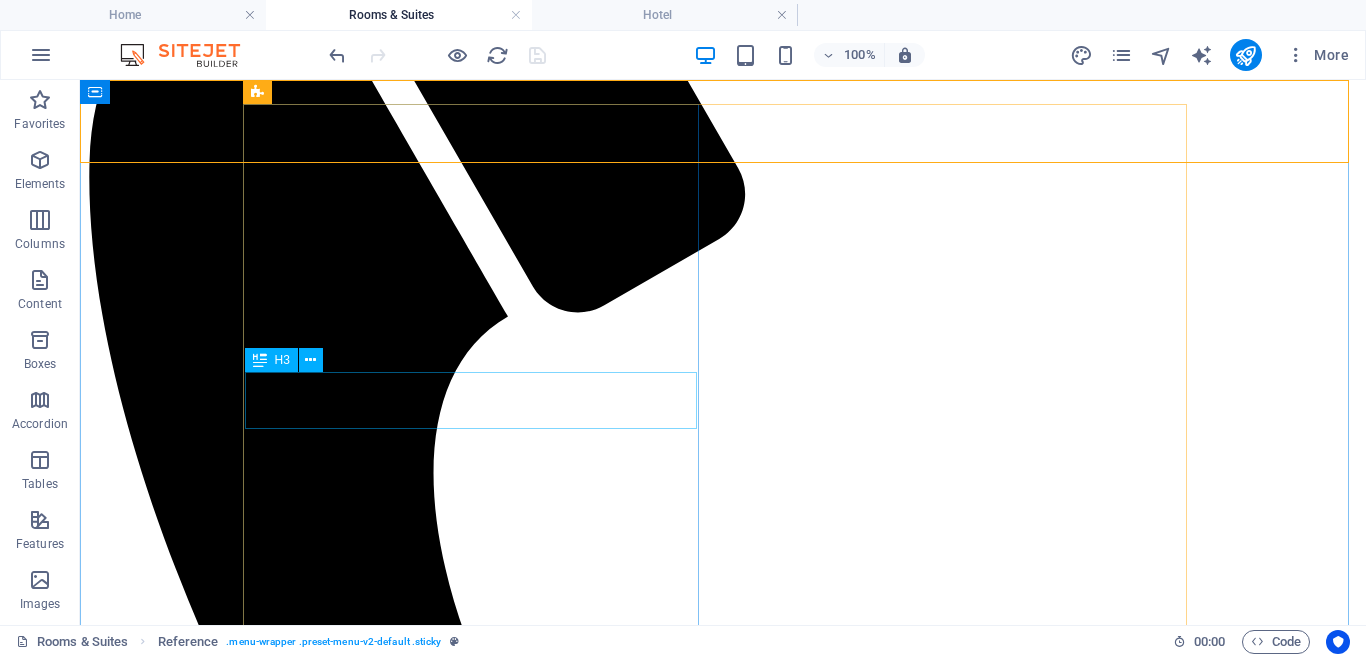 click on "Economy Room" at bounding box center (723, 2926) 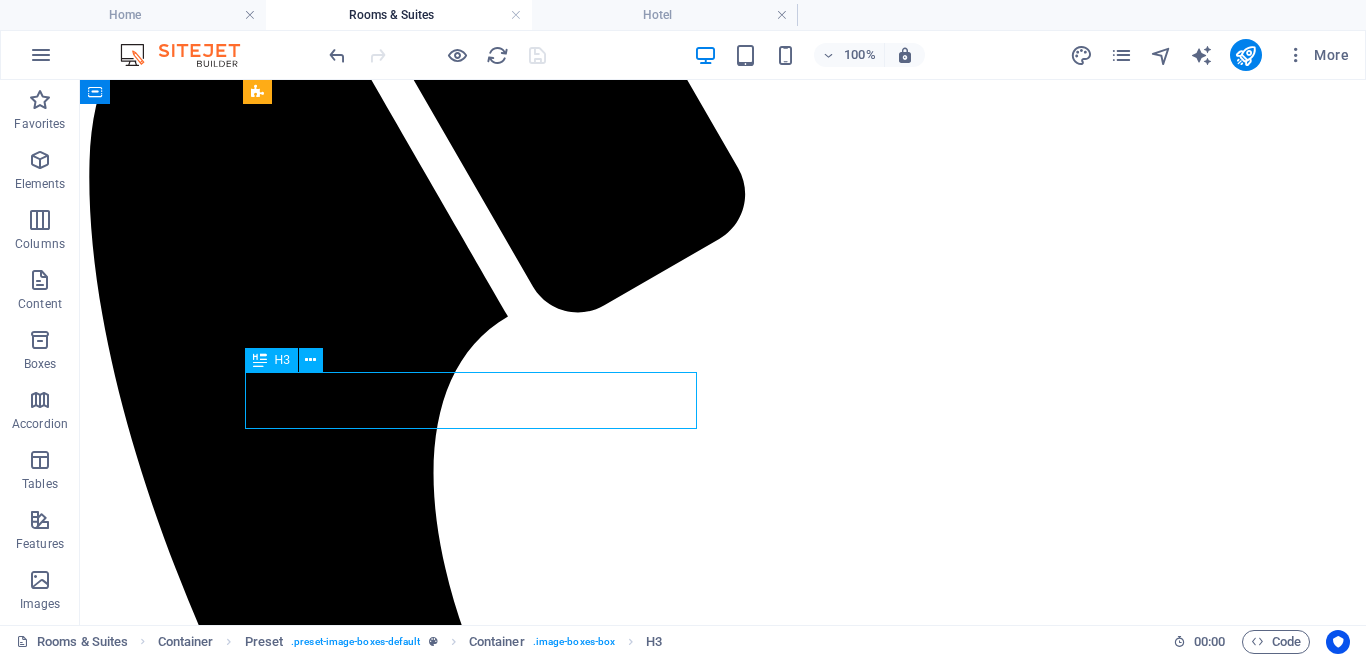 click on "Economy Room" at bounding box center [723, 2926] 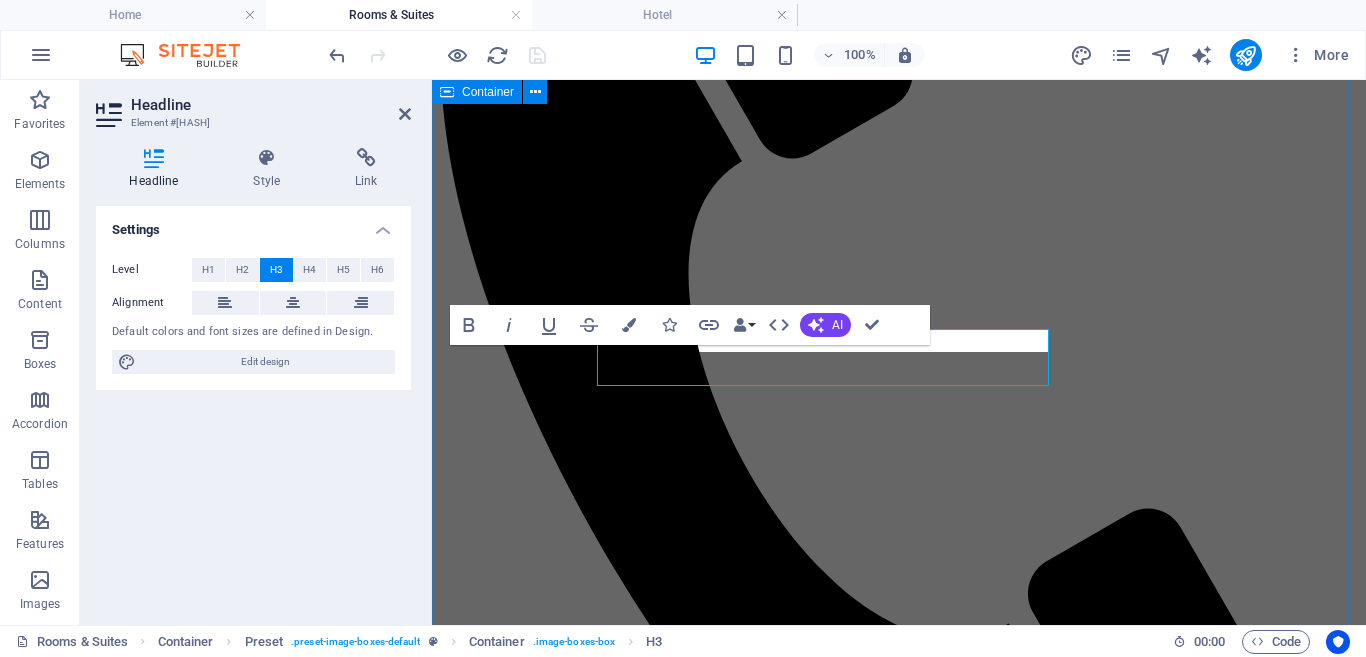 scroll, scrollTop: 571, scrollLeft: 0, axis: vertical 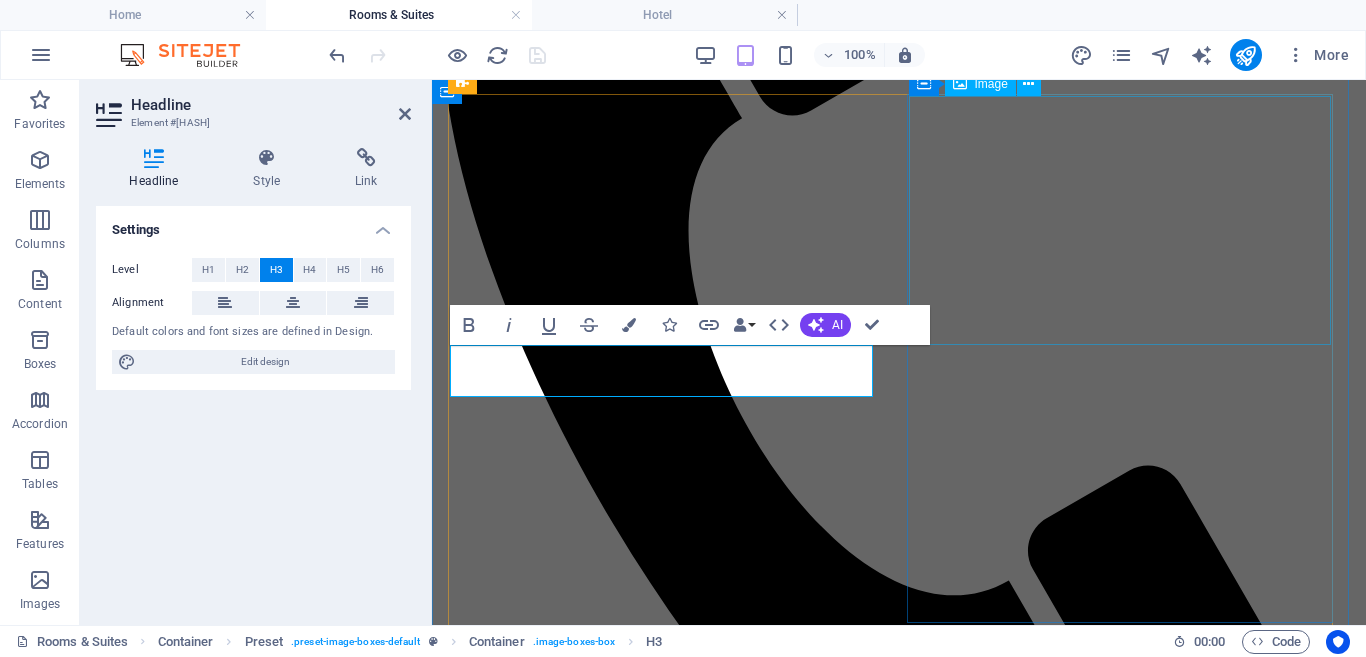 type 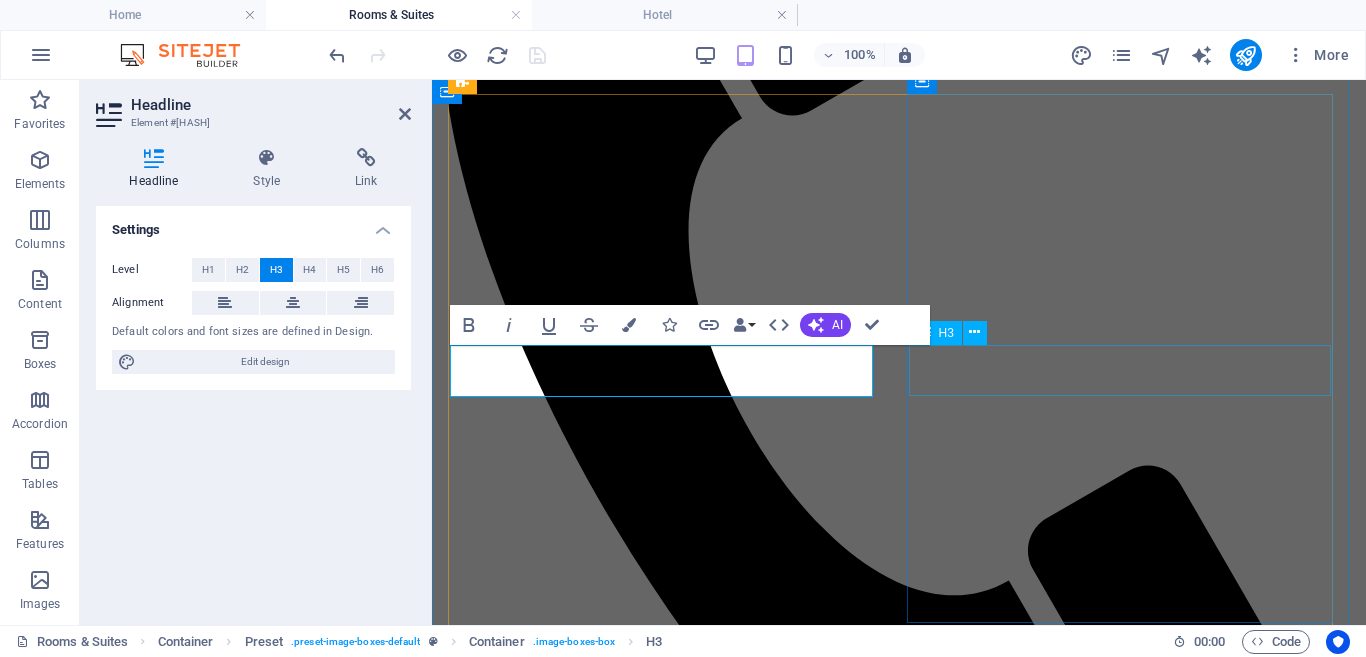 click on "Junior Suite" at bounding box center [899, 3028] 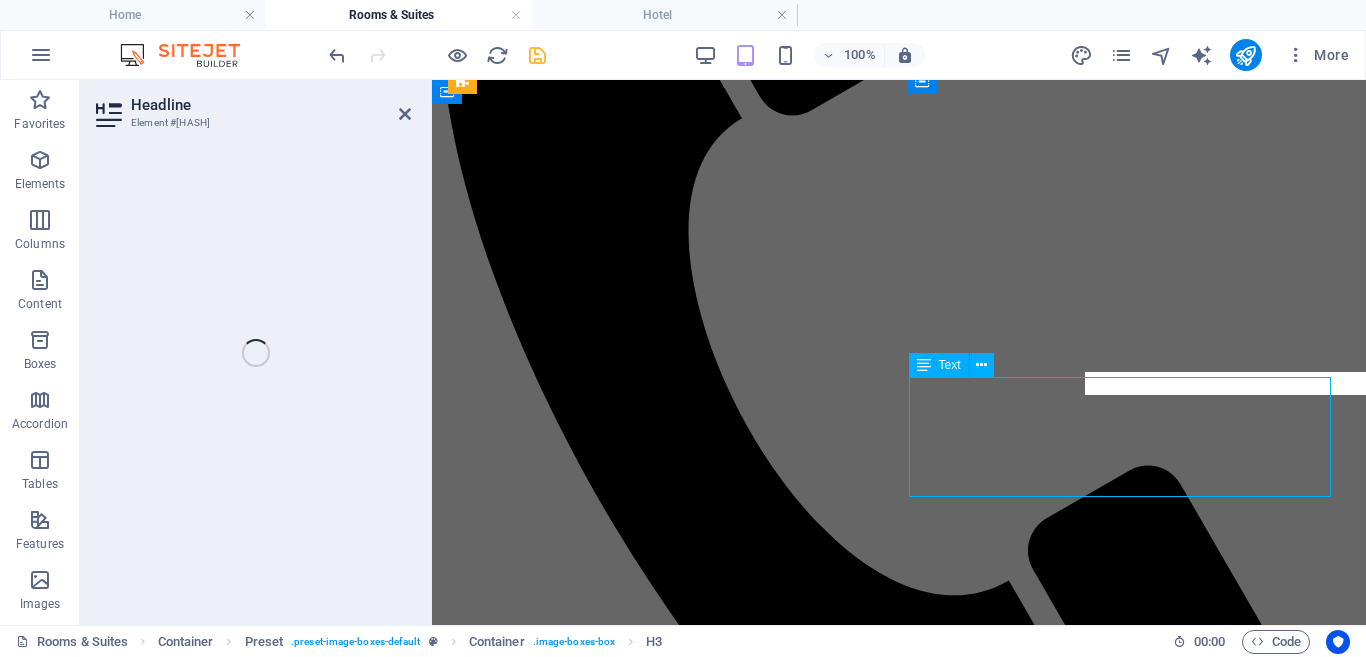 click on "2 Guests   1 Bathroom   Breakfast Lorem ipsum dolor sit amet, consetetur sadipscing elitr, sed diam nonumy eirmod tempor invidunt ut labore et dolore magna aliquyam erat, sed diam voluptua." at bounding box center [899, 3136] 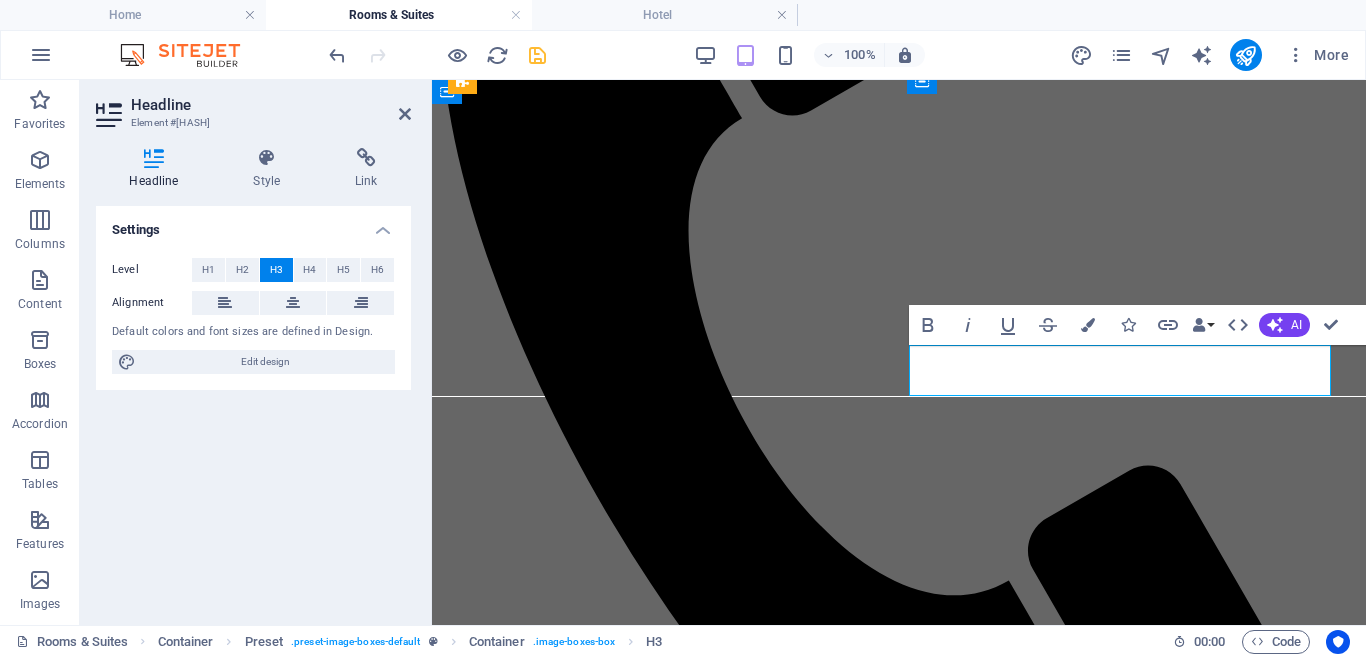 type 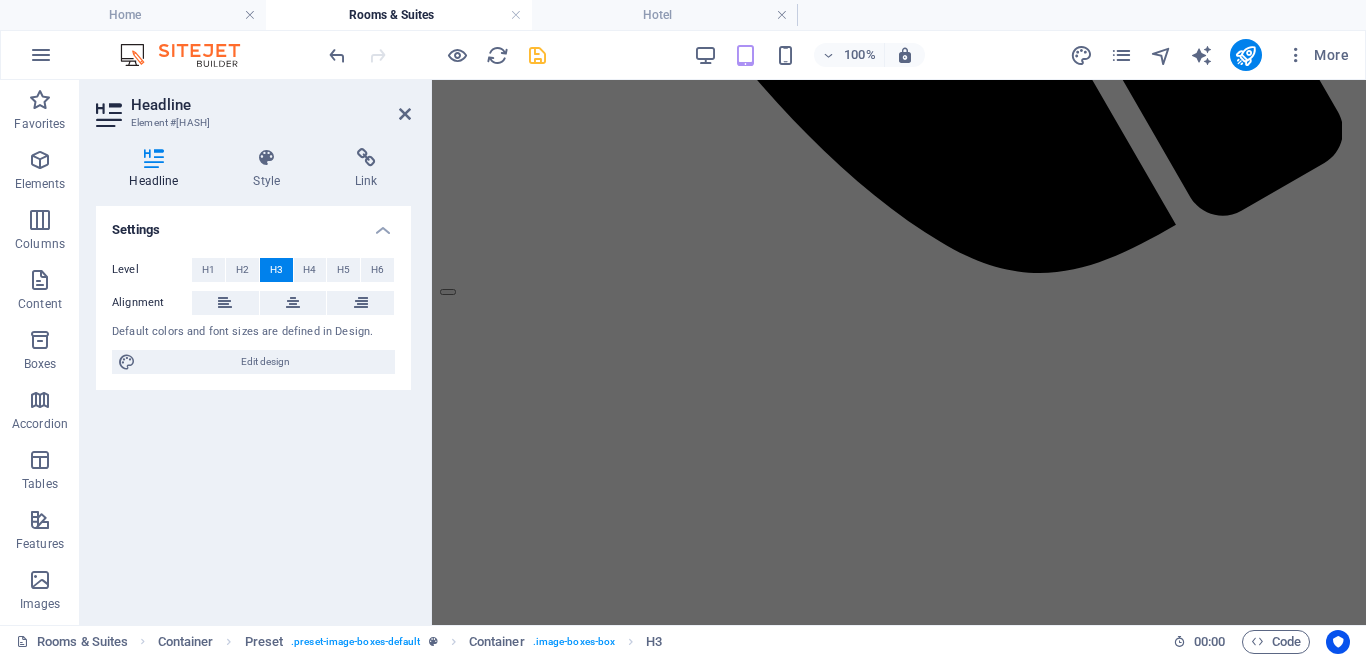 scroll, scrollTop: 1174, scrollLeft: 0, axis: vertical 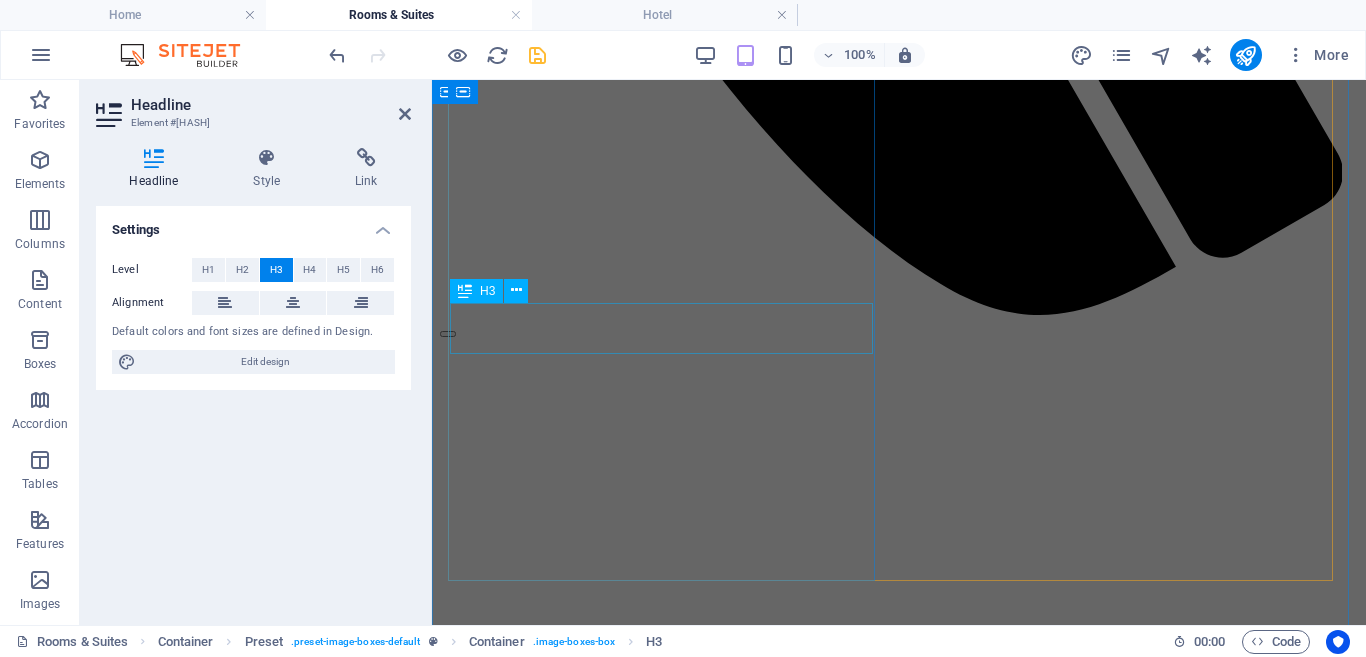 click on "Family Room" at bounding box center [899, 3223] 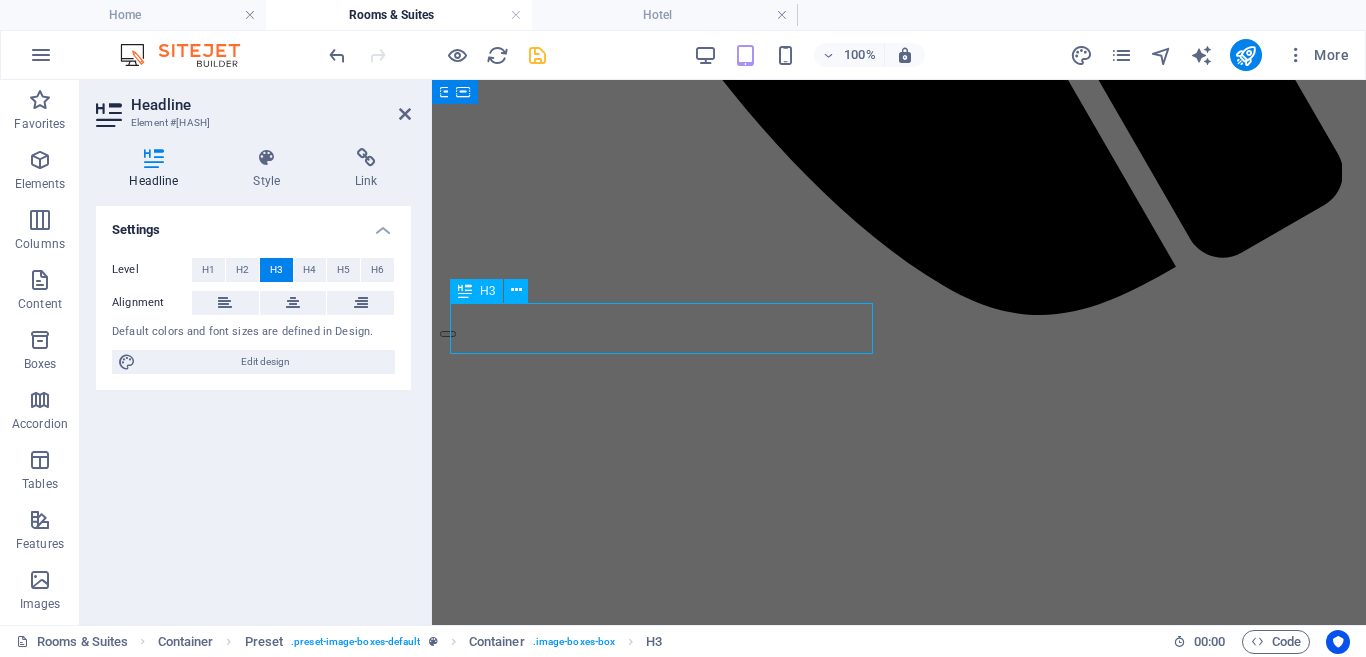 click on "Family Room" at bounding box center [899, 3223] 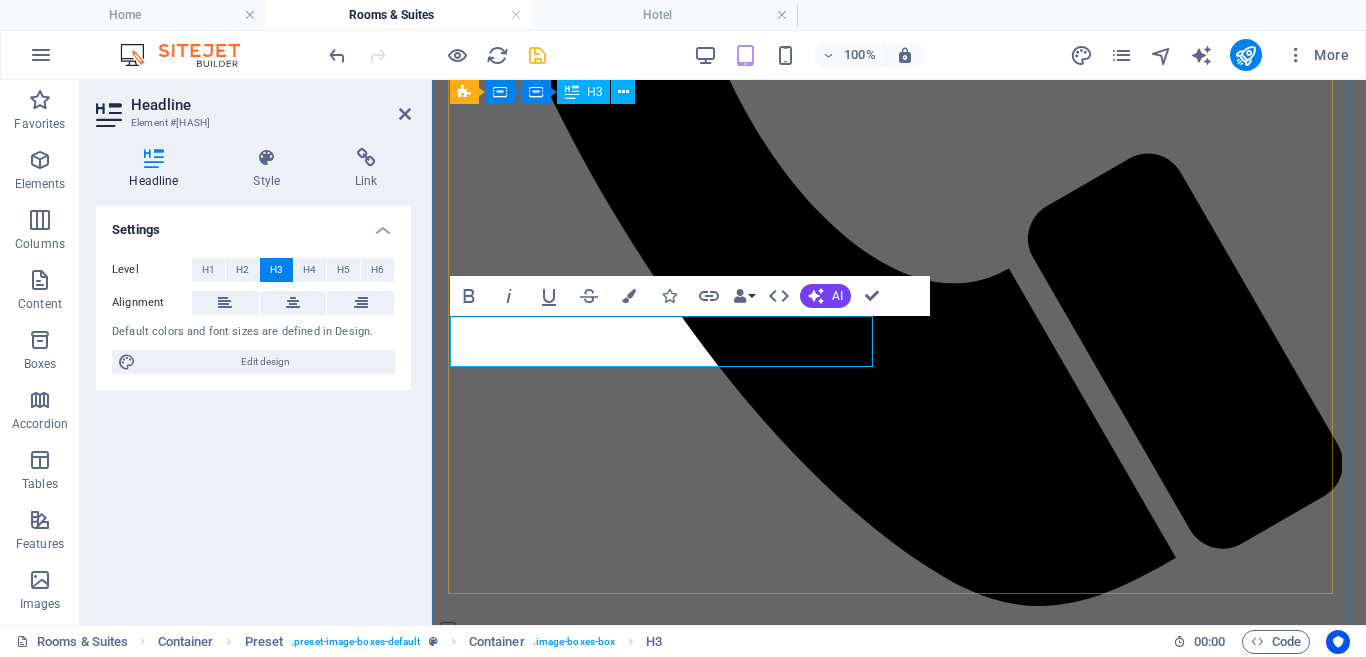 scroll, scrollTop: 1161, scrollLeft: 0, axis: vertical 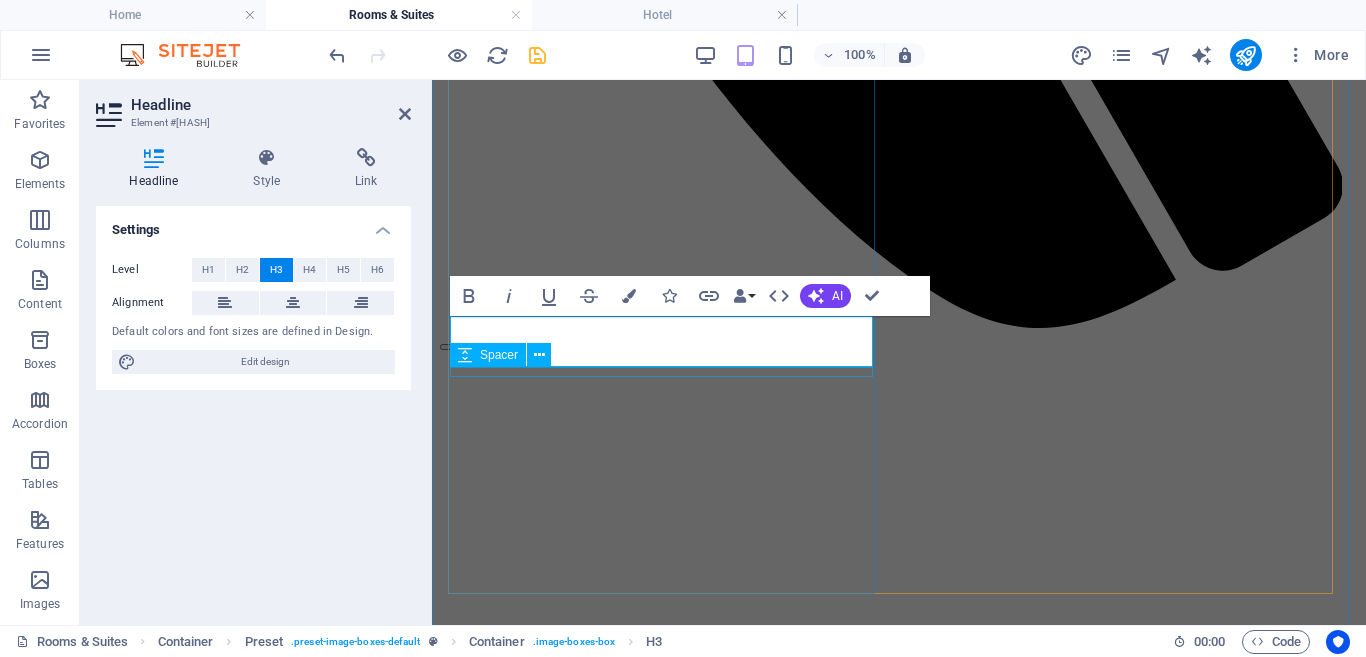click at bounding box center [899, 3271] 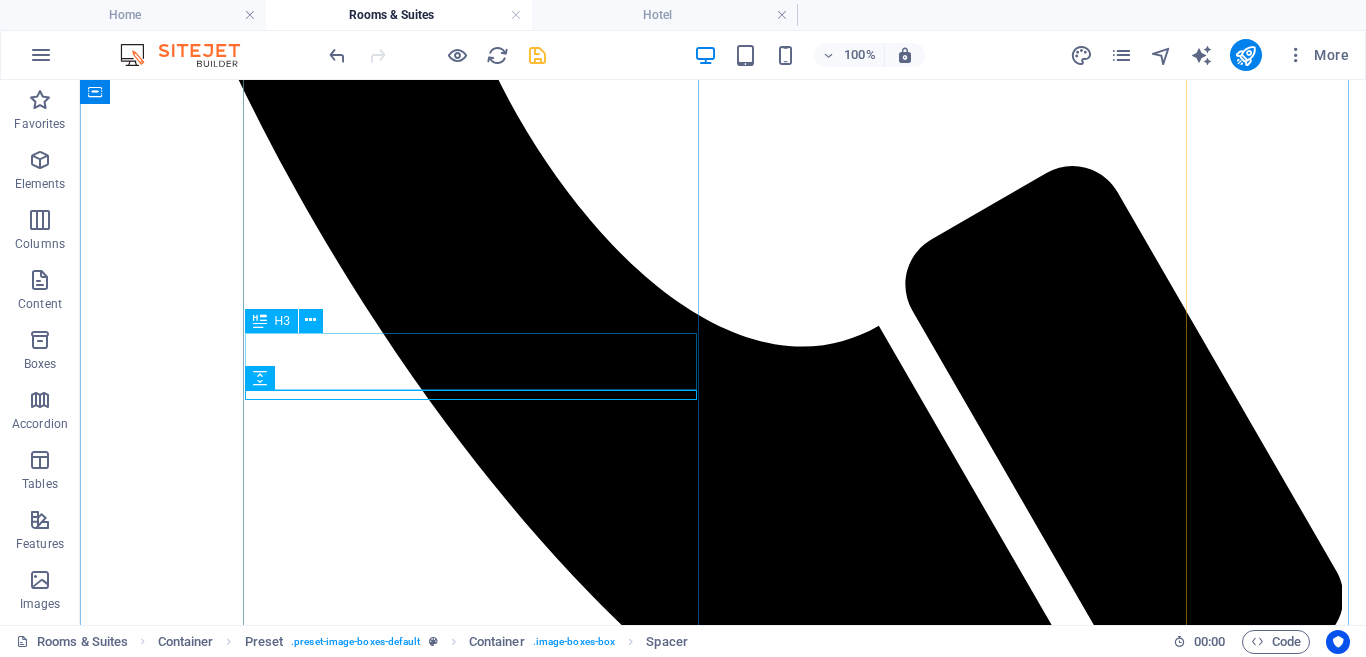 scroll, scrollTop: 1167, scrollLeft: 0, axis: vertical 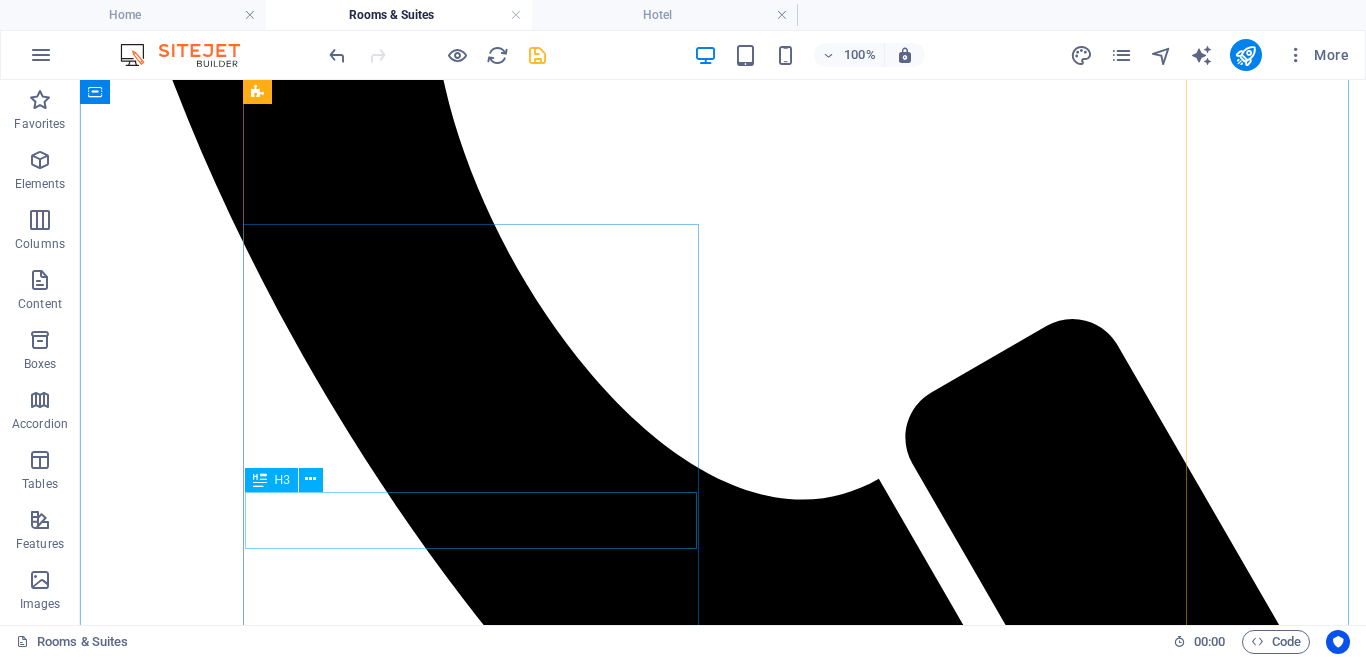 click on "Family Room" at bounding box center (723, 4420) 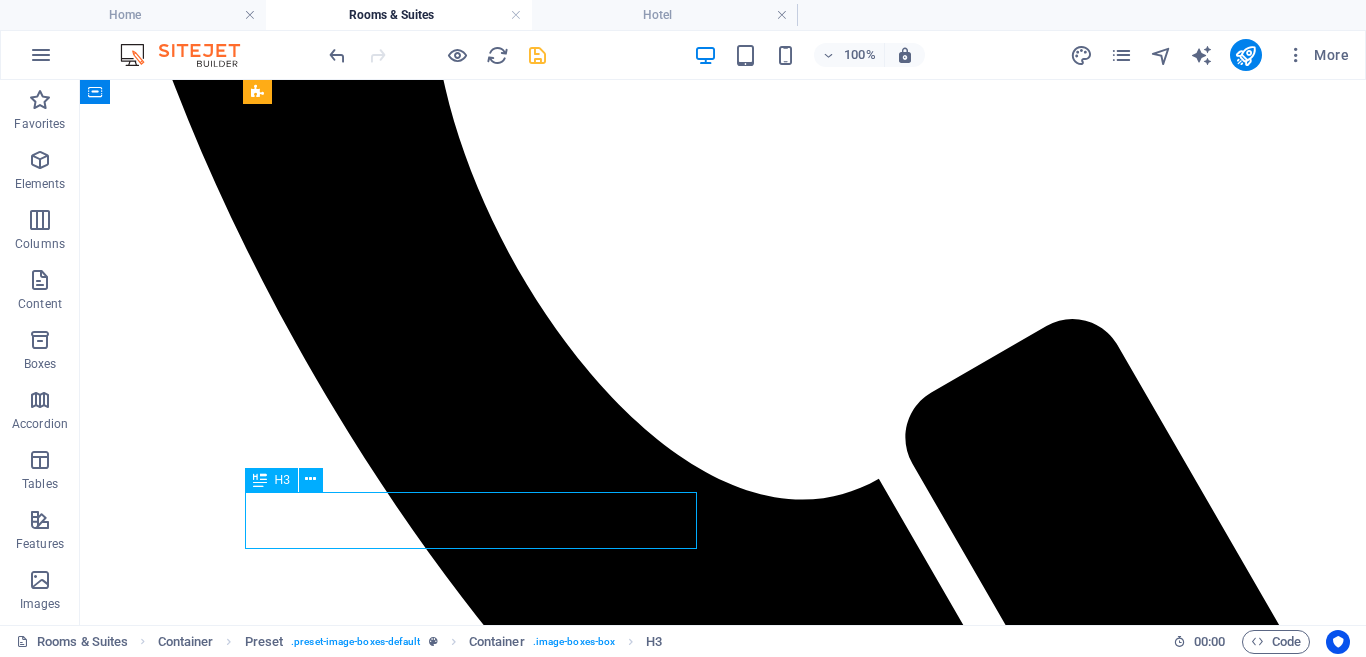 click on "Family Room" at bounding box center [723, 4420] 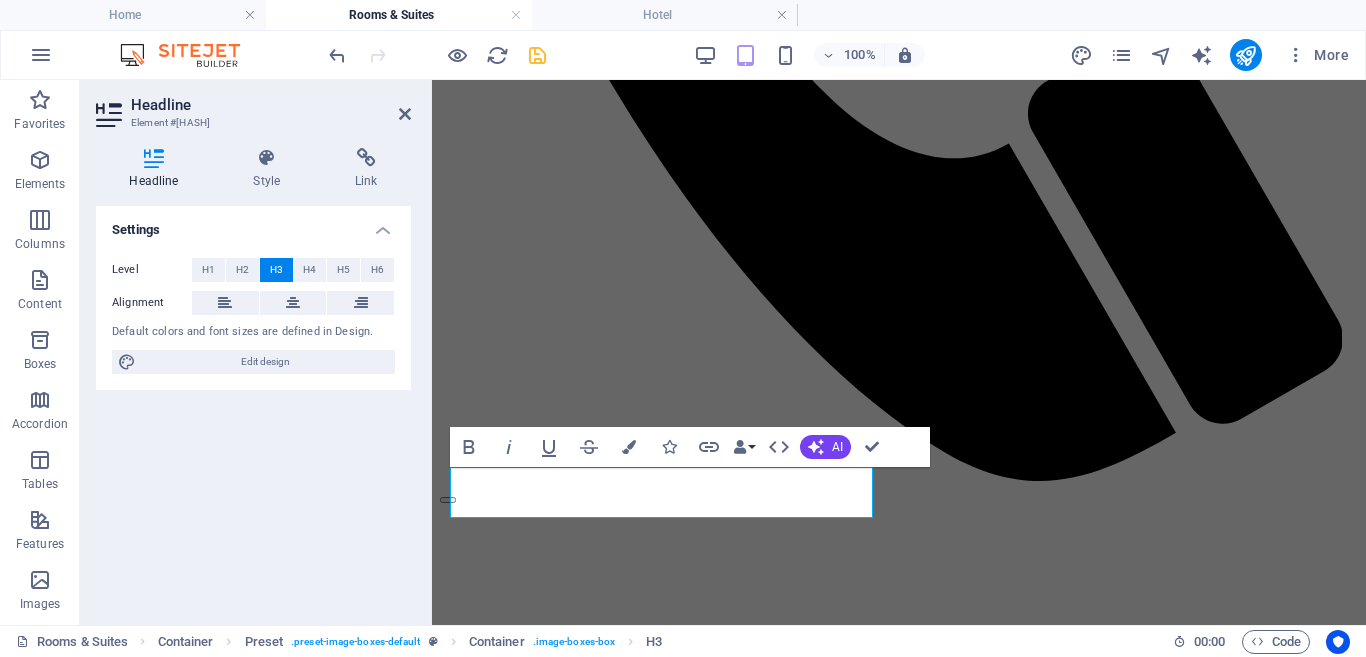 scroll, scrollTop: 1010, scrollLeft: 0, axis: vertical 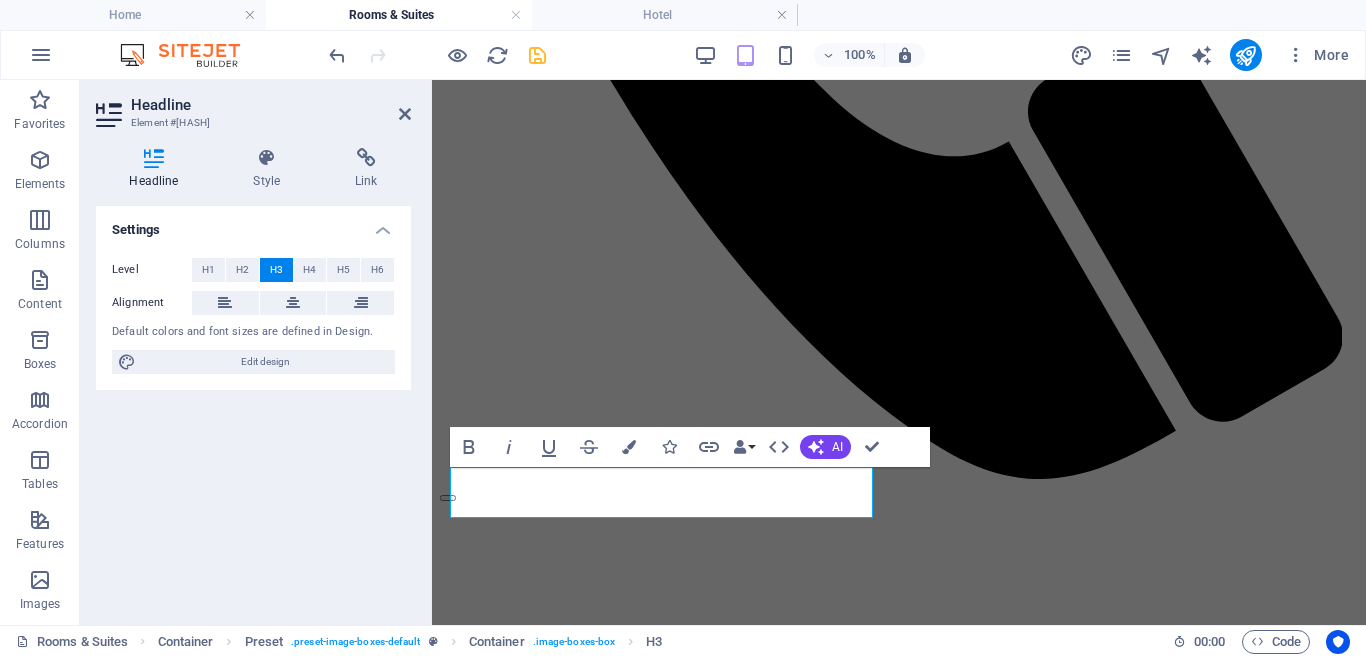 click on "Settings Level H1 H2 H3 H4 H5 H6 Alignment Default colors and font sizes are defined in Design. Edit design" at bounding box center (253, 407) 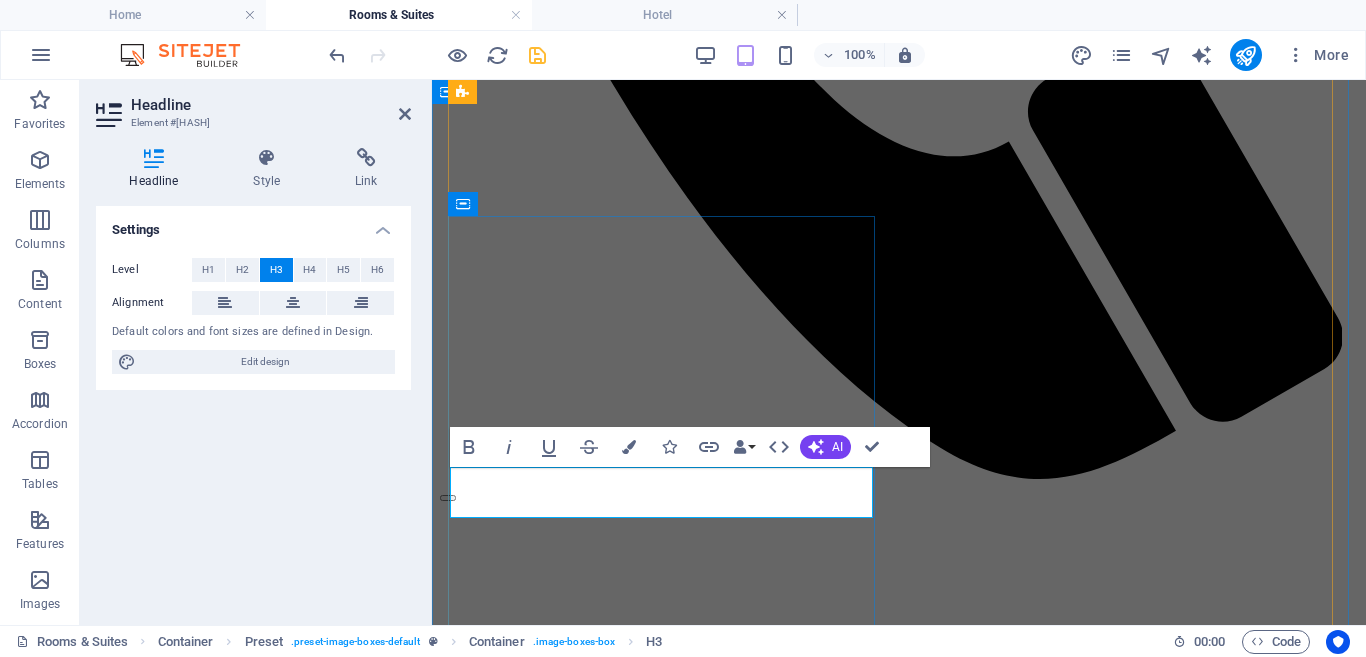 click on "Family Room" at bounding box center [899, 3387] 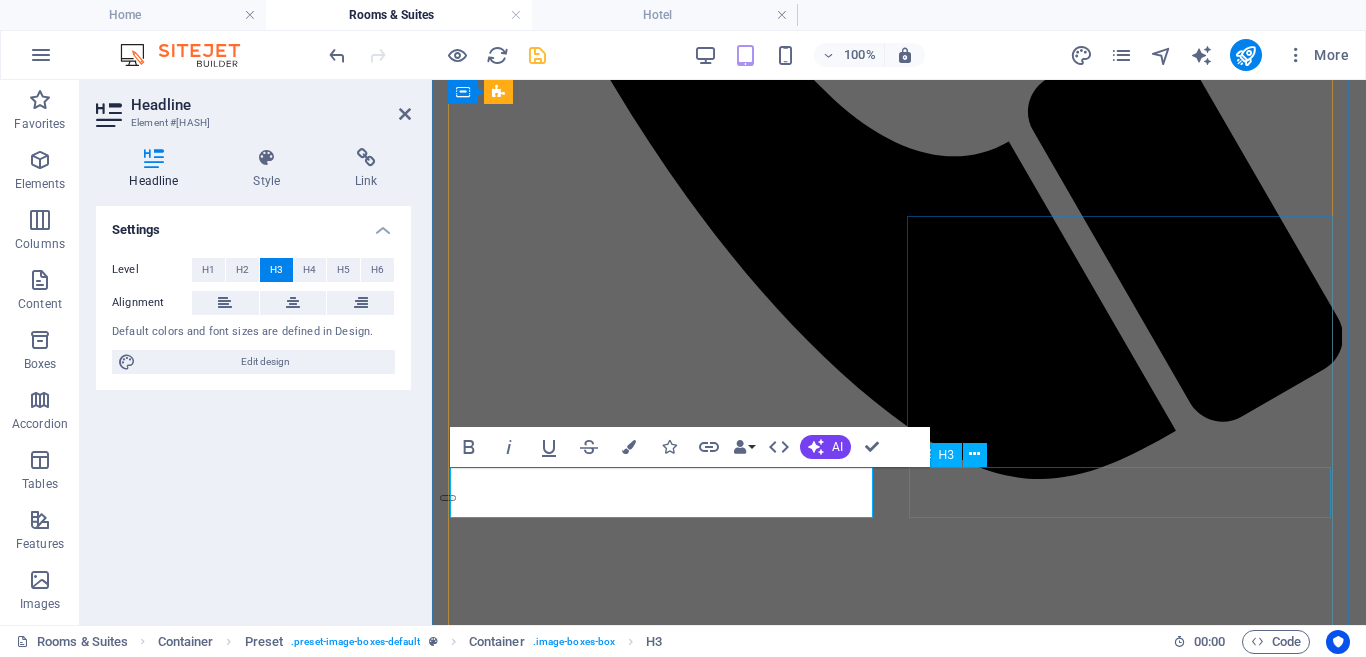 click on "President Suite" at bounding box center (899, 4185) 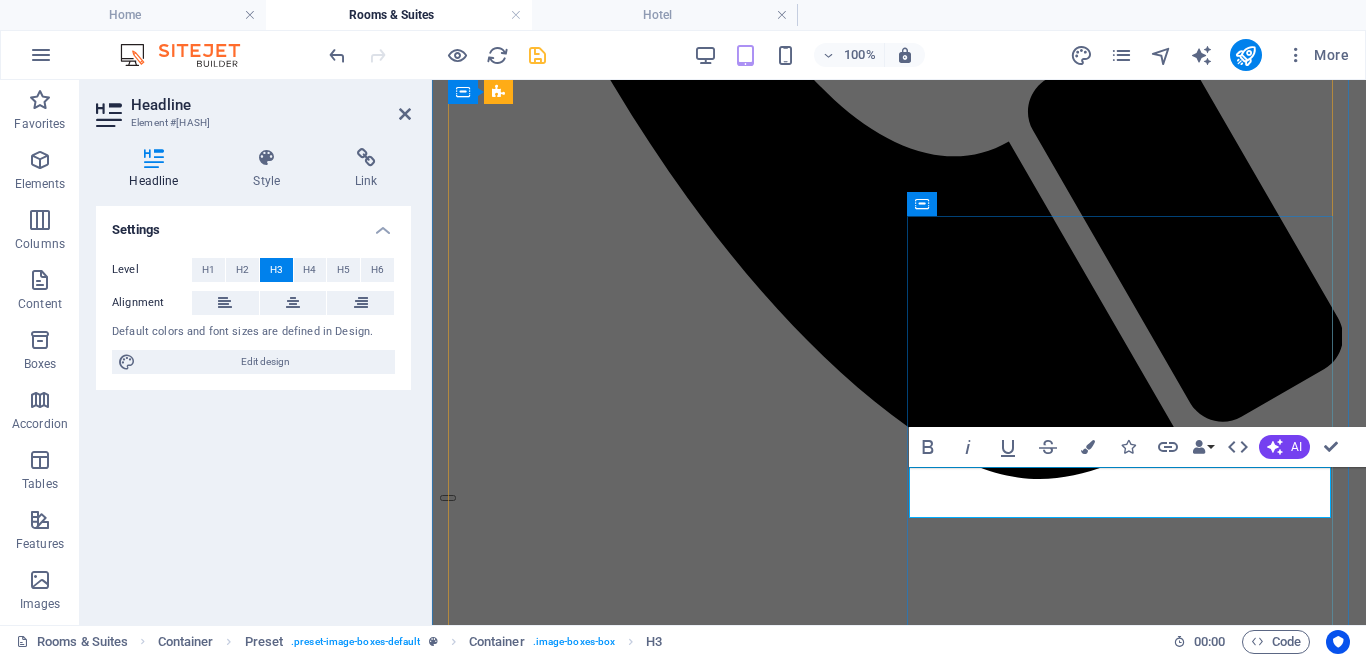type 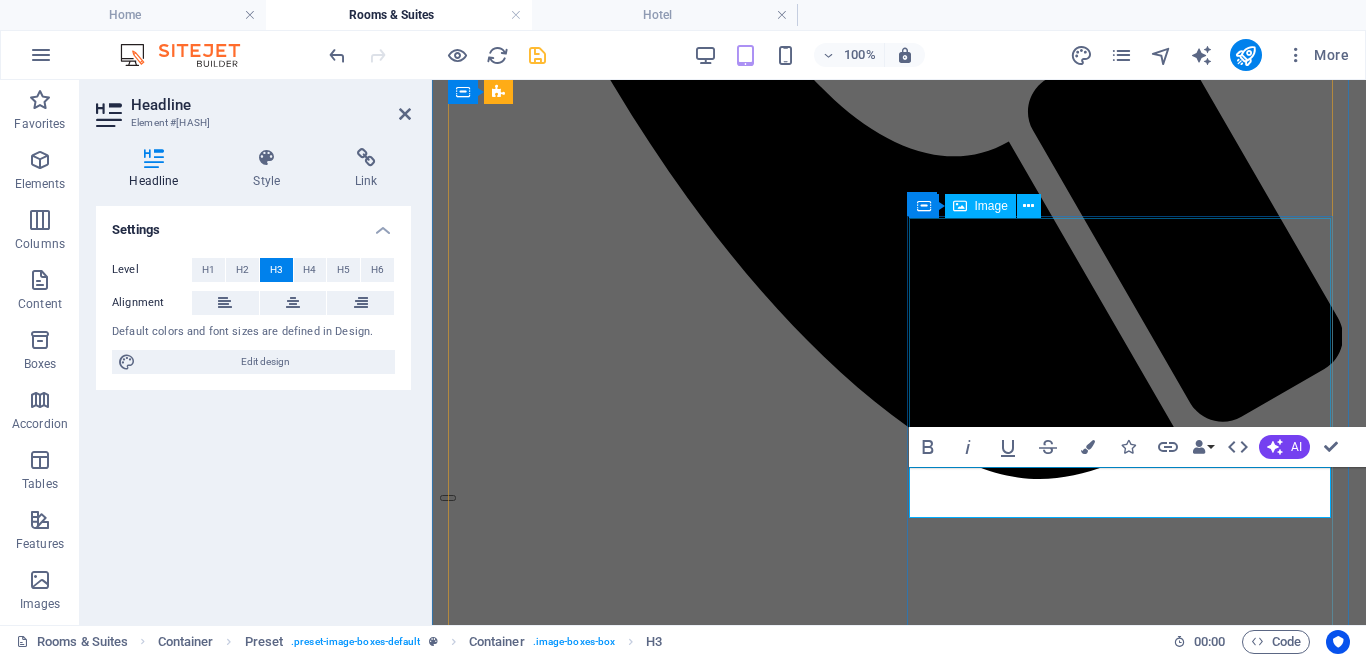 drag, startPoint x: 959, startPoint y: 504, endPoint x: 1044, endPoint y: 198, distance: 317.5862 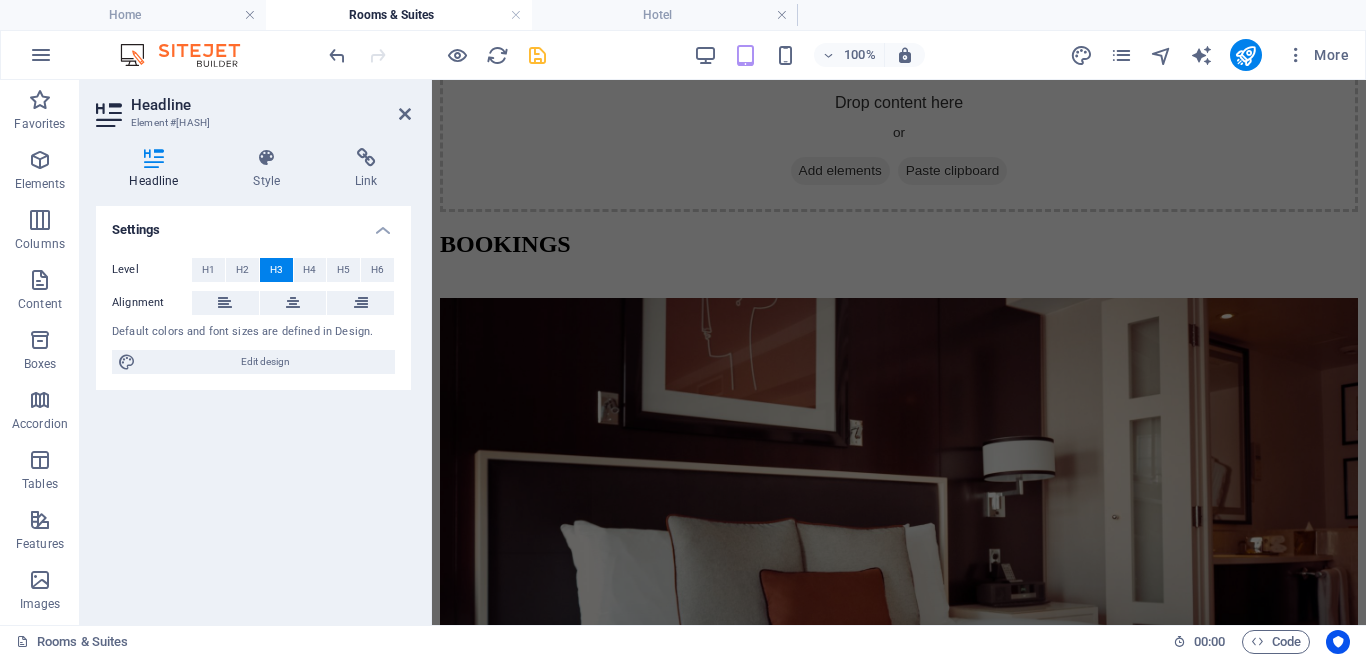 scroll, scrollTop: 1936, scrollLeft: 0, axis: vertical 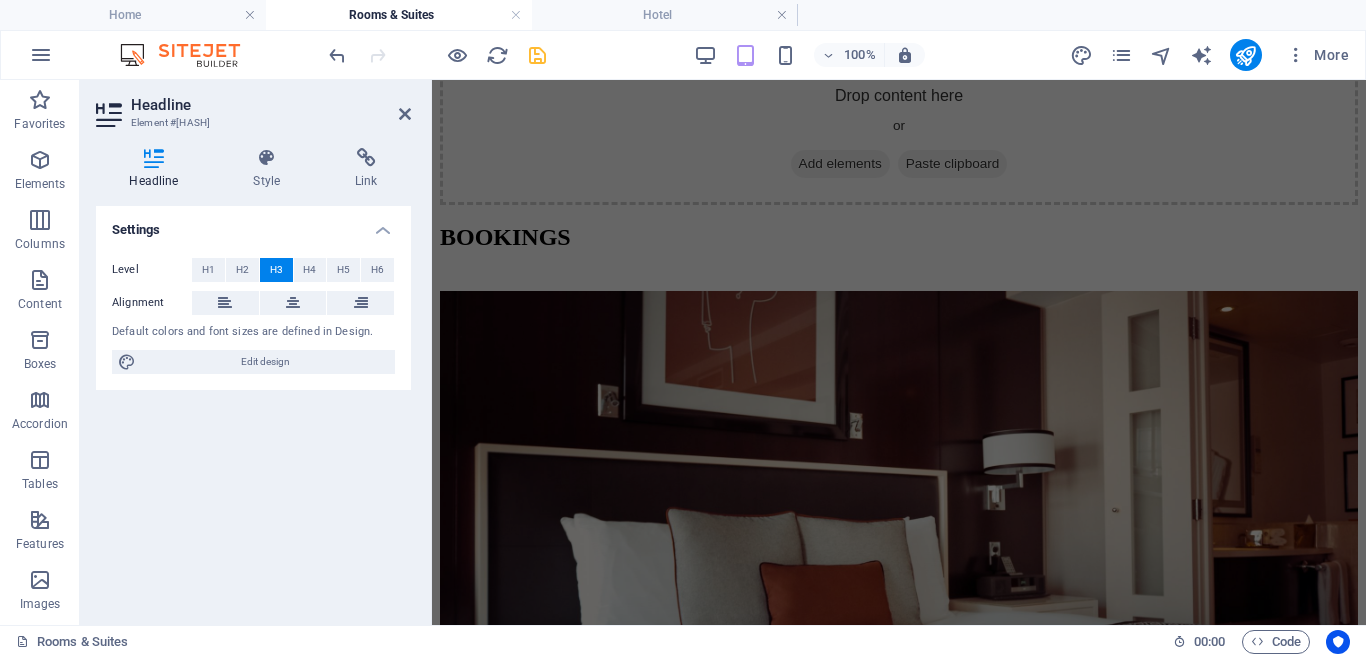 click 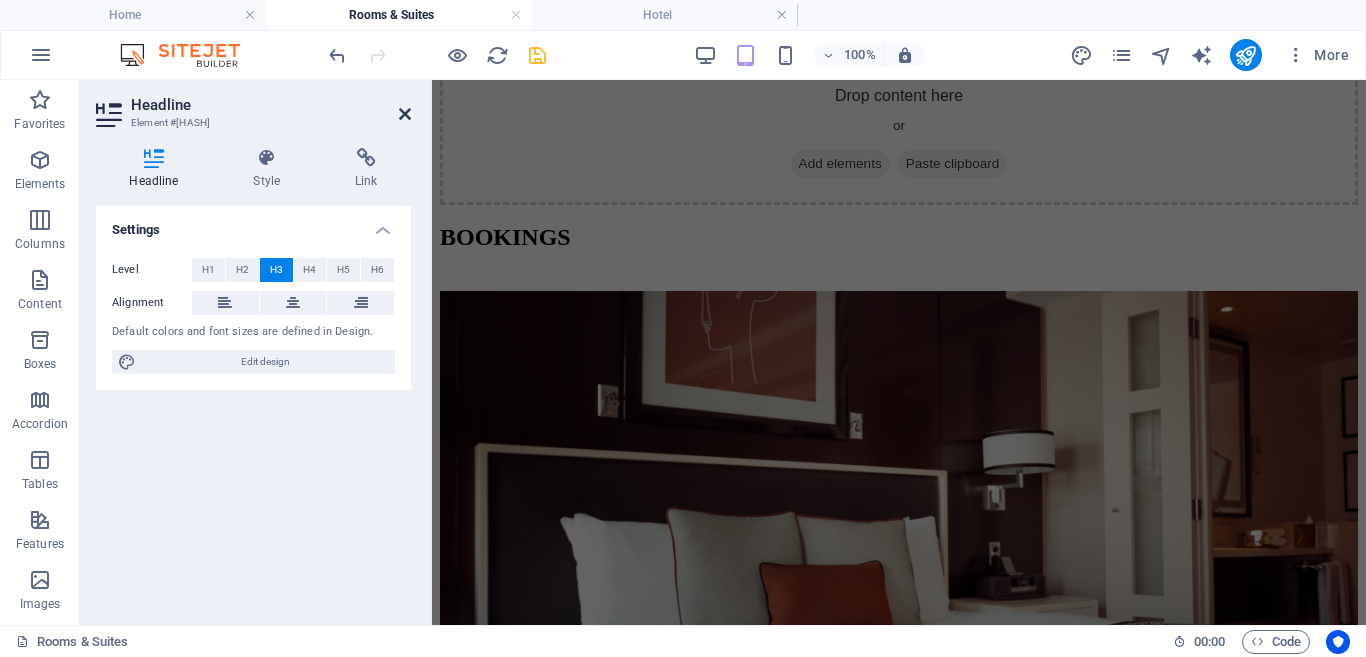 click at bounding box center (405, 114) 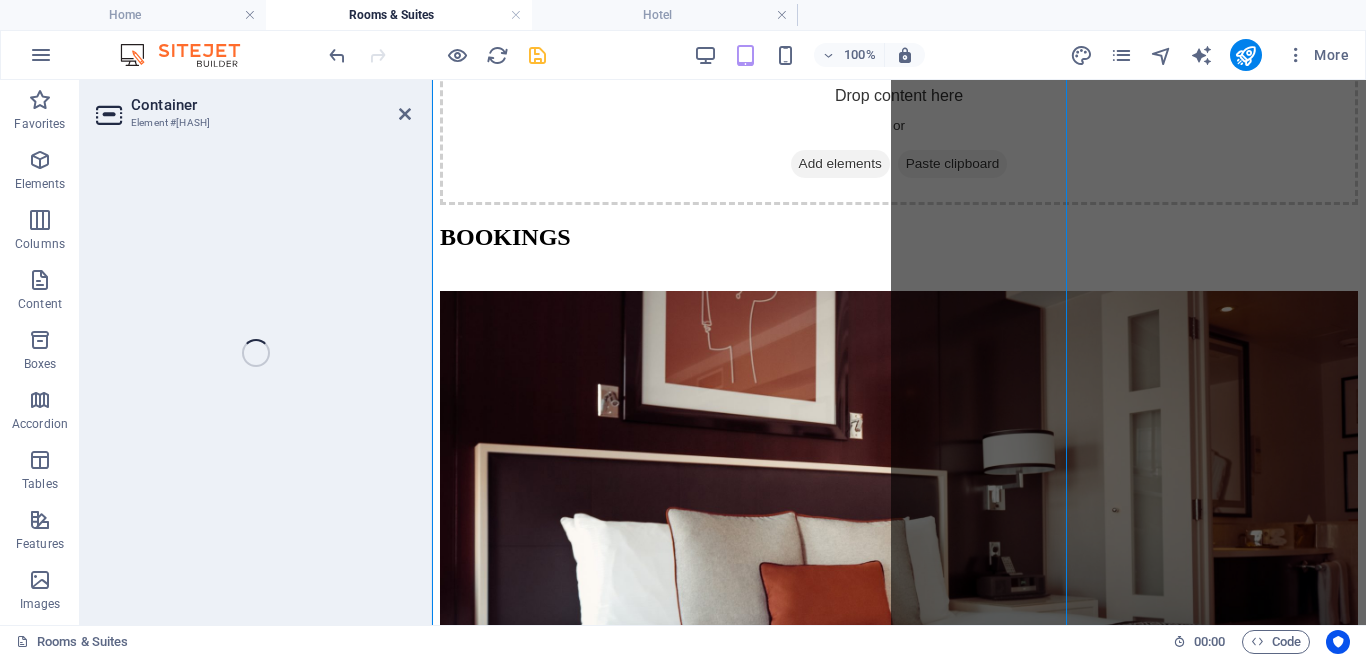 scroll, scrollTop: 1150, scrollLeft: 0, axis: vertical 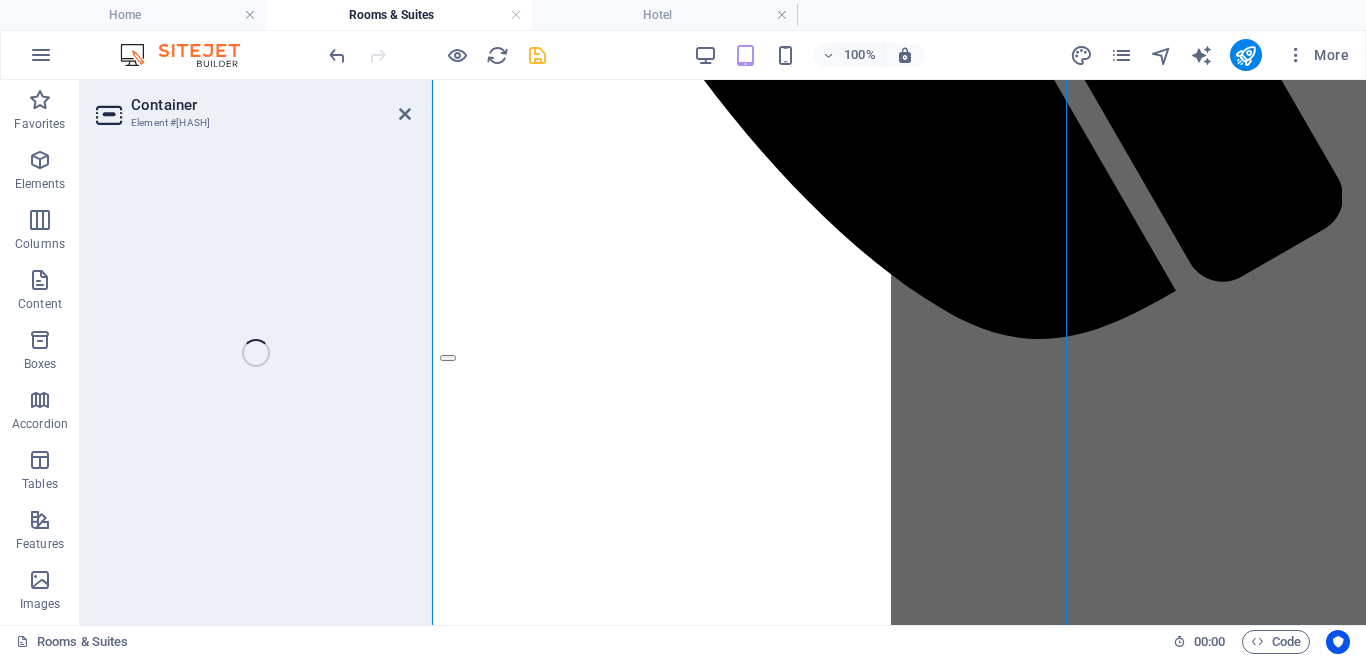 click on "THECONNECTCENTER" at bounding box center (899, -1005) 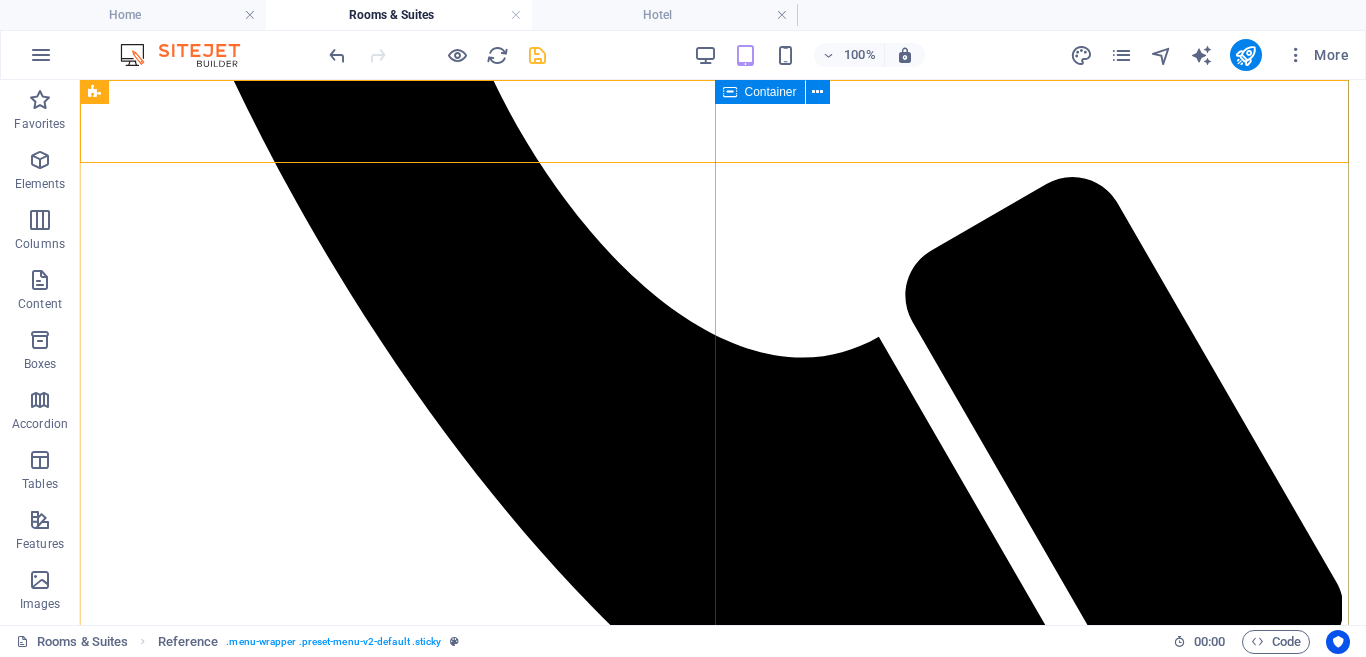 scroll, scrollTop: 1974, scrollLeft: 0, axis: vertical 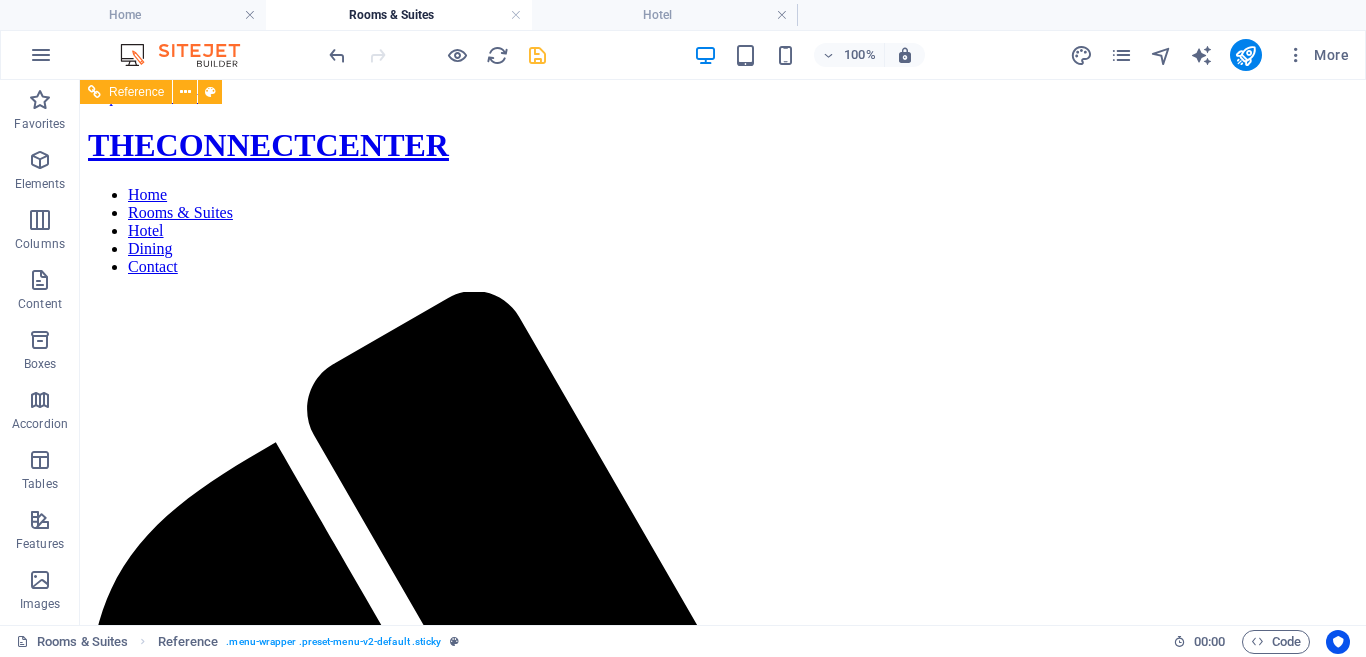 click on "THECONNECTCENTER" at bounding box center (723, 145) 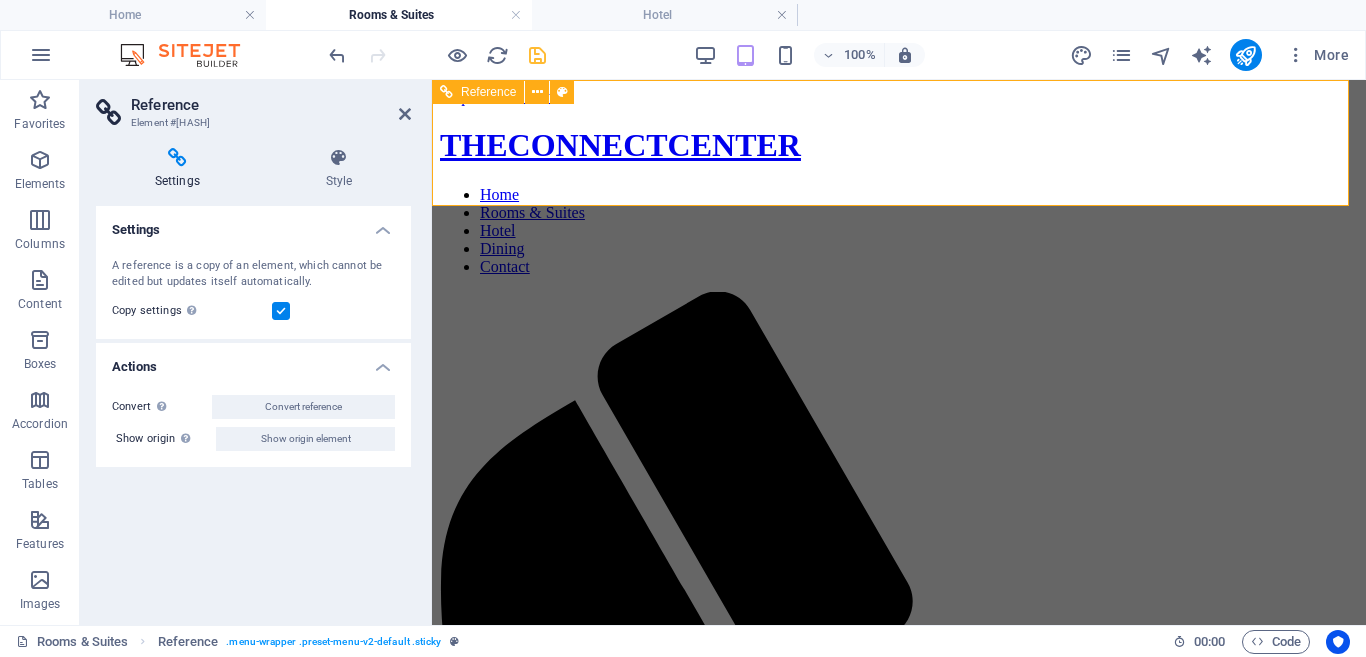 click at bounding box center (899, 1503) 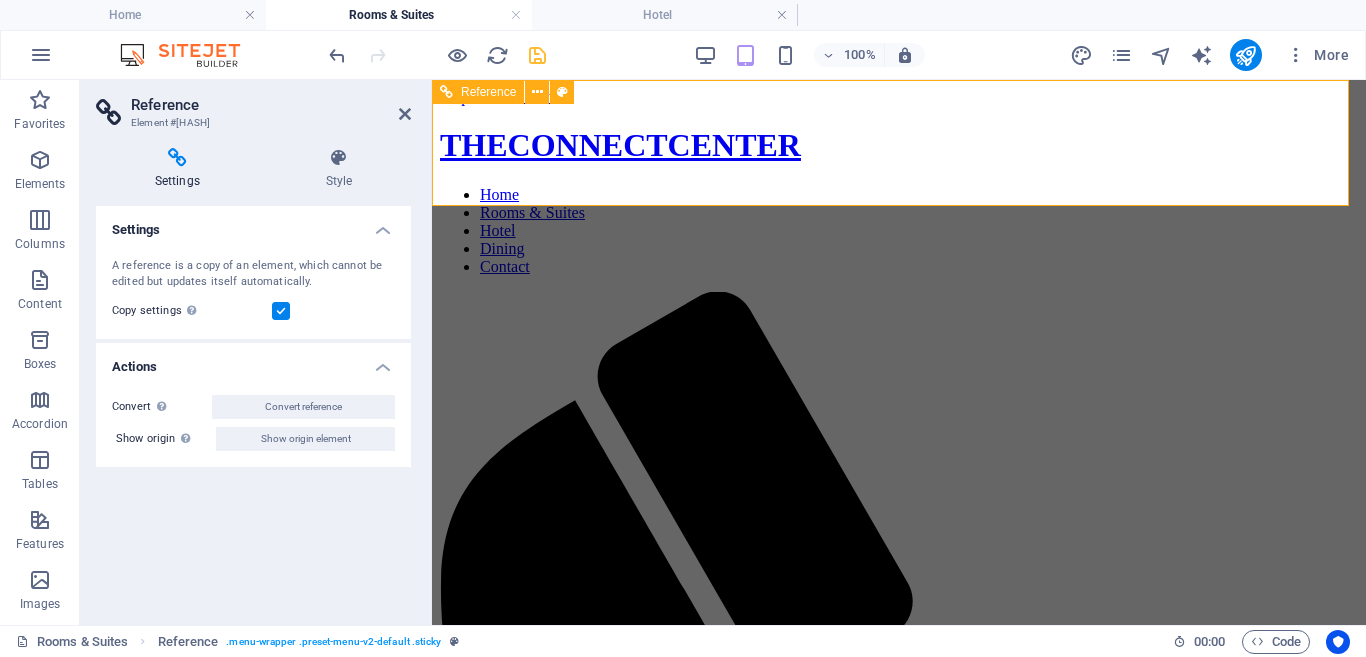 click on "Home Rooms & Suites Hotel Dining Contact" at bounding box center [899, 231] 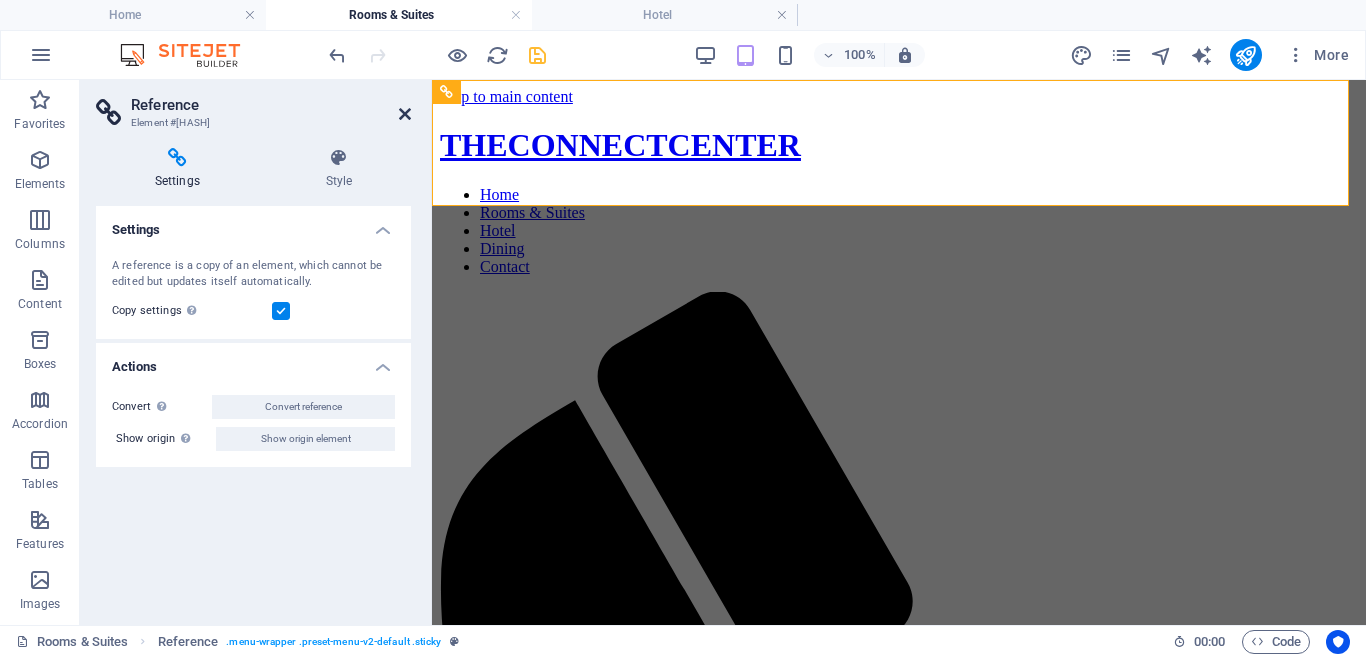 click at bounding box center [405, 114] 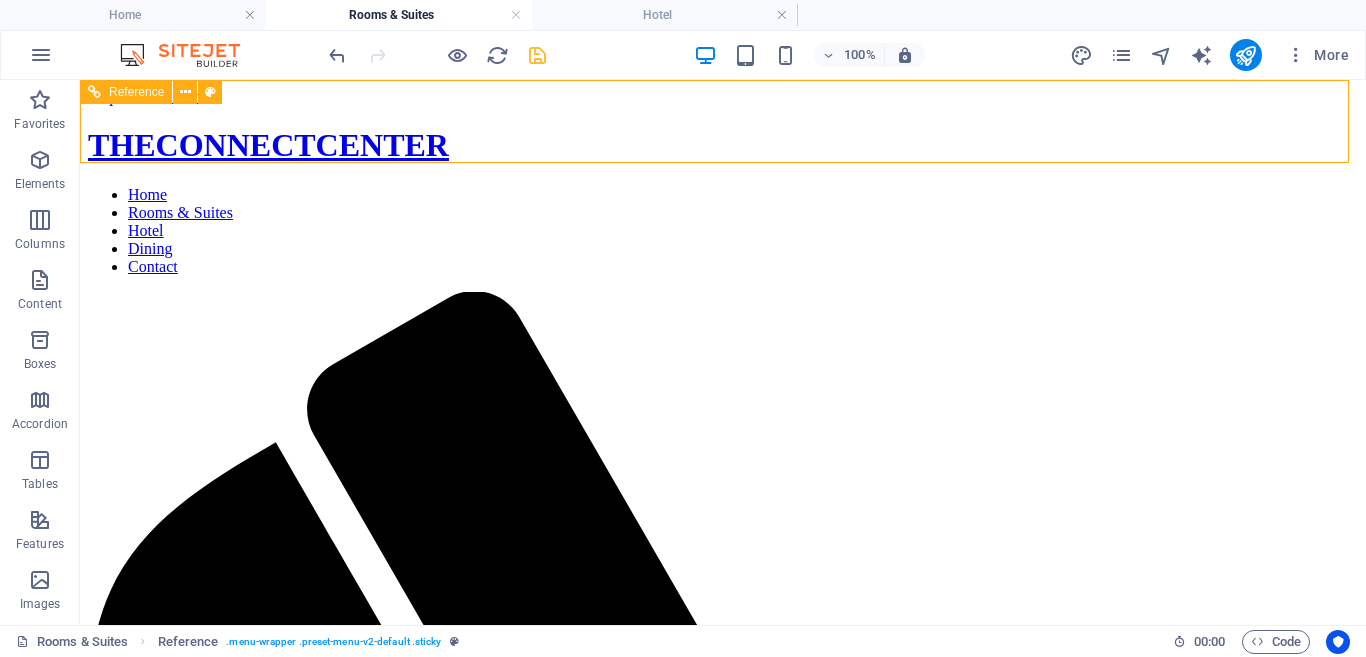 click on "Home Rooms & Suites Hotel Dining Contact" at bounding box center (723, 231) 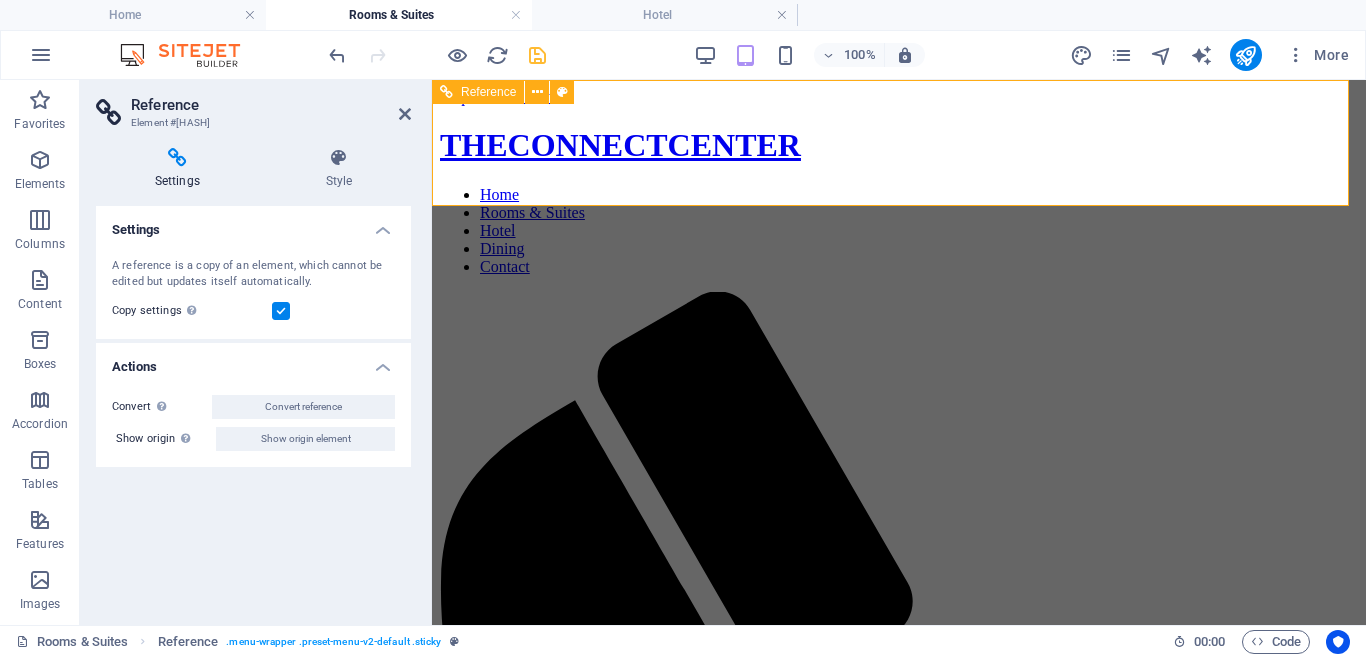 click on "Home Rooms & Suites Hotel Dining Contact" at bounding box center (899, 231) 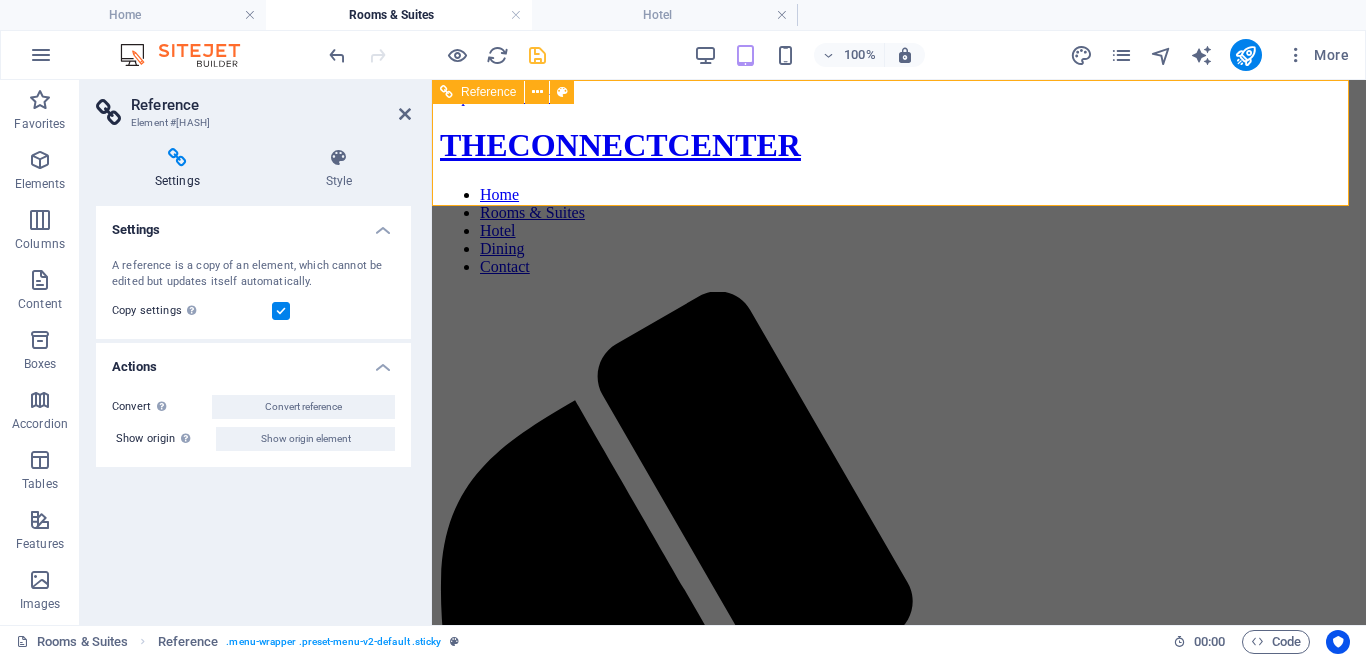 click on "Home Rooms & Suites Hotel Dining Contact" at bounding box center [899, 231] 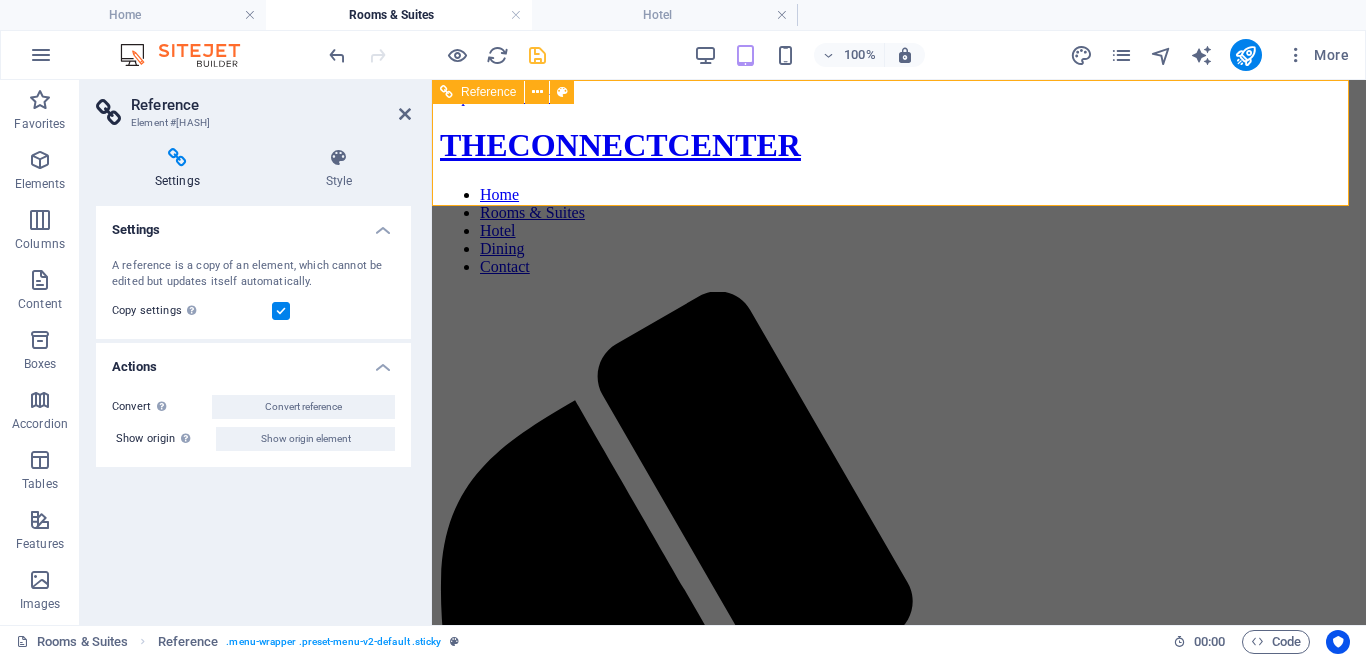 click on "Home Rooms & Suites Hotel Dining Contact" at bounding box center (899, 231) 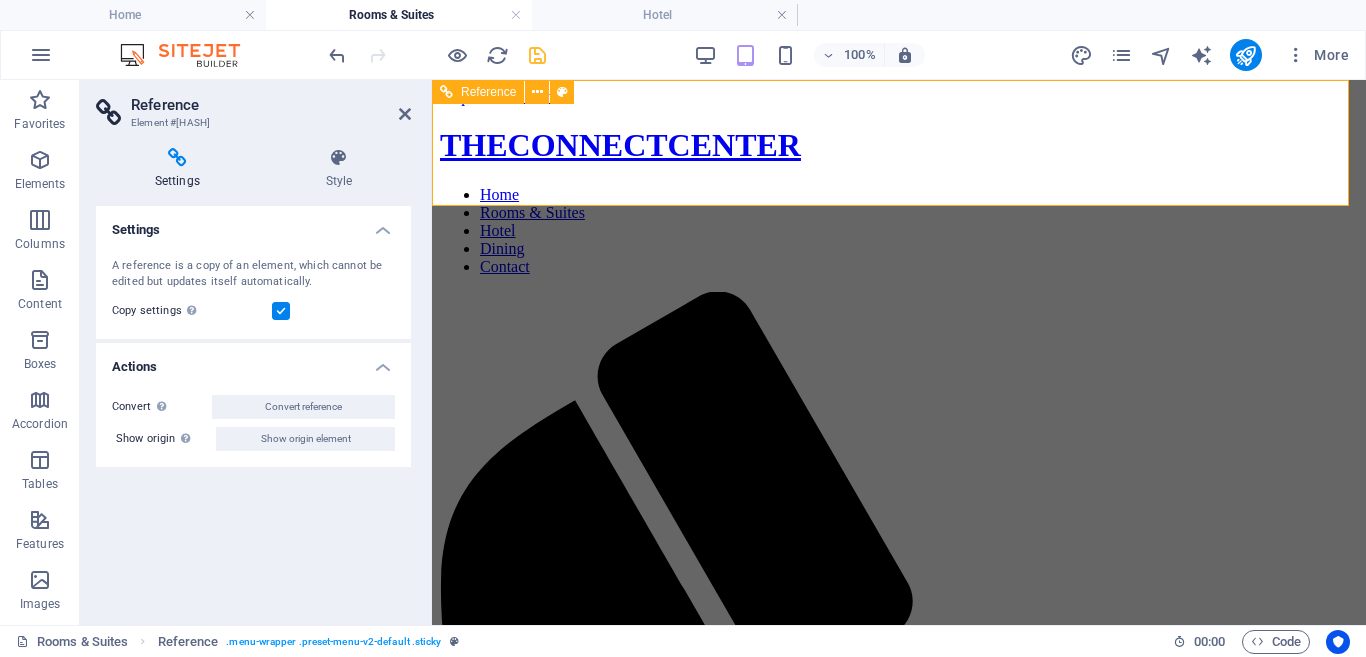 click on "Home Rooms & Suites Hotel Dining Contact" at bounding box center (899, 231) 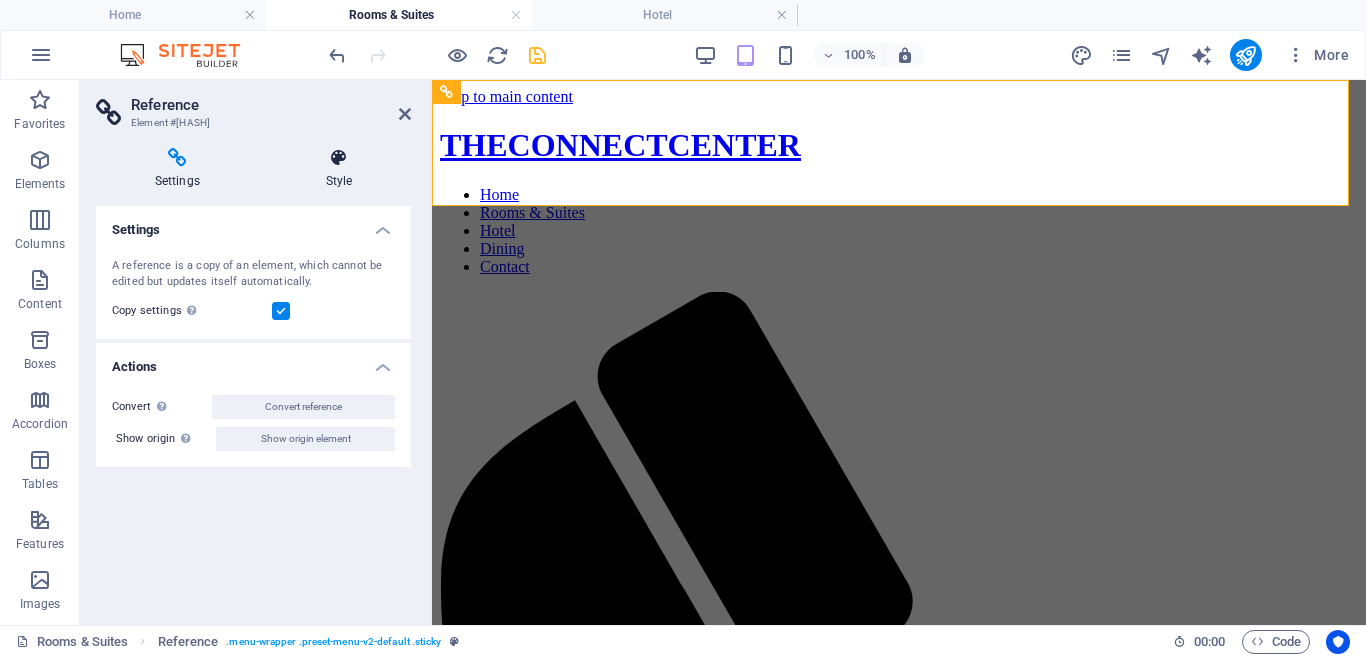 click on "Style" at bounding box center [339, 169] 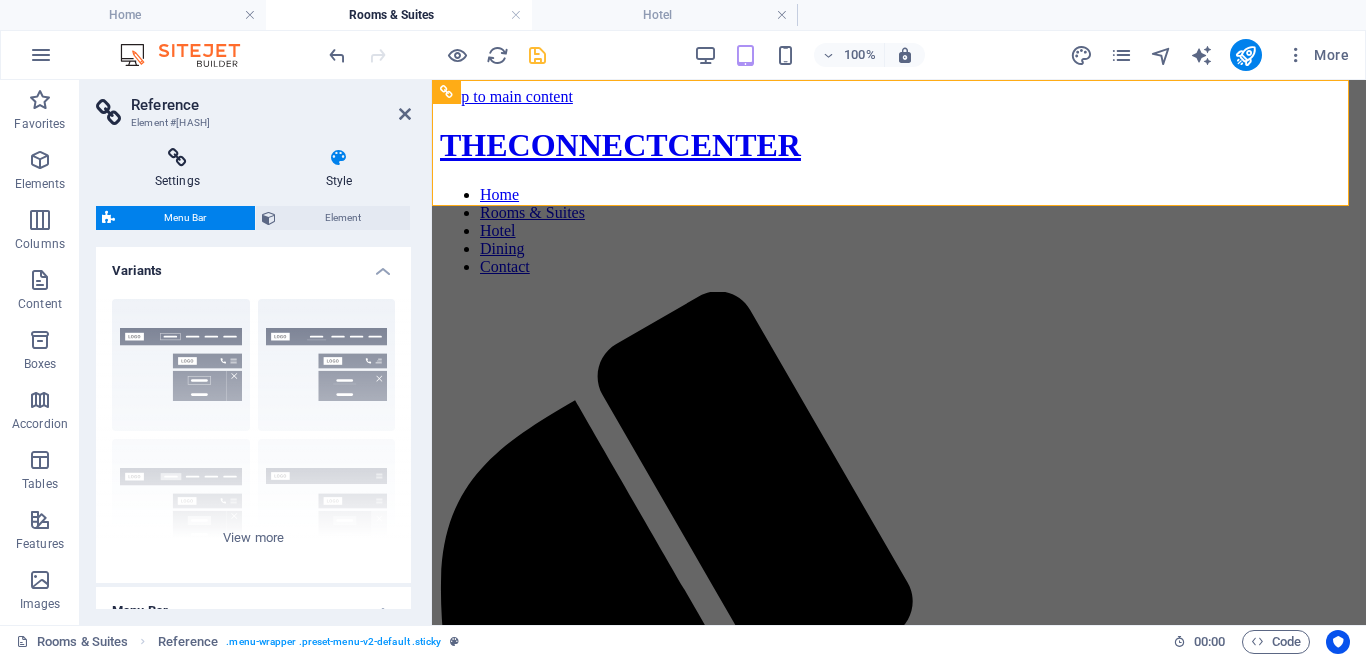 click on "Settings" at bounding box center (181, 169) 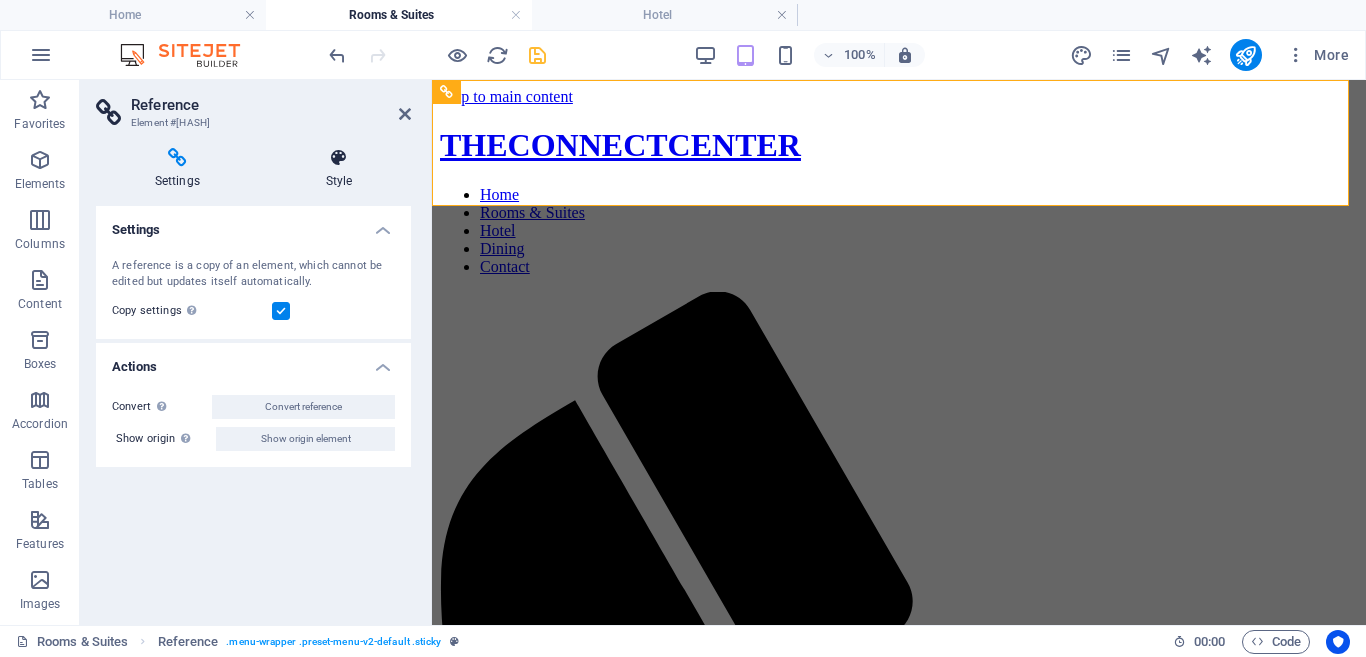 click at bounding box center (339, 158) 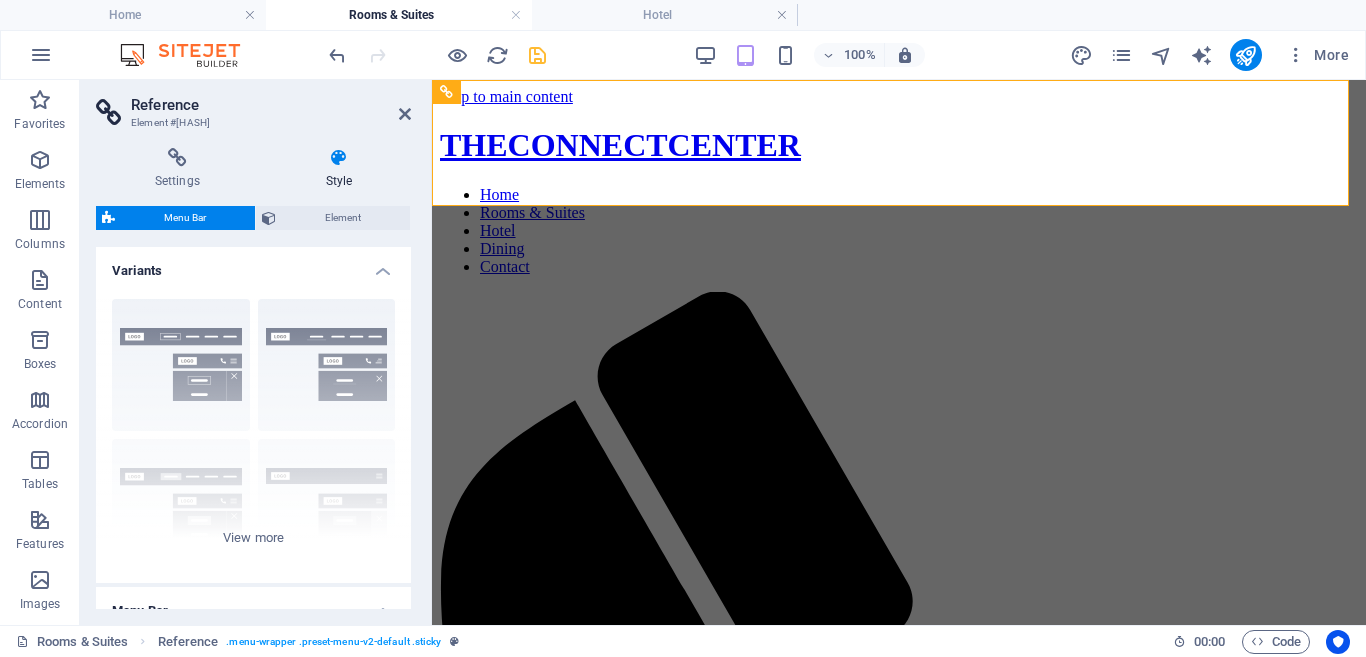 click on "Menu Bar" at bounding box center [185, 218] 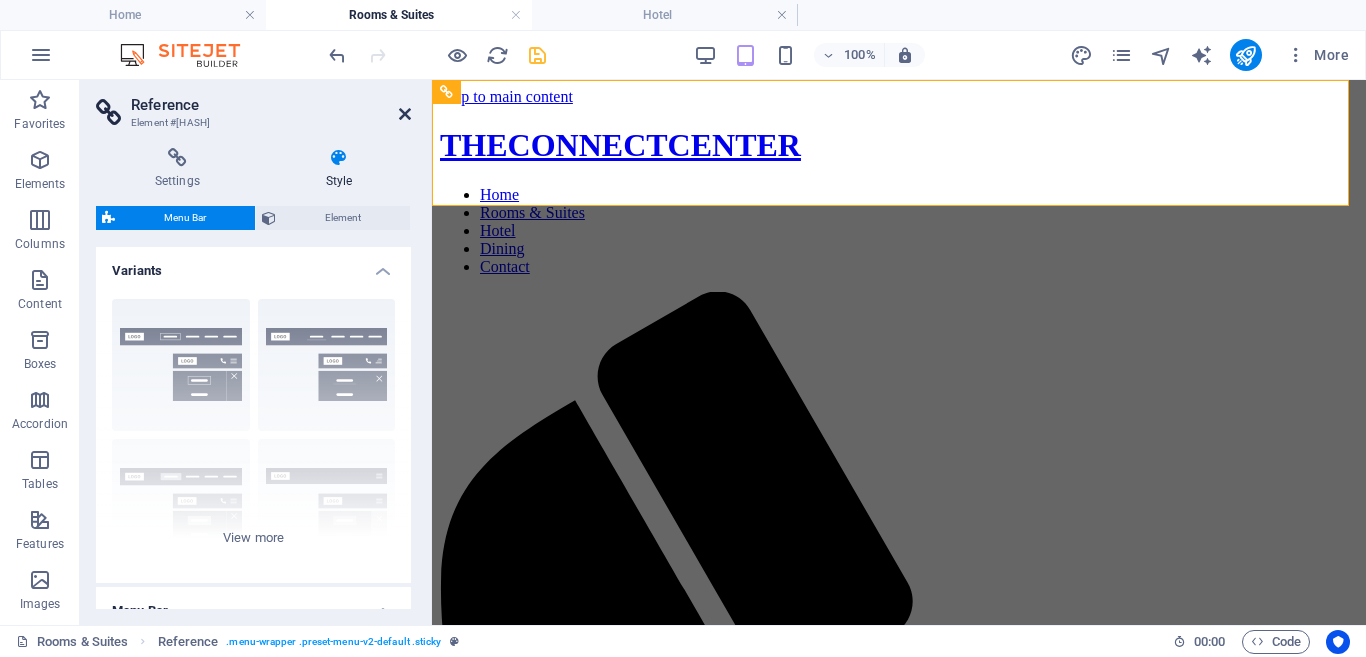click at bounding box center [405, 114] 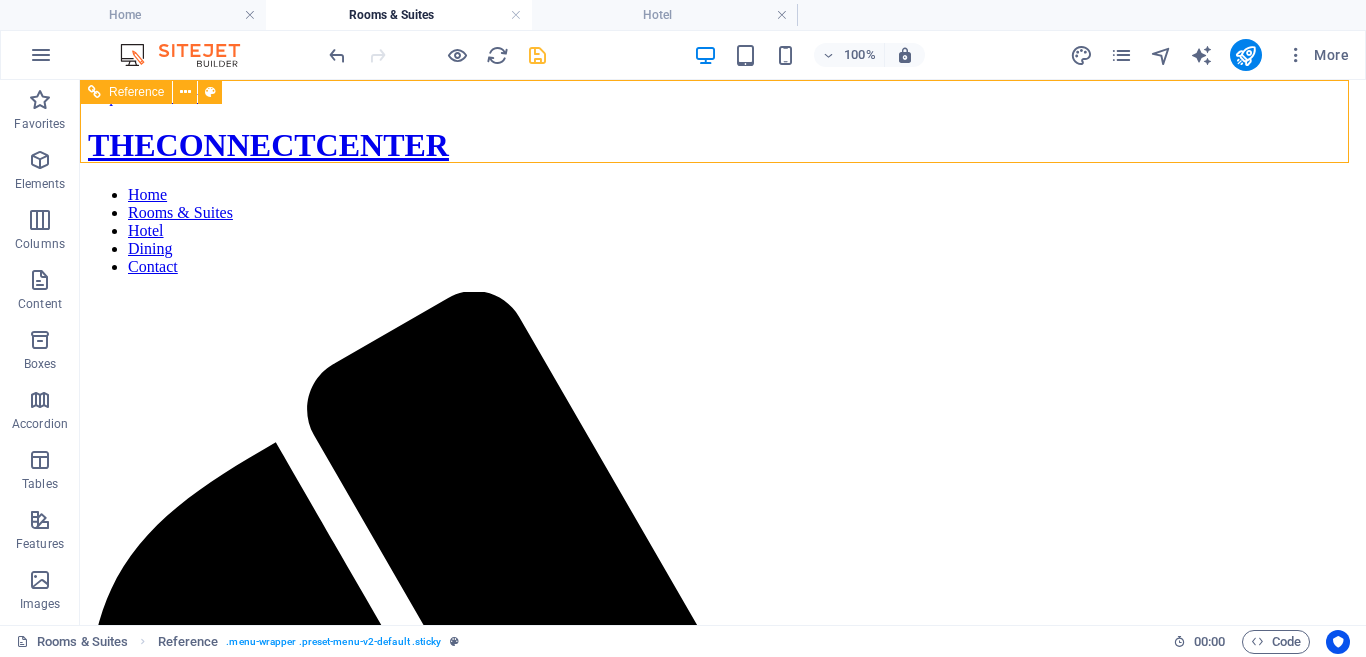 click on "Home Rooms & Suites Hotel Dining Contact" at bounding box center [723, 231] 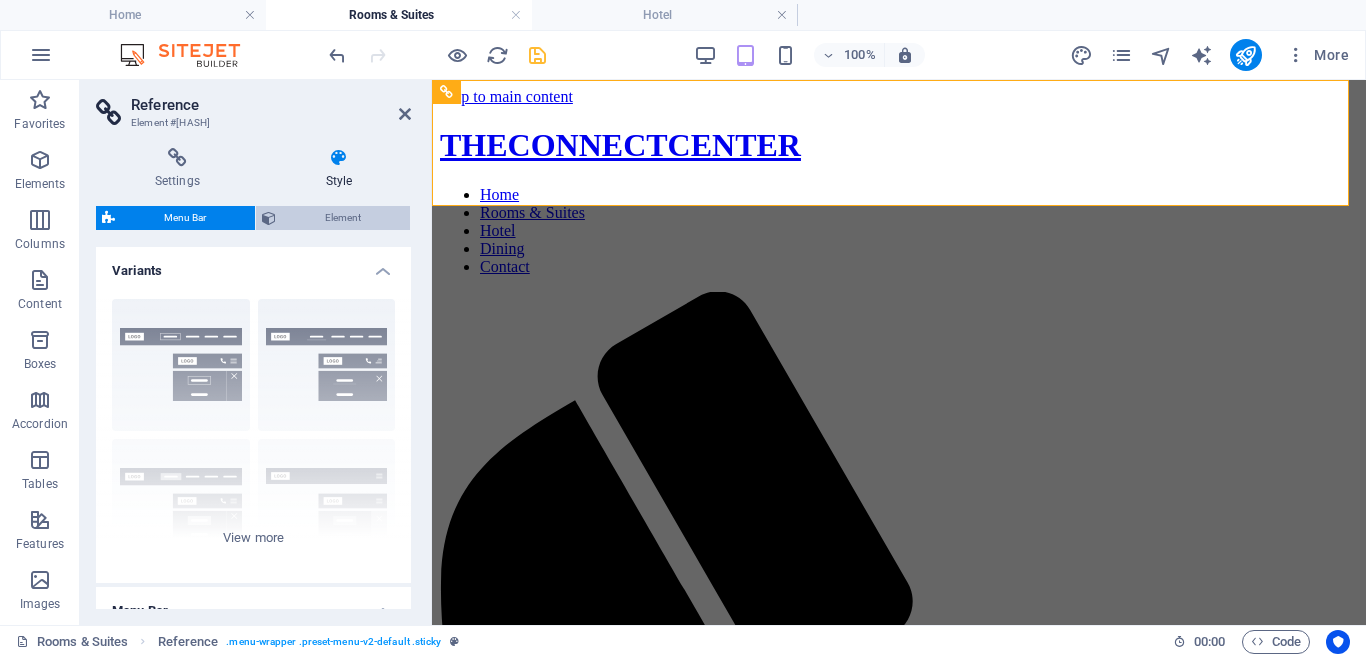 click on "Element" at bounding box center [343, 218] 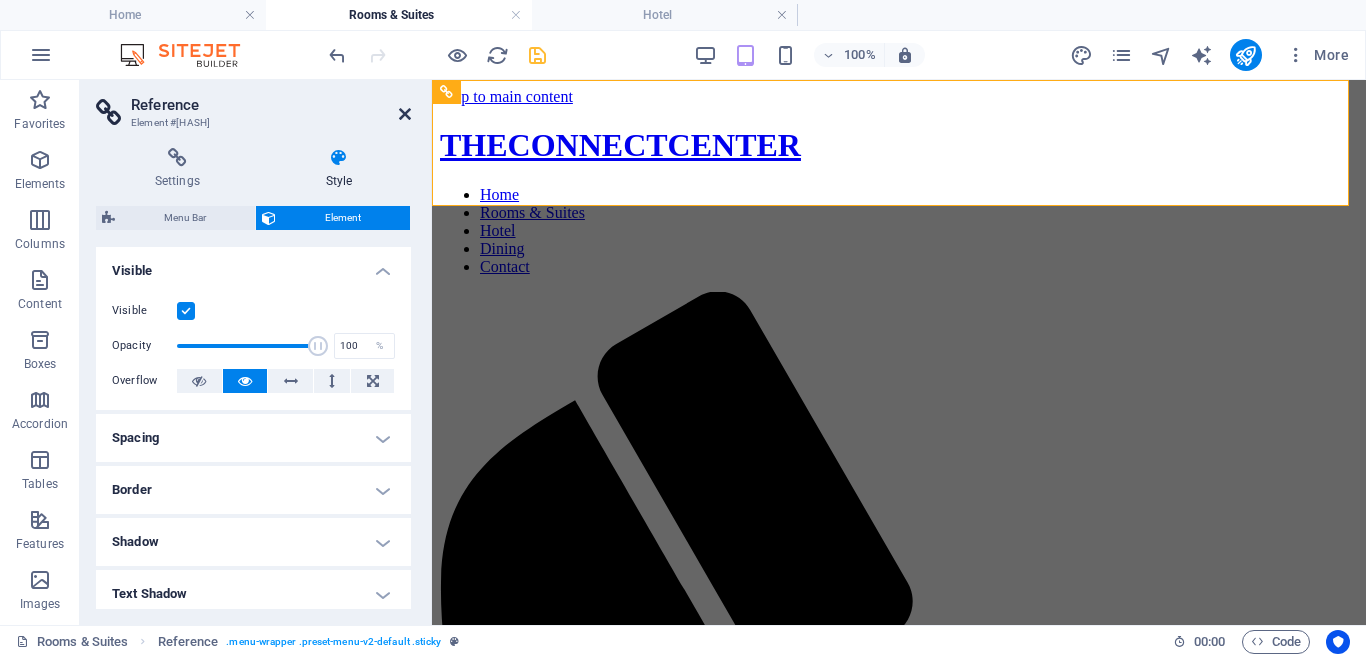 click at bounding box center (405, 114) 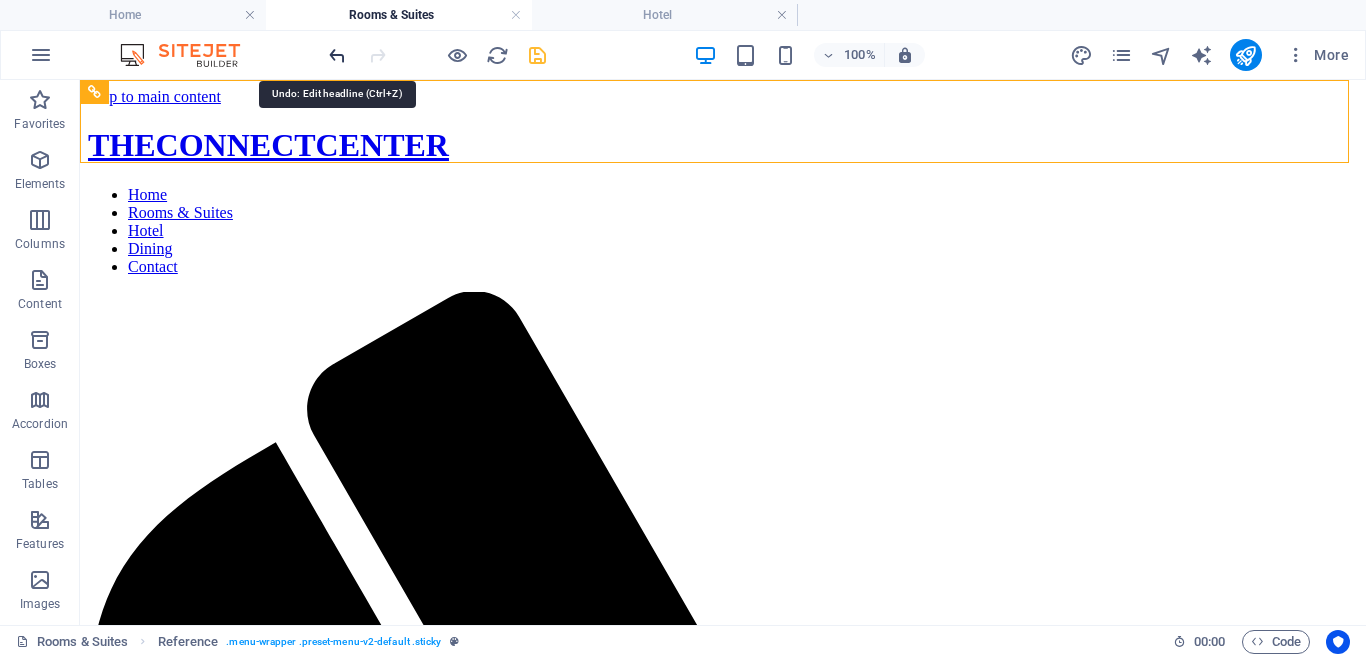 click at bounding box center [337, 55] 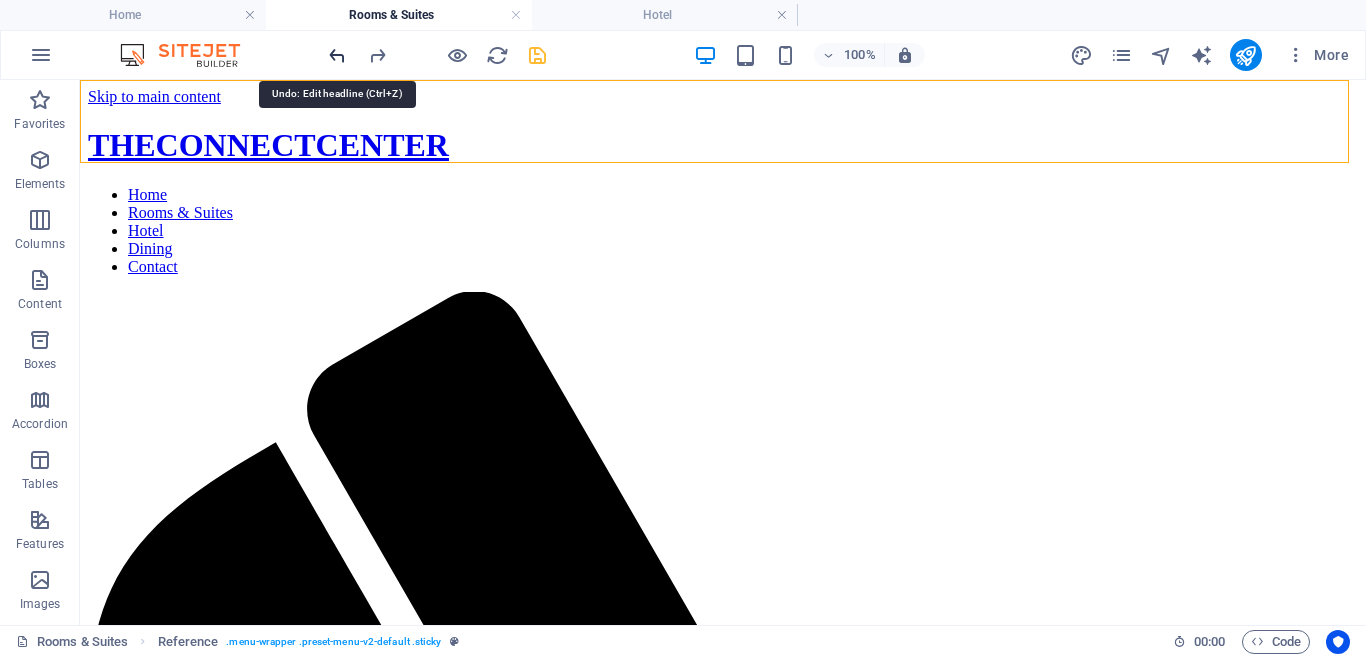 scroll, scrollTop: 1175, scrollLeft: 0, axis: vertical 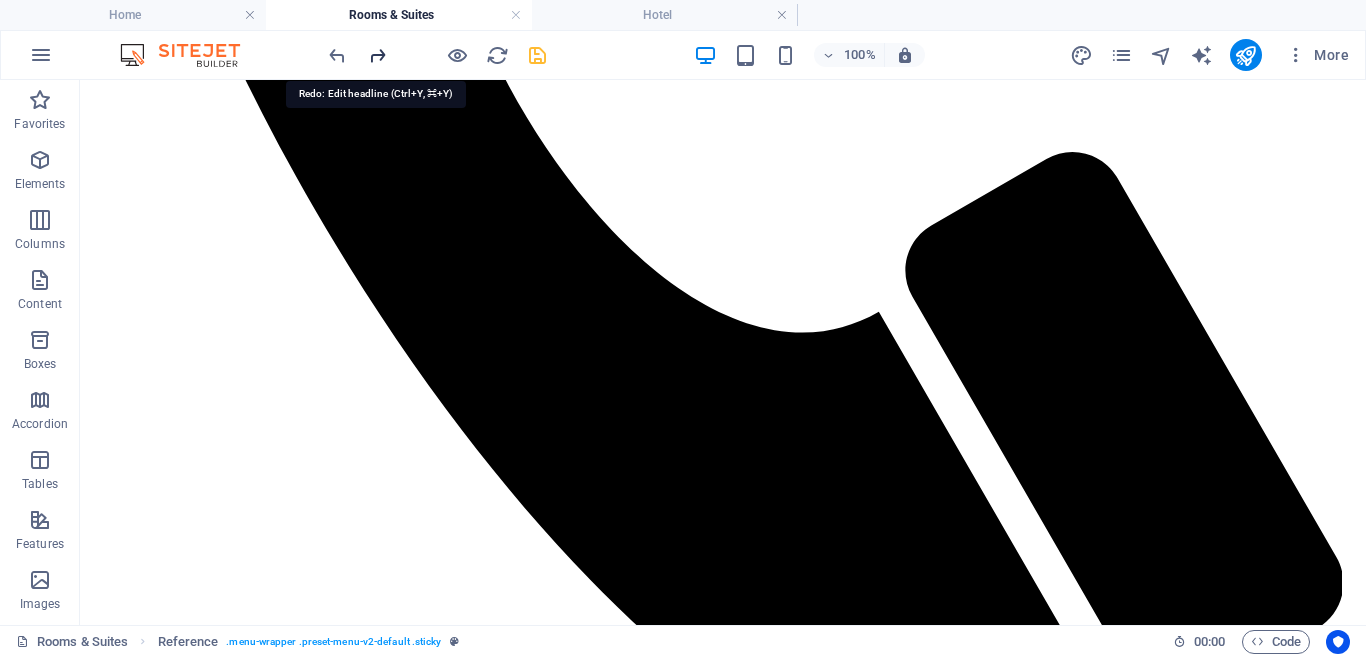 click at bounding box center [377, 55] 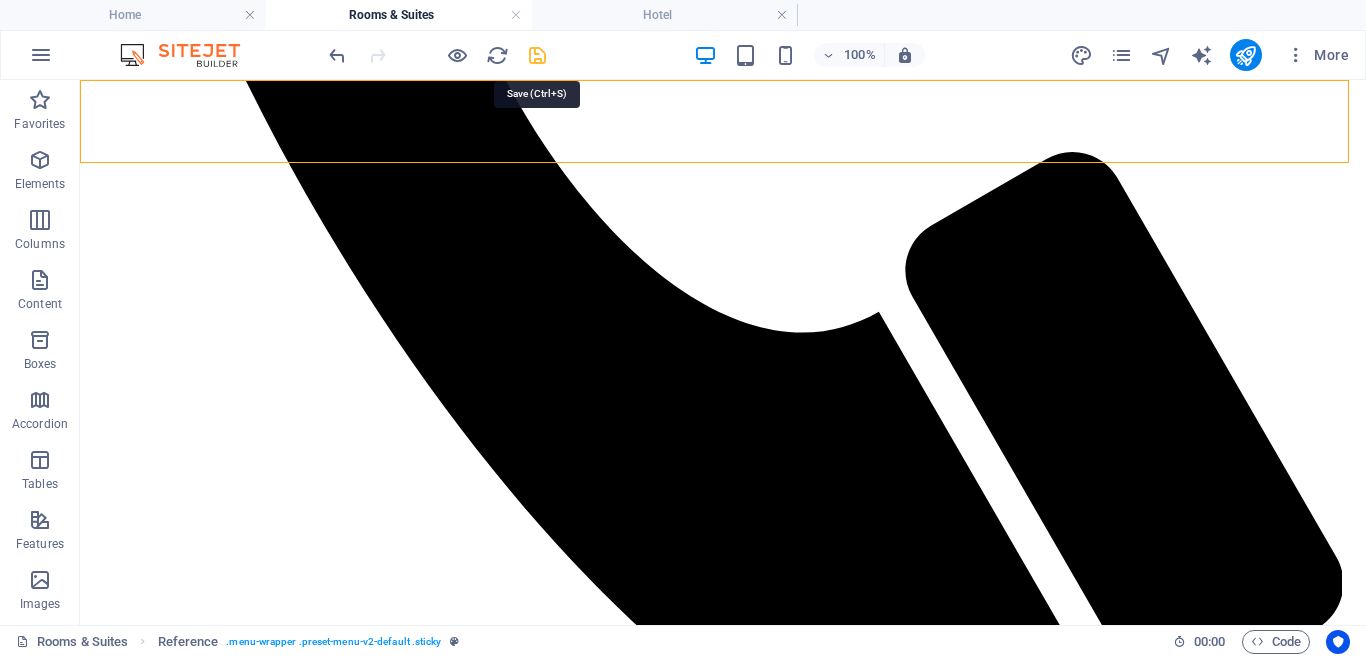click at bounding box center [537, 55] 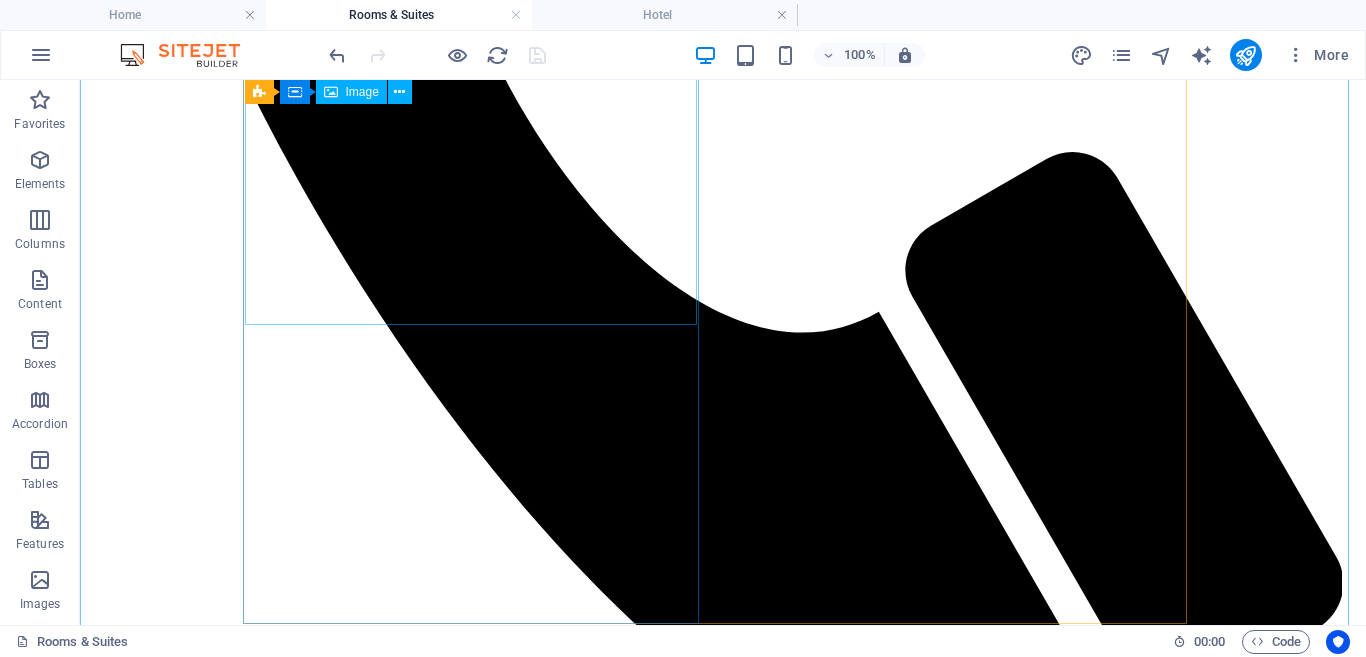 click at bounding box center (723, 3847) 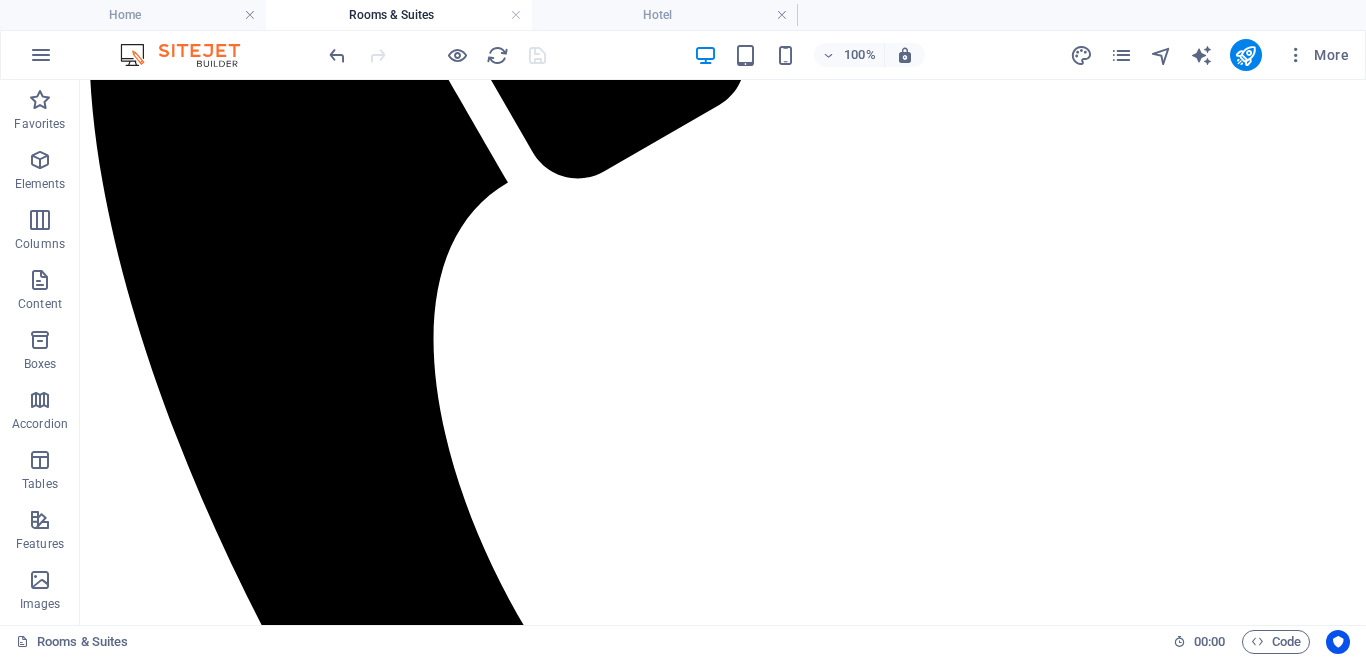 scroll, scrollTop: 971, scrollLeft: 0, axis: vertical 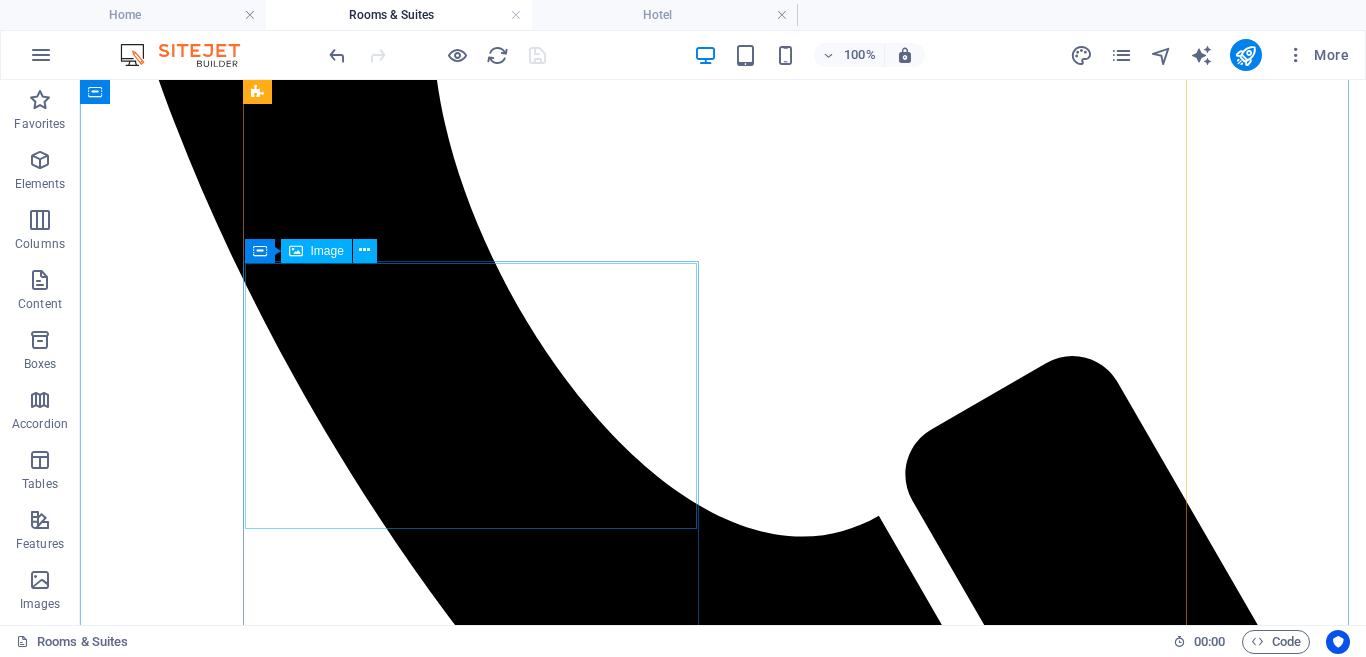 click at bounding box center (723, 4051) 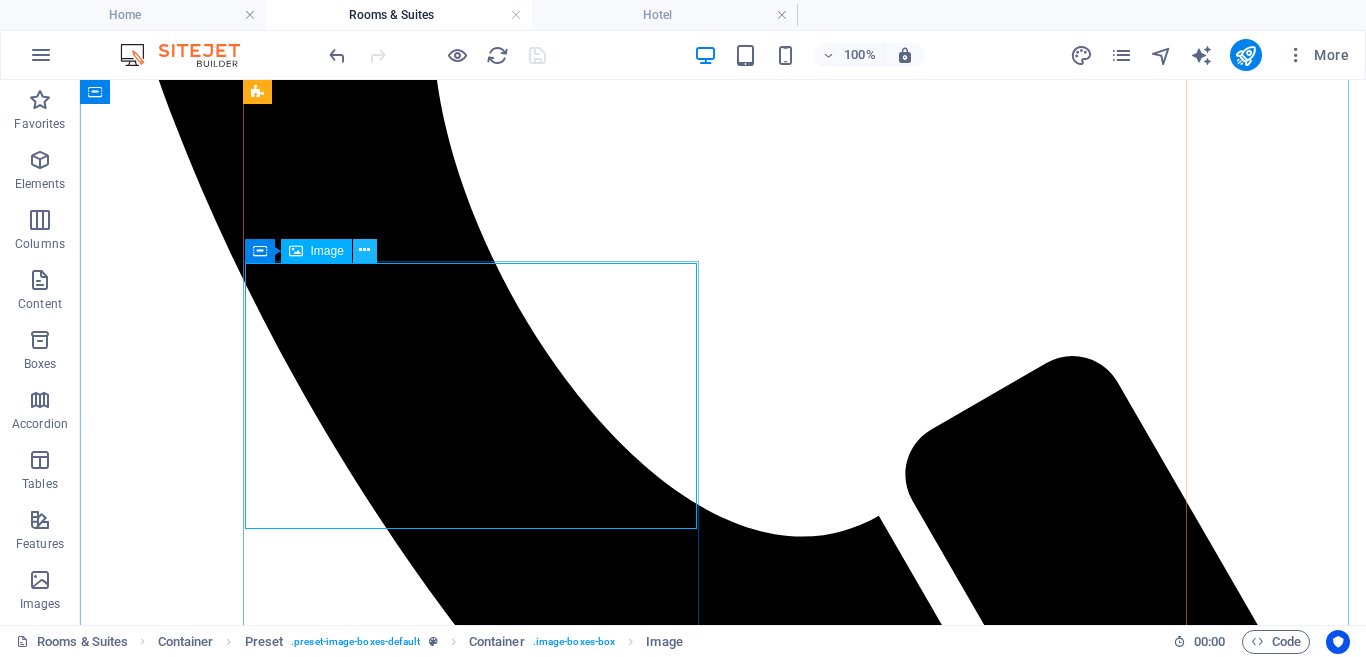 click at bounding box center [364, 250] 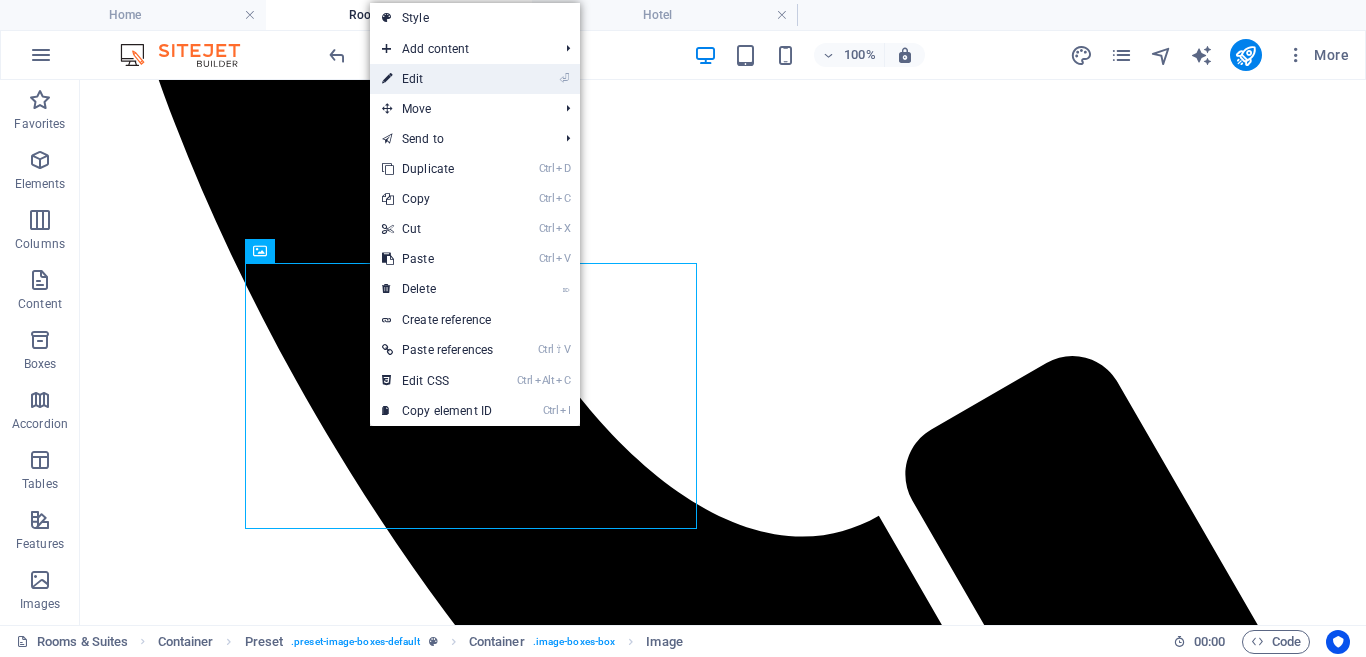 click on "⏎  Edit" at bounding box center [437, 79] 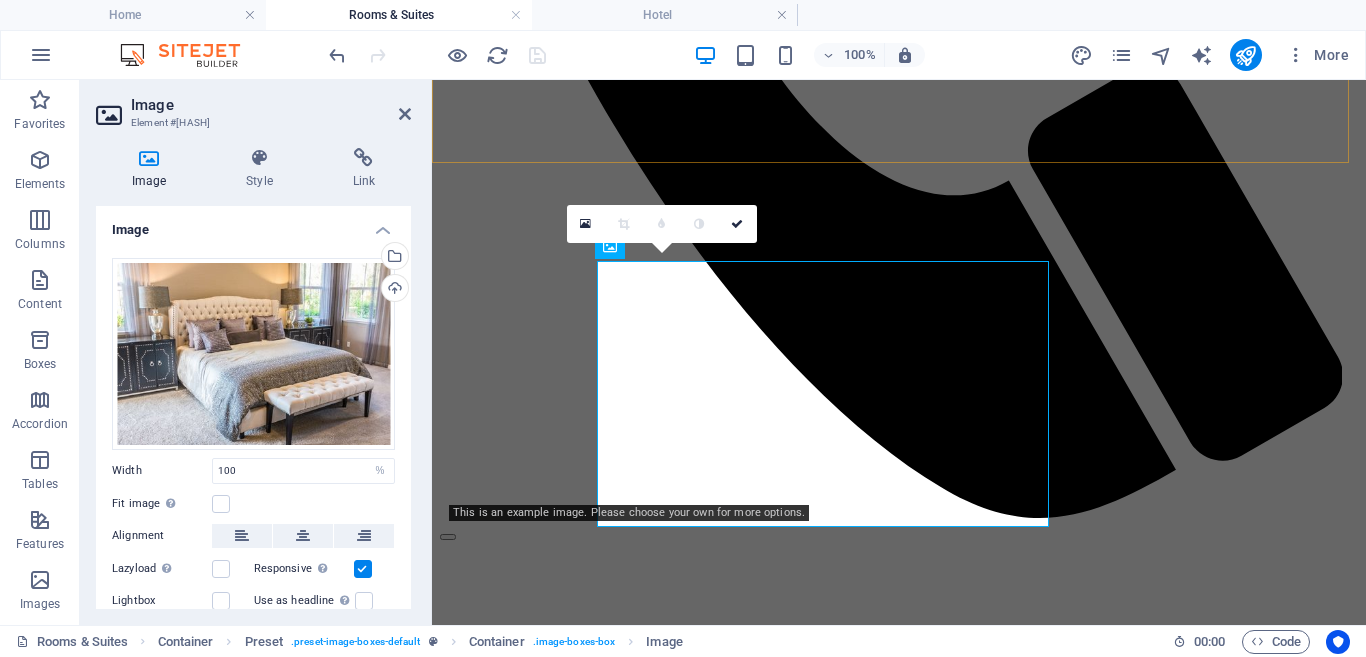 scroll, scrollTop: 973, scrollLeft: 0, axis: vertical 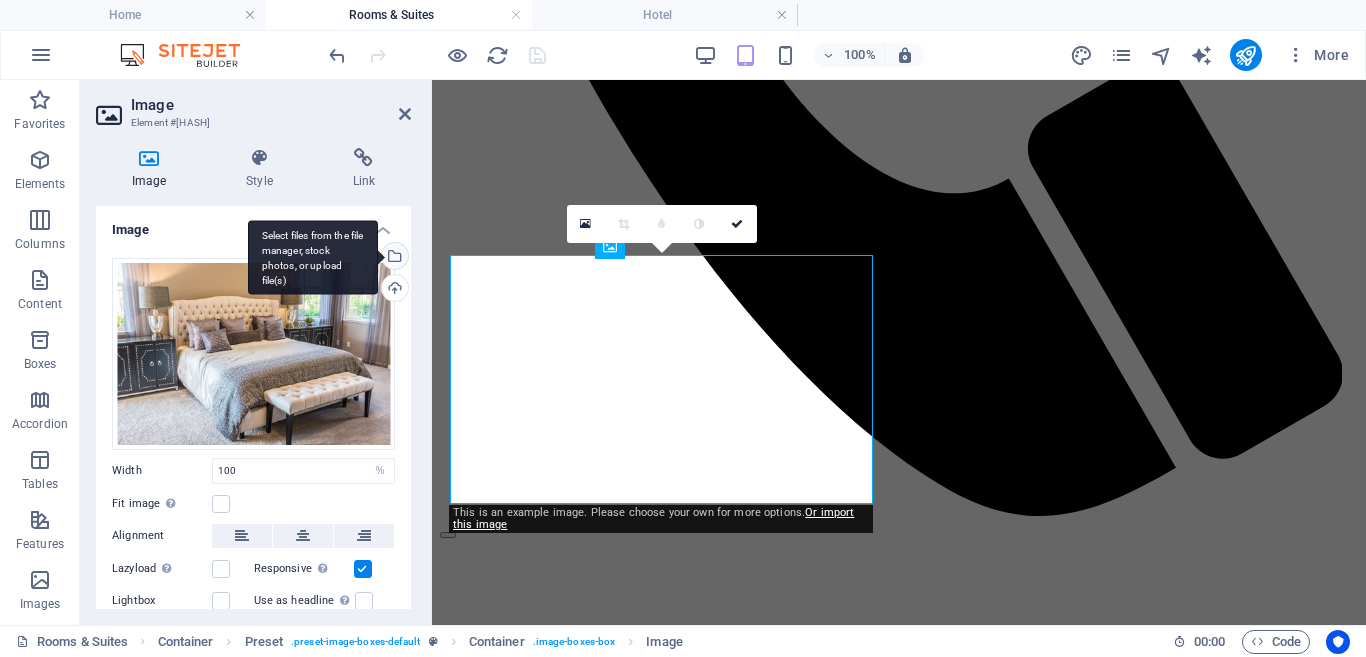 click on "Select files from the file manager, stock photos, or upload file(s)" at bounding box center [393, 258] 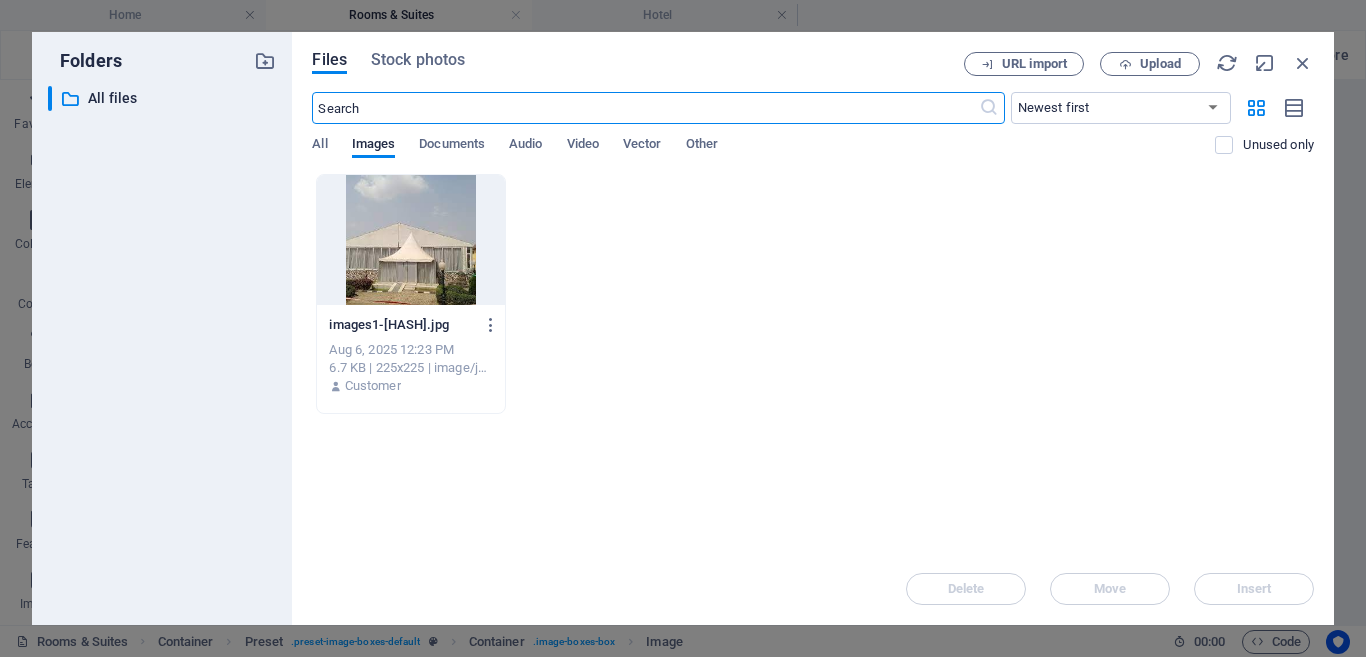 scroll, scrollTop: 3452, scrollLeft: 0, axis: vertical 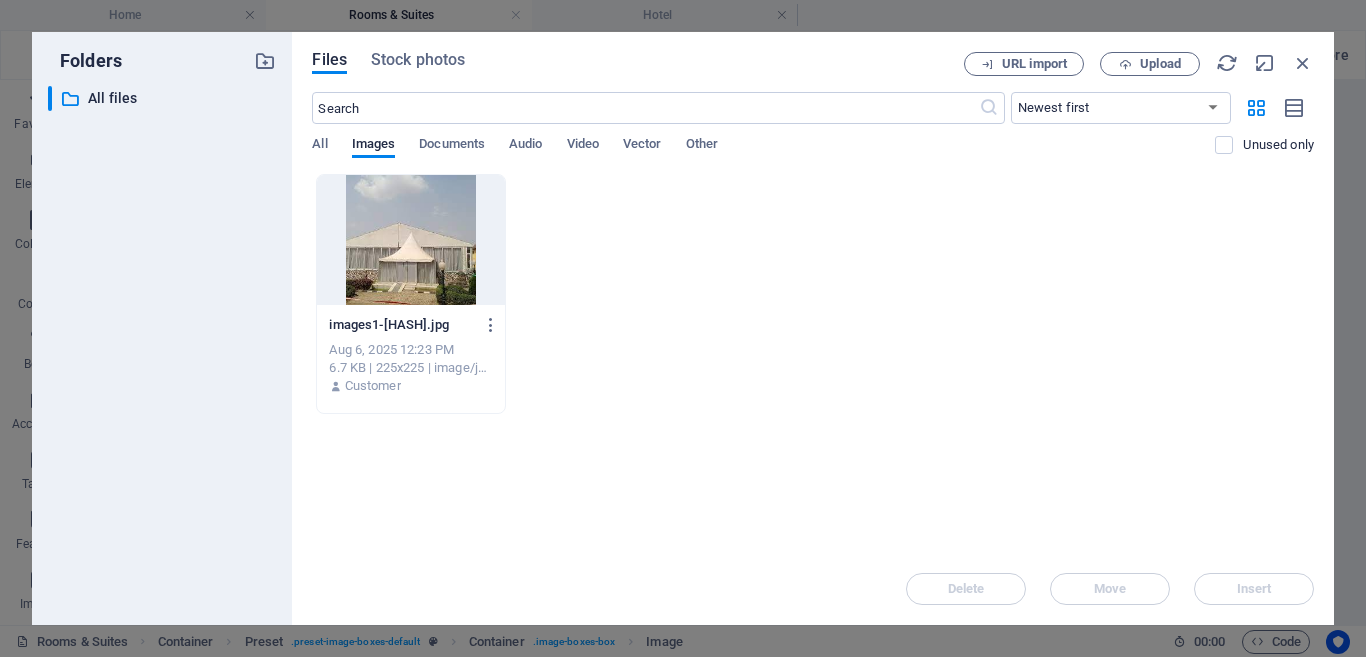 click at bounding box center [410, 240] 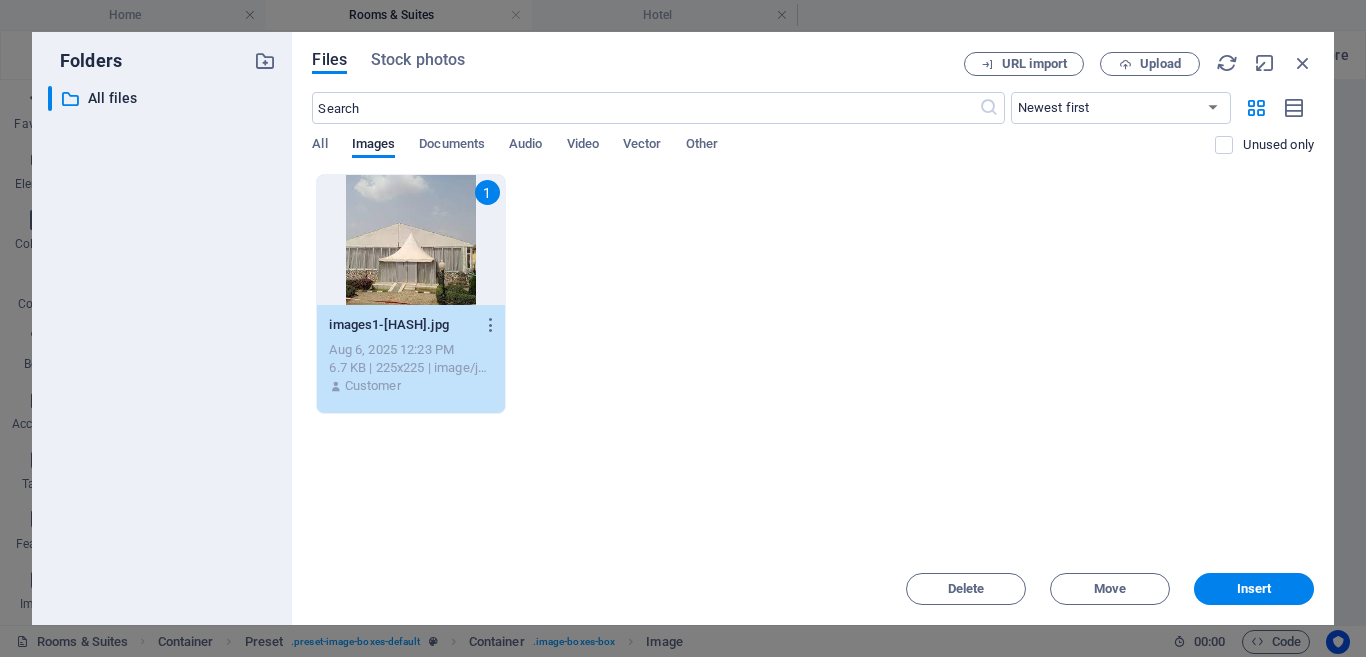 drag, startPoint x: 403, startPoint y: 256, endPoint x: 459, endPoint y: 312, distance: 79.19596 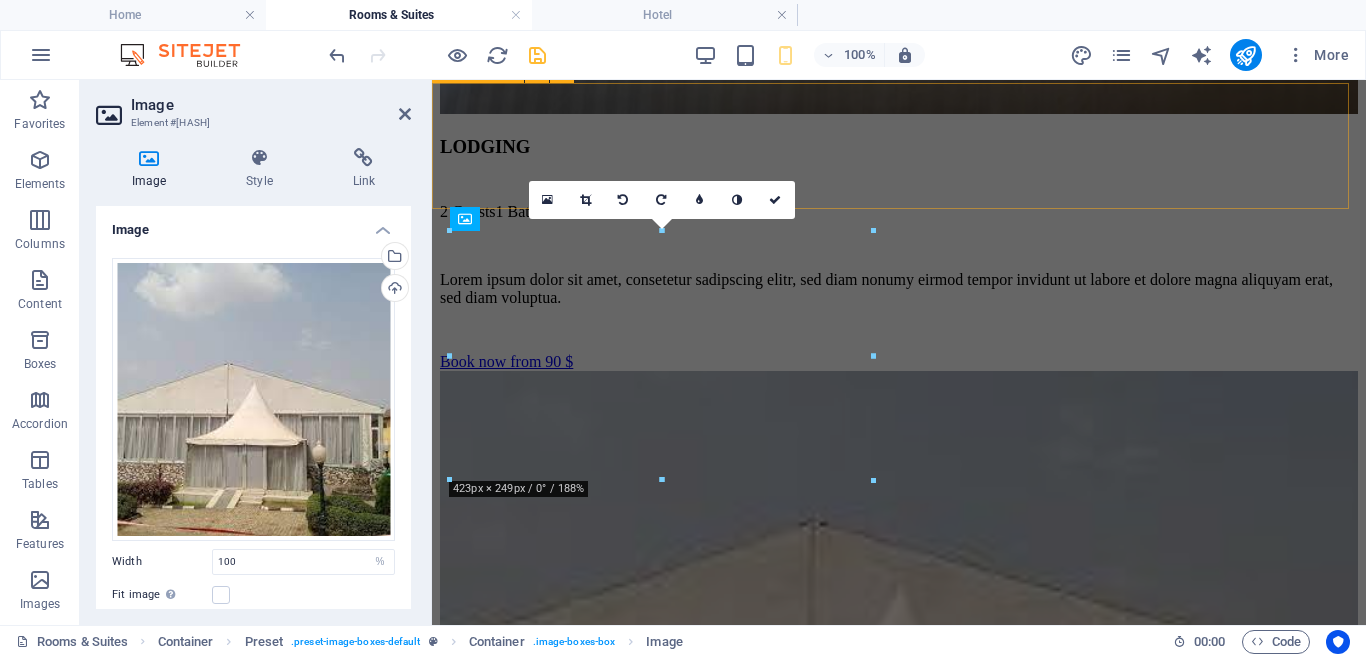 scroll, scrollTop: 1114, scrollLeft: 0, axis: vertical 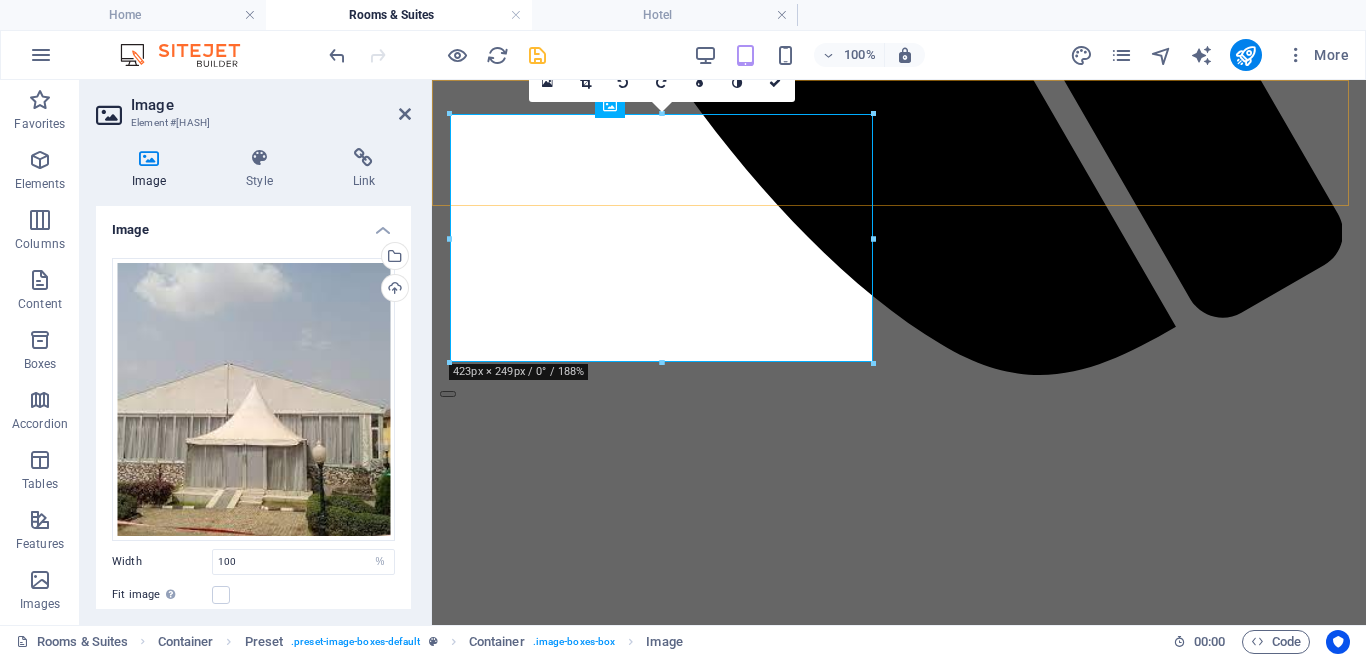 click at bounding box center (899, 389) 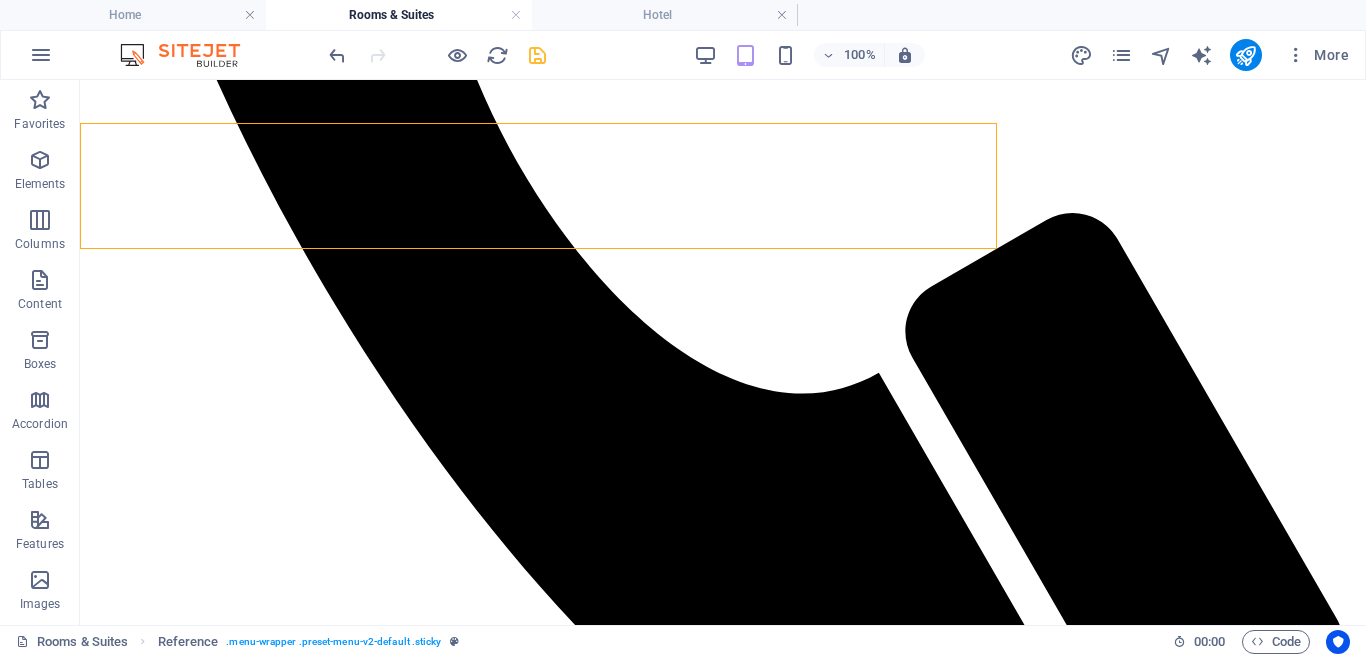 scroll, scrollTop: 1071, scrollLeft: 0, axis: vertical 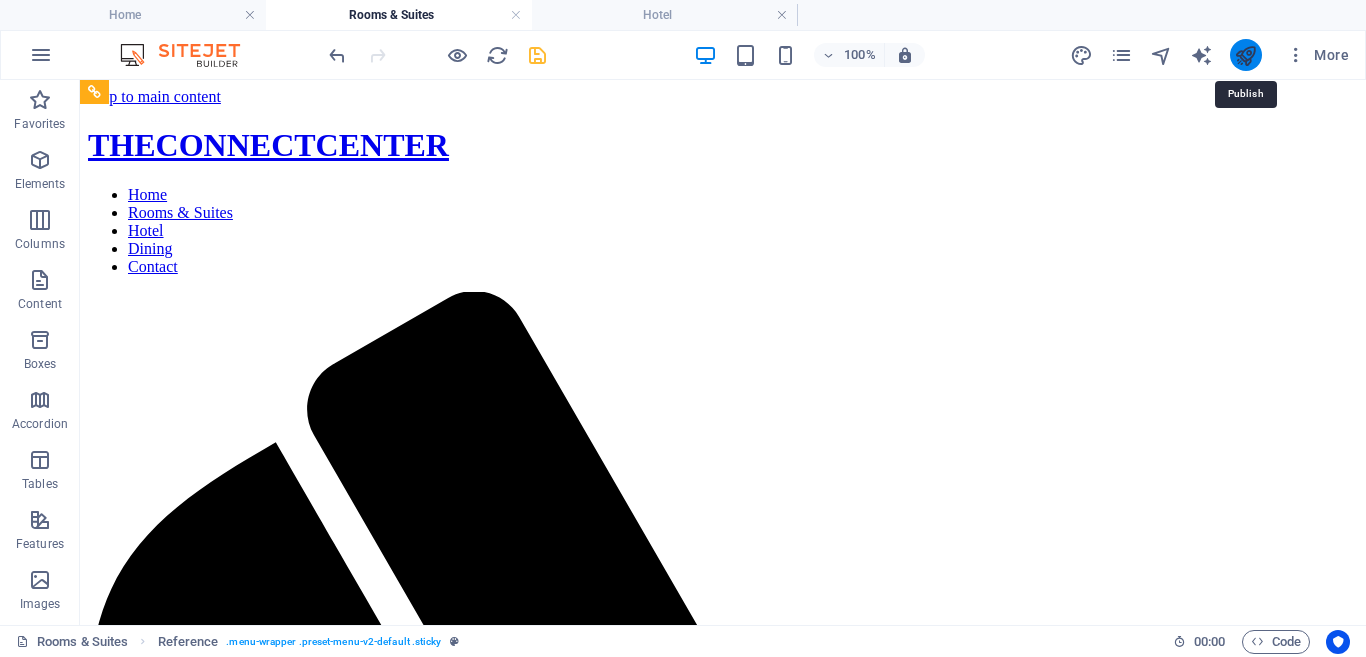 click at bounding box center (1245, 55) 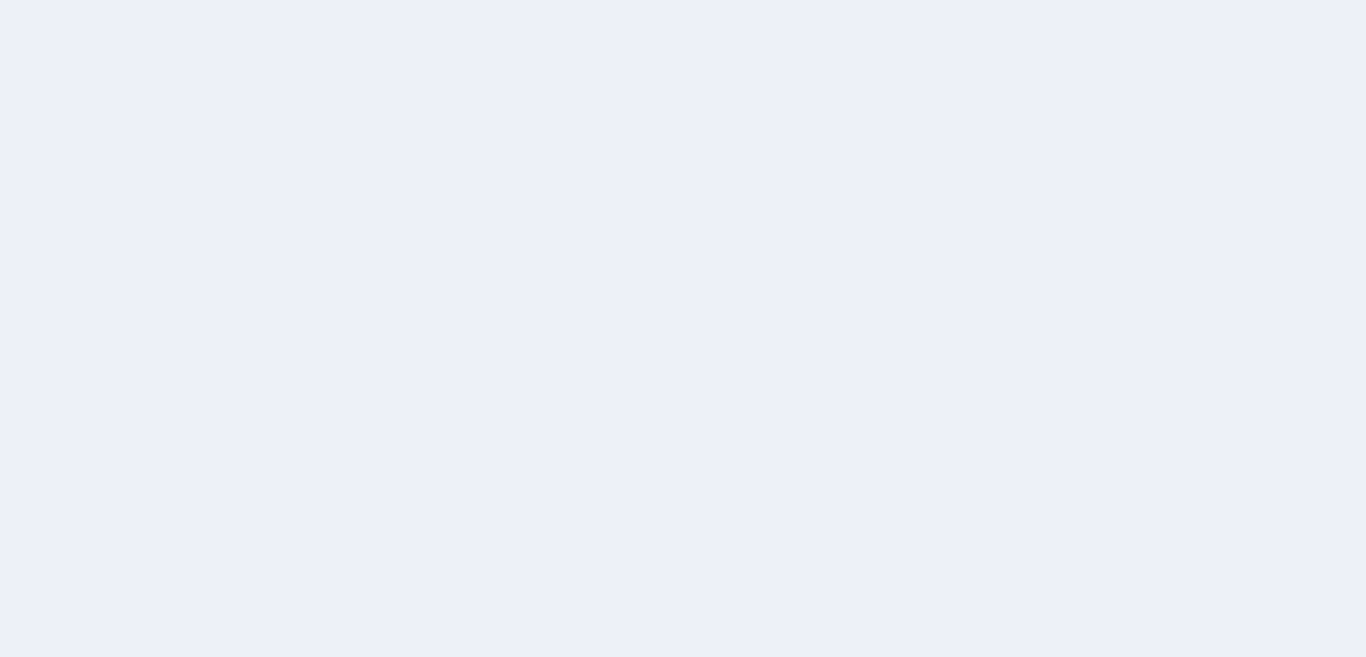 scroll, scrollTop: 0, scrollLeft: 0, axis: both 